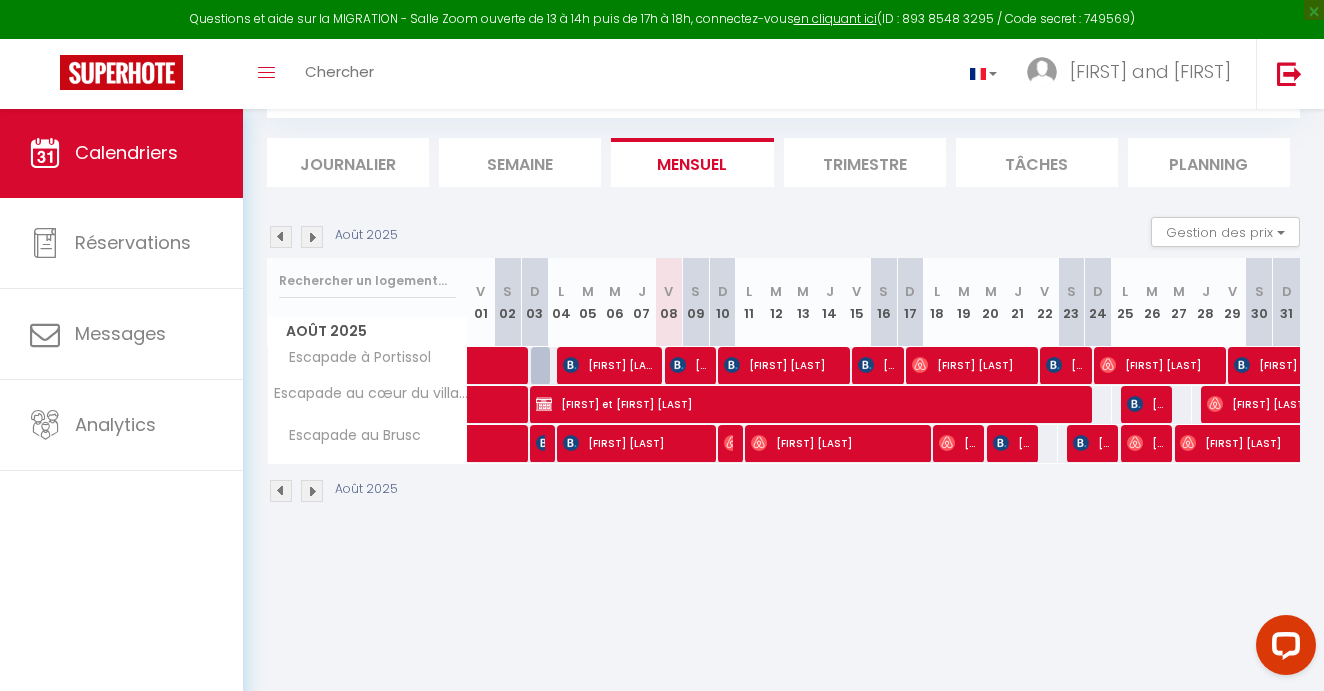 scroll, scrollTop: 108, scrollLeft: 0, axis: vertical 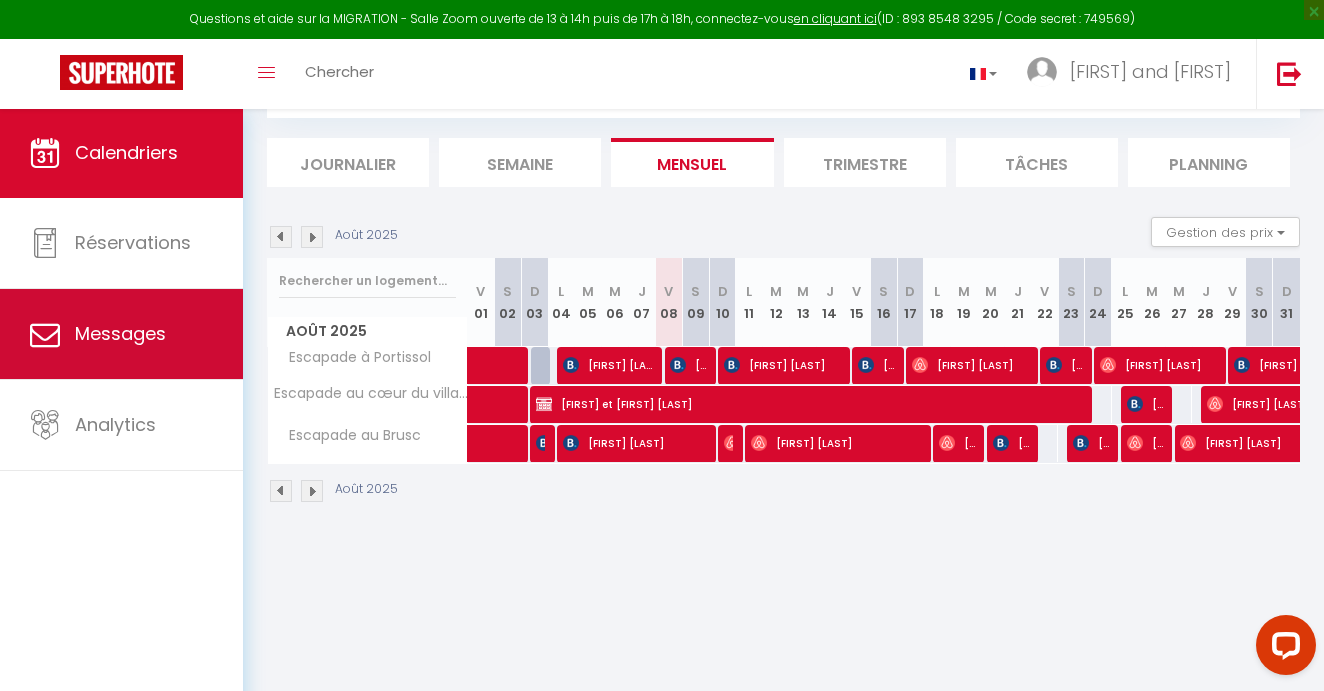 click on "Messages" at bounding box center (120, 333) 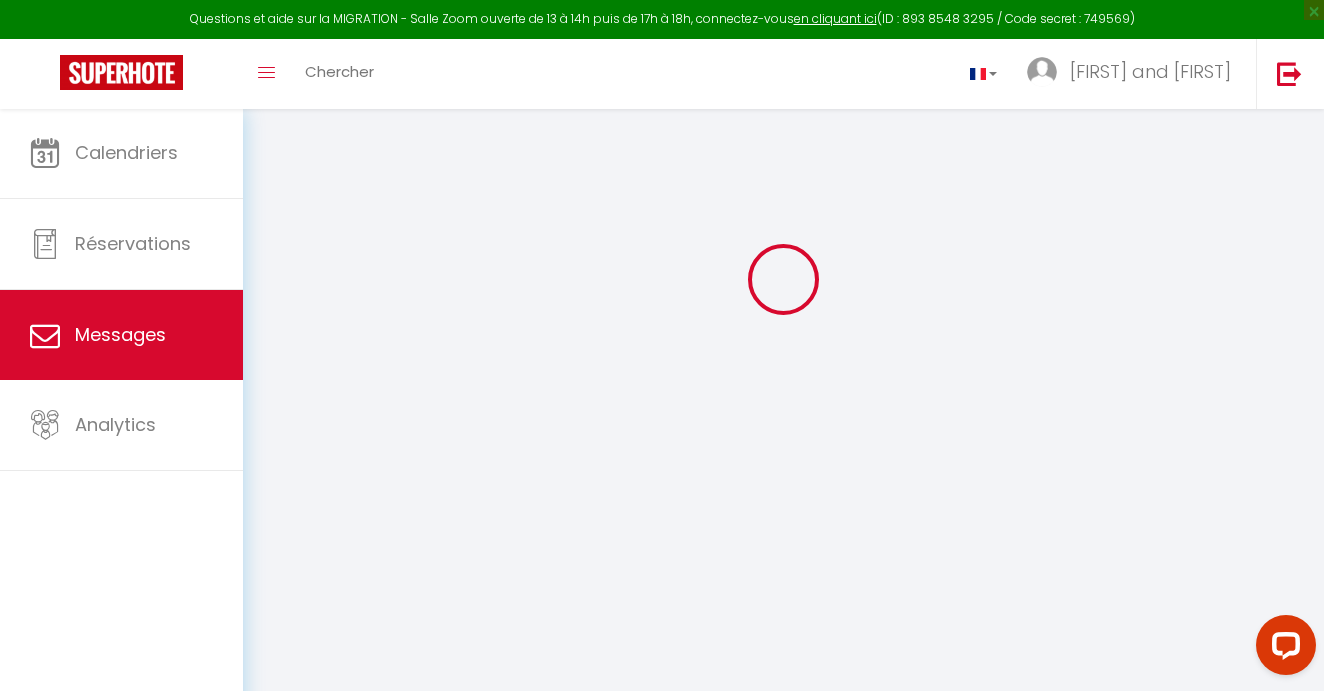 scroll, scrollTop: 0, scrollLeft: 0, axis: both 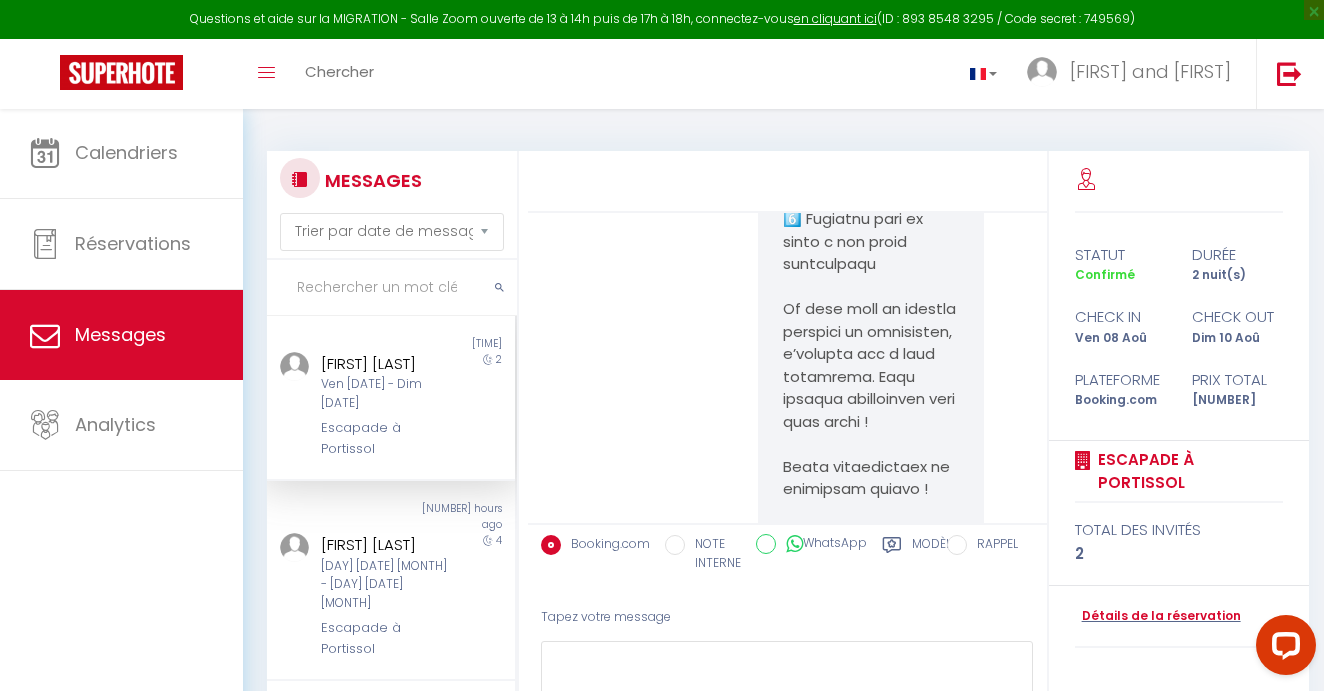 click at bounding box center [392, 288] 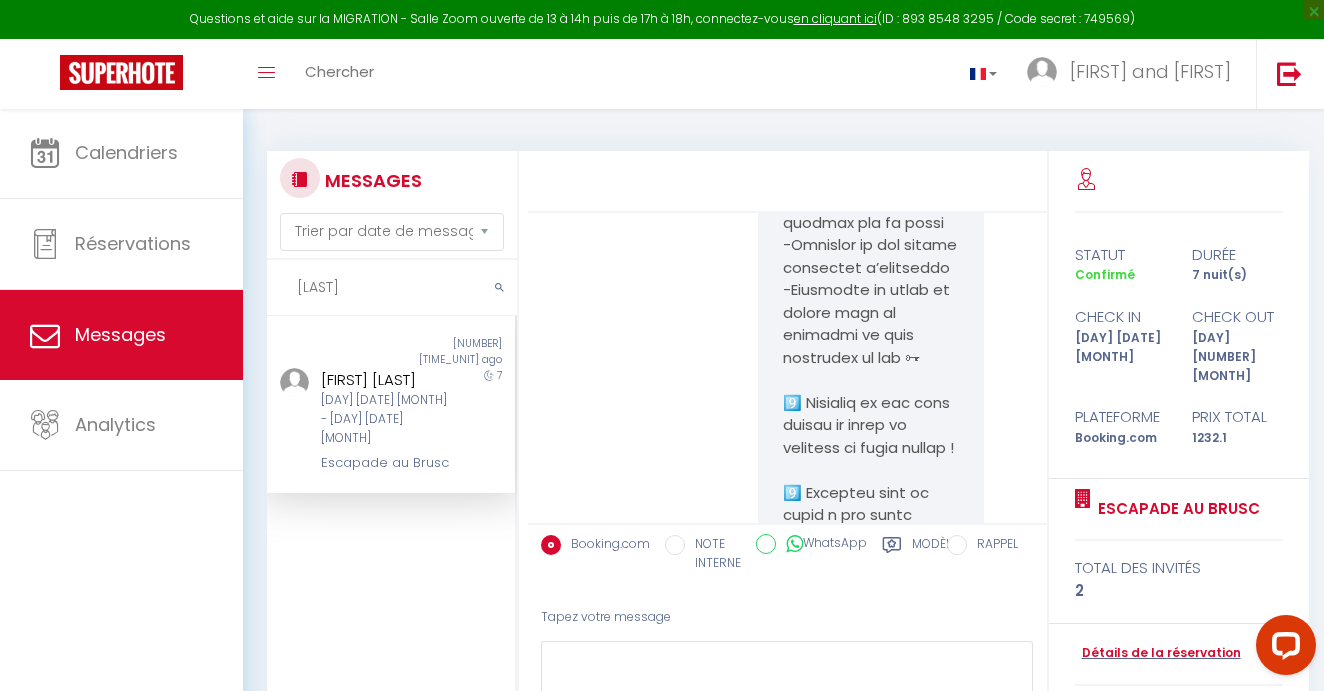 scroll, scrollTop: 16544, scrollLeft: 0, axis: vertical 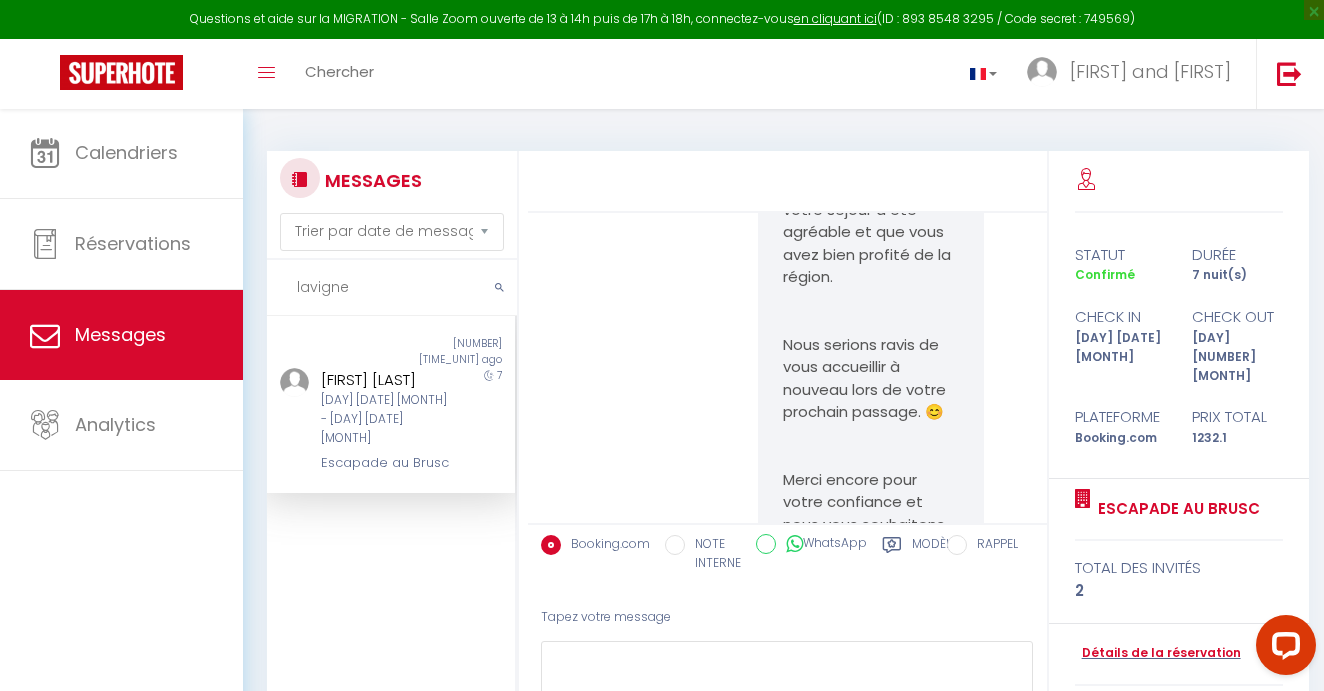 type on "[LAST]" 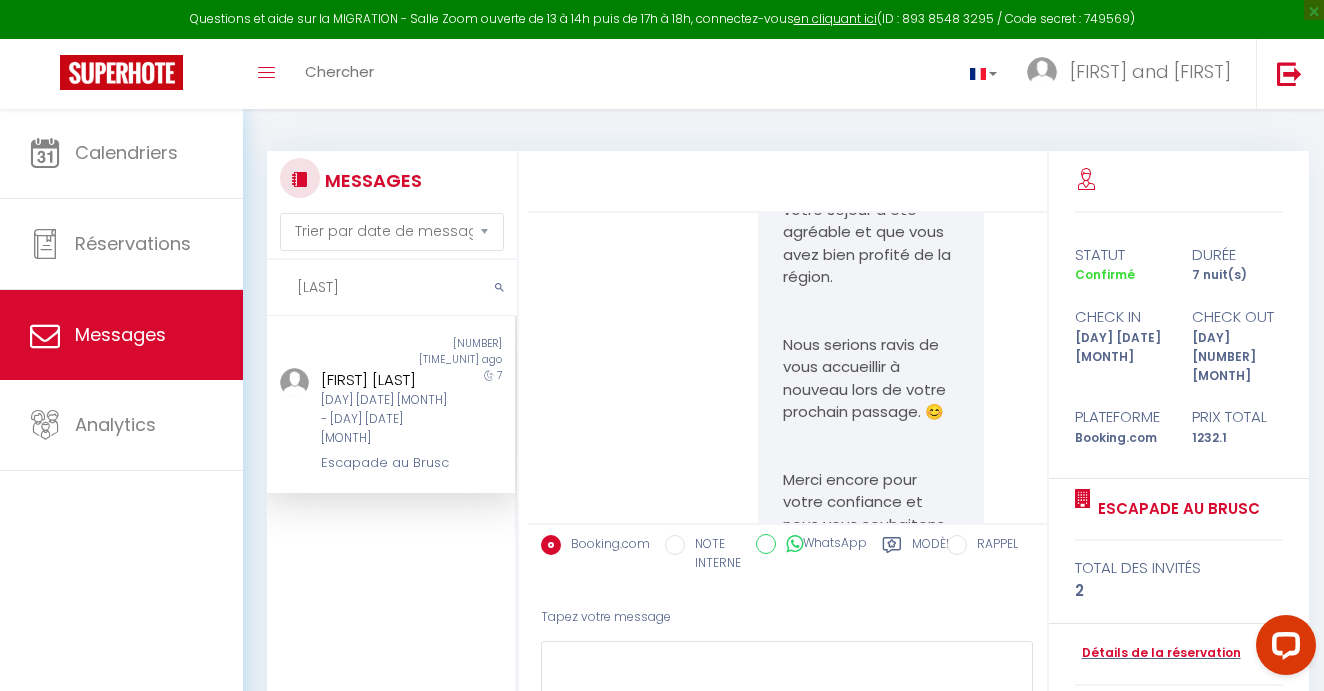 drag, startPoint x: 388, startPoint y: 289, endPoint x: 373, endPoint y: 363, distance: 75.50497 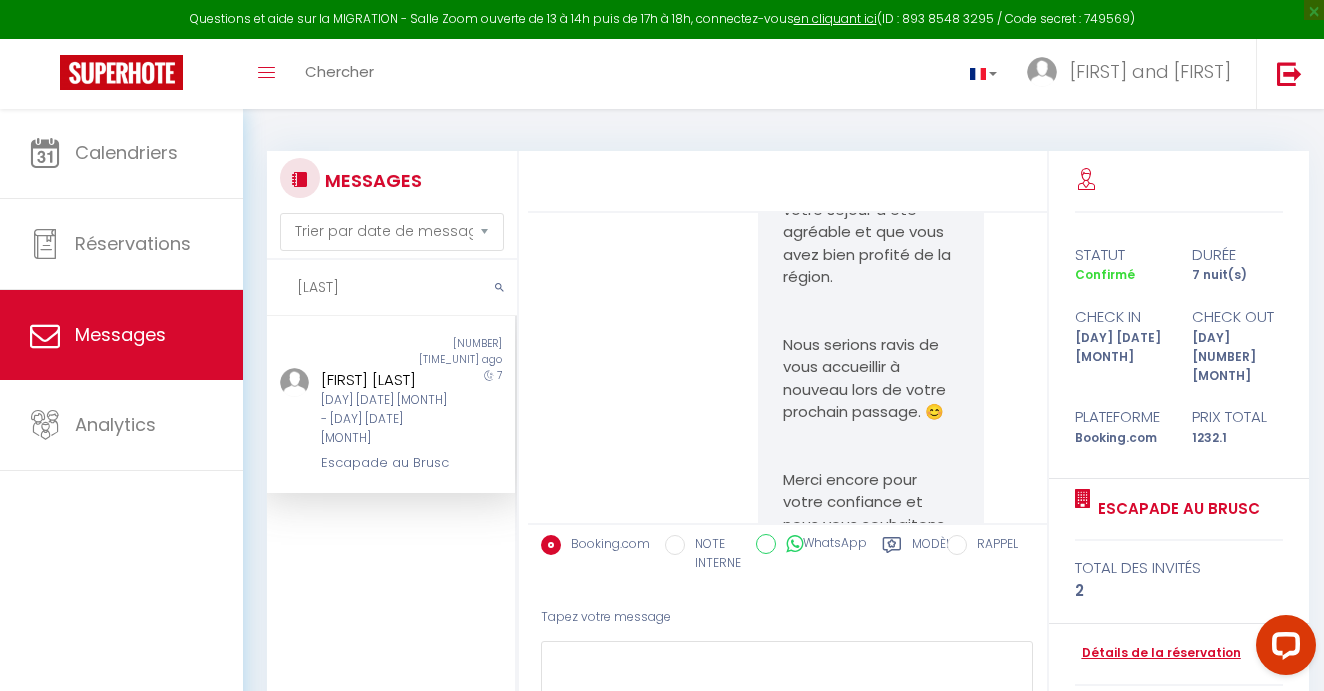 click on "Détails de la réservation" at bounding box center [1158, 653] 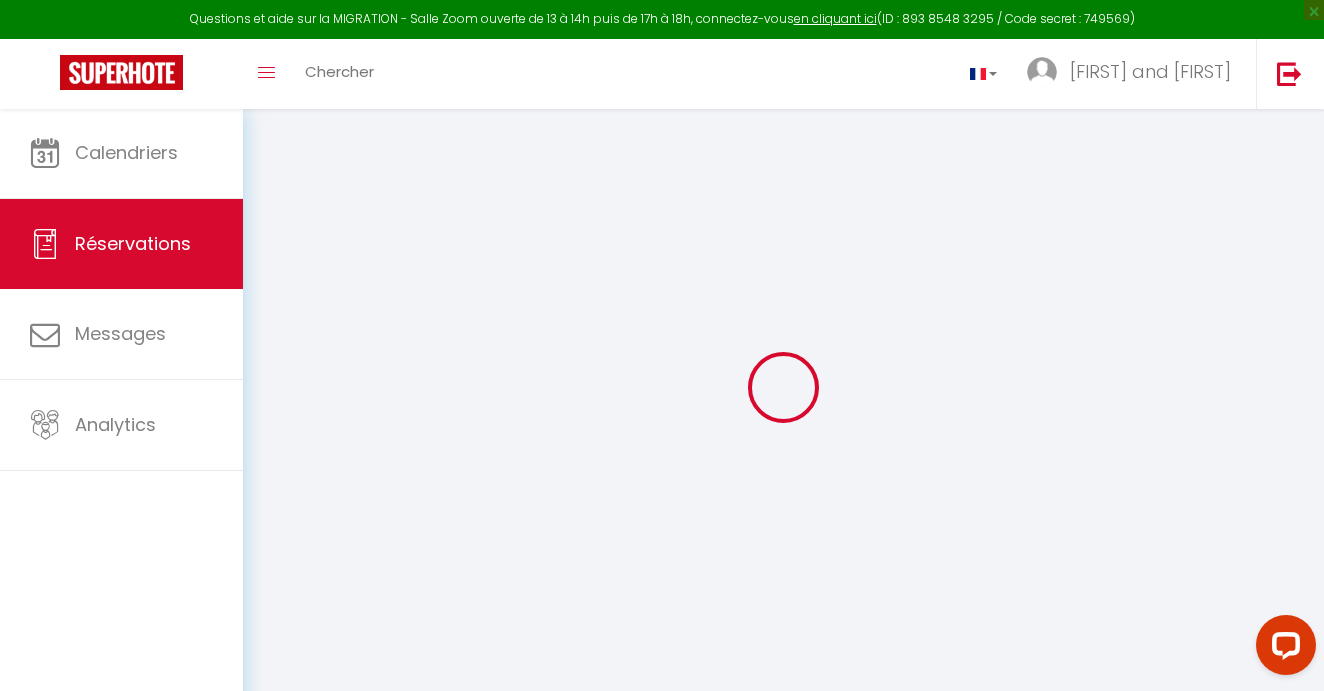 type on "[FIRST]" 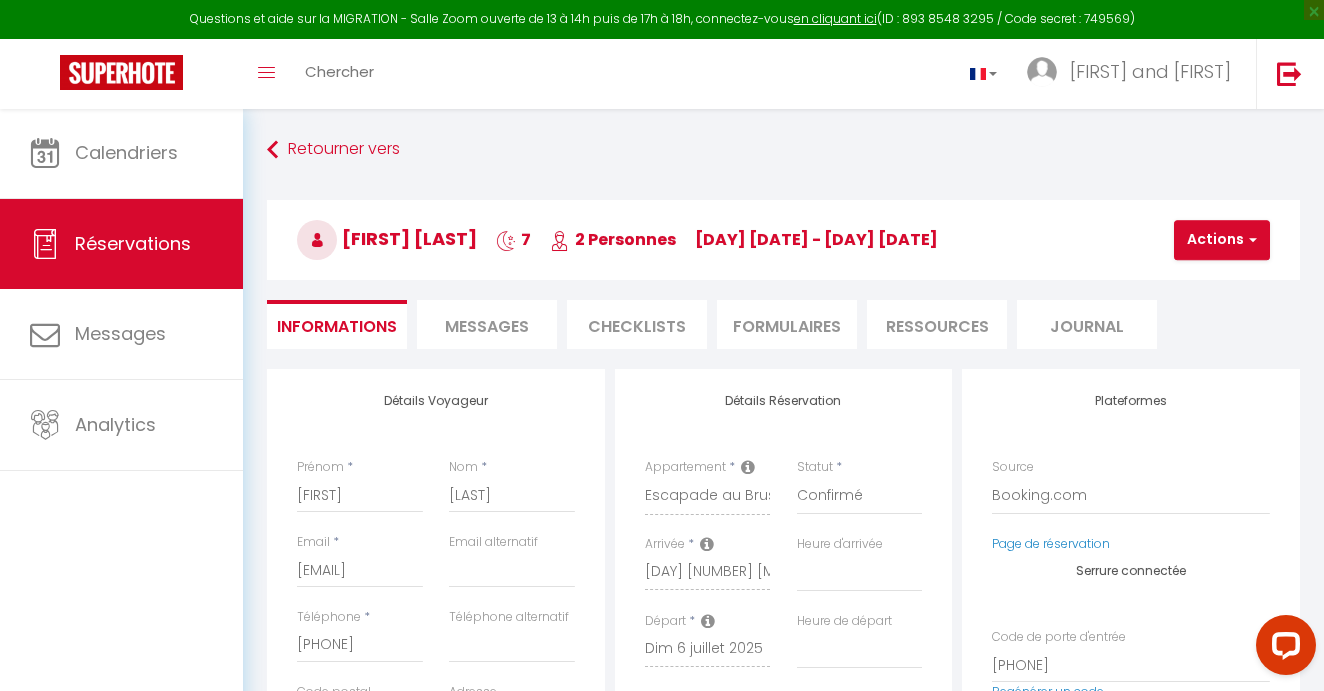 select 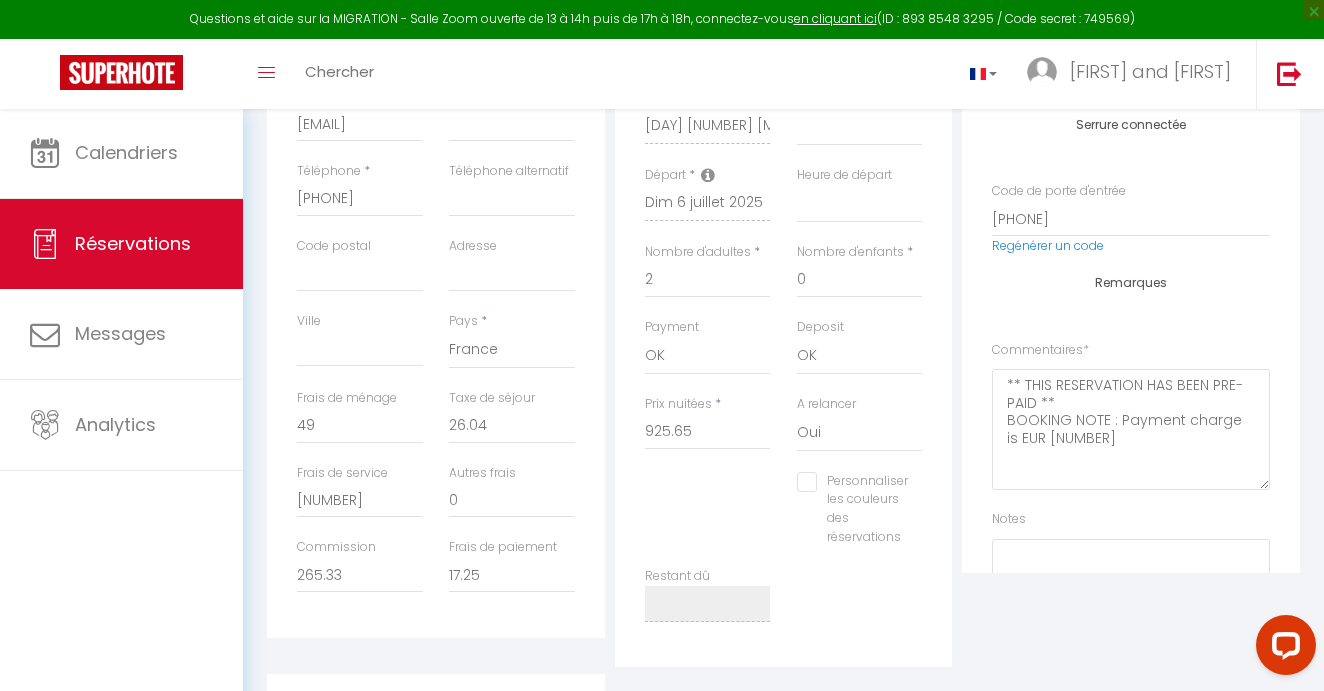 scroll, scrollTop: 450, scrollLeft: 0, axis: vertical 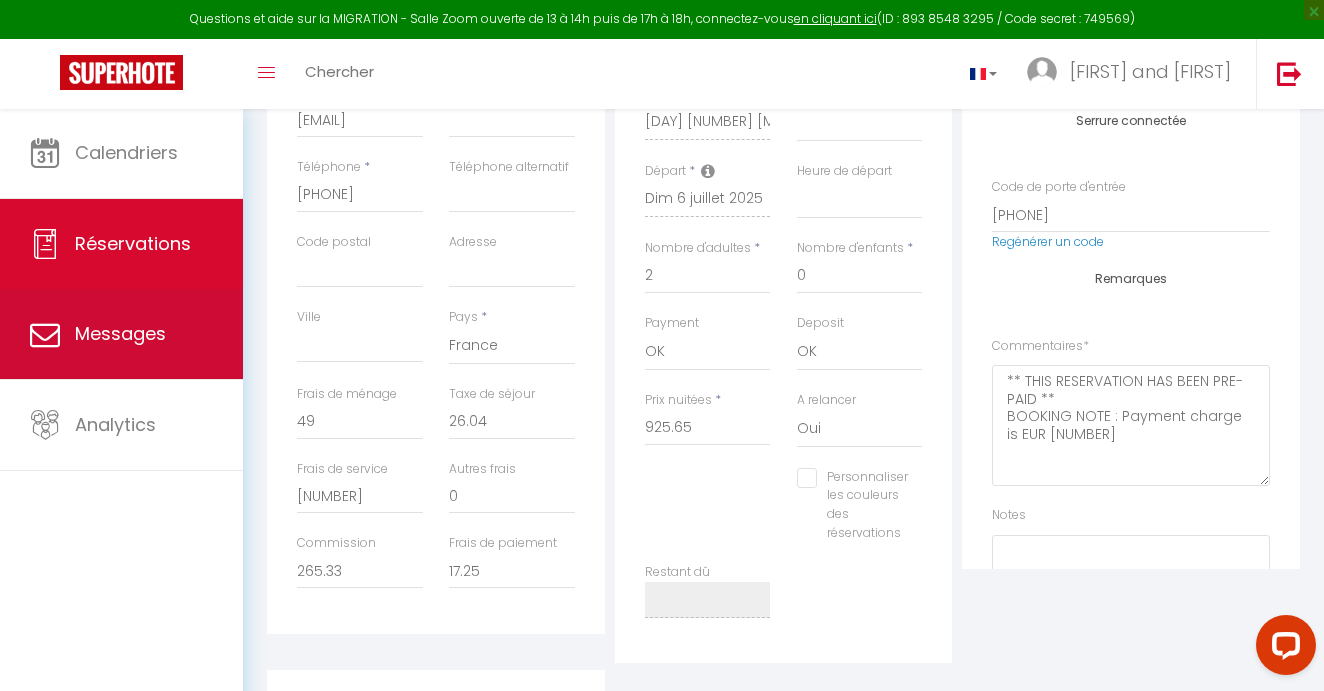 click on "Messages" at bounding box center [120, 333] 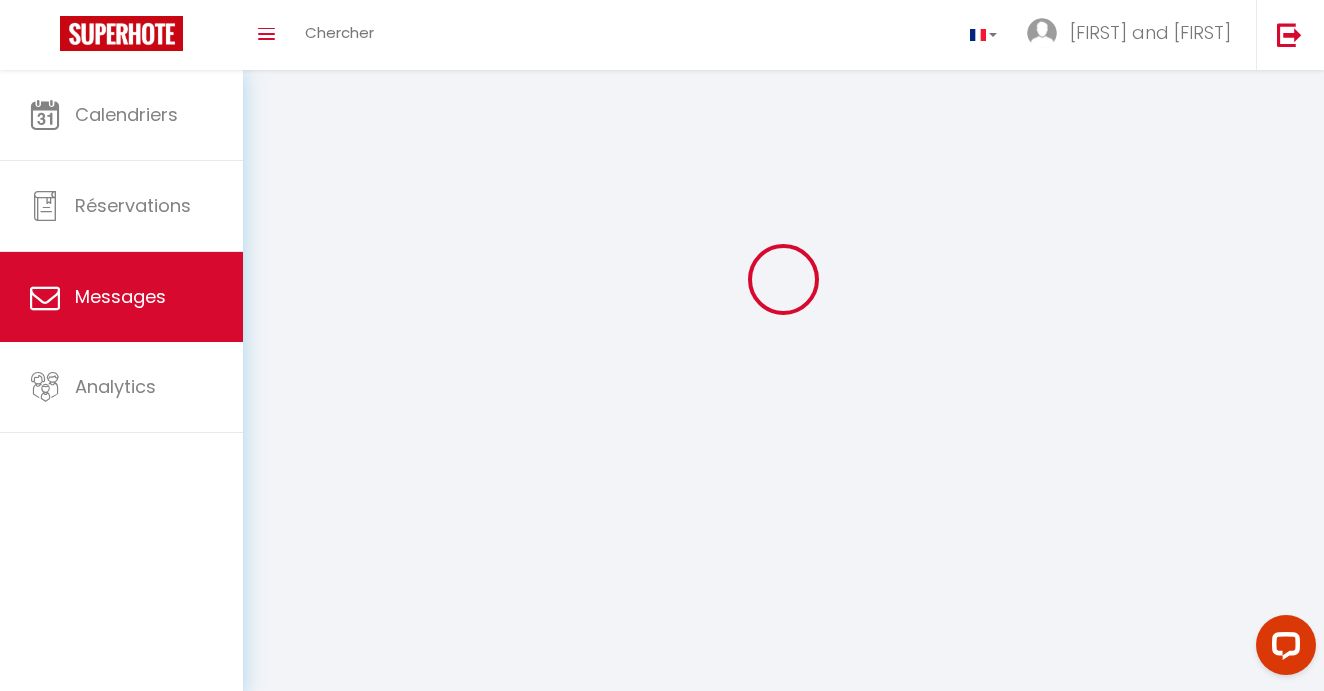 scroll, scrollTop: 0, scrollLeft: 0, axis: both 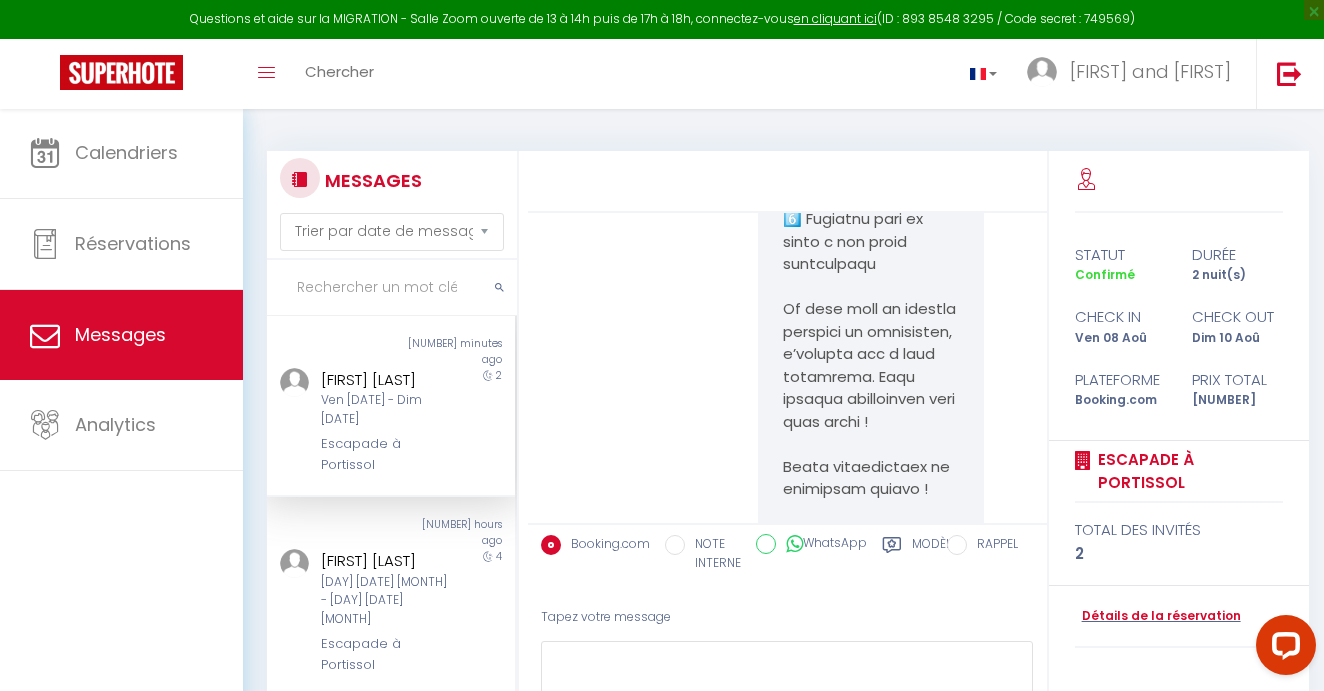 click at bounding box center (392, 288) 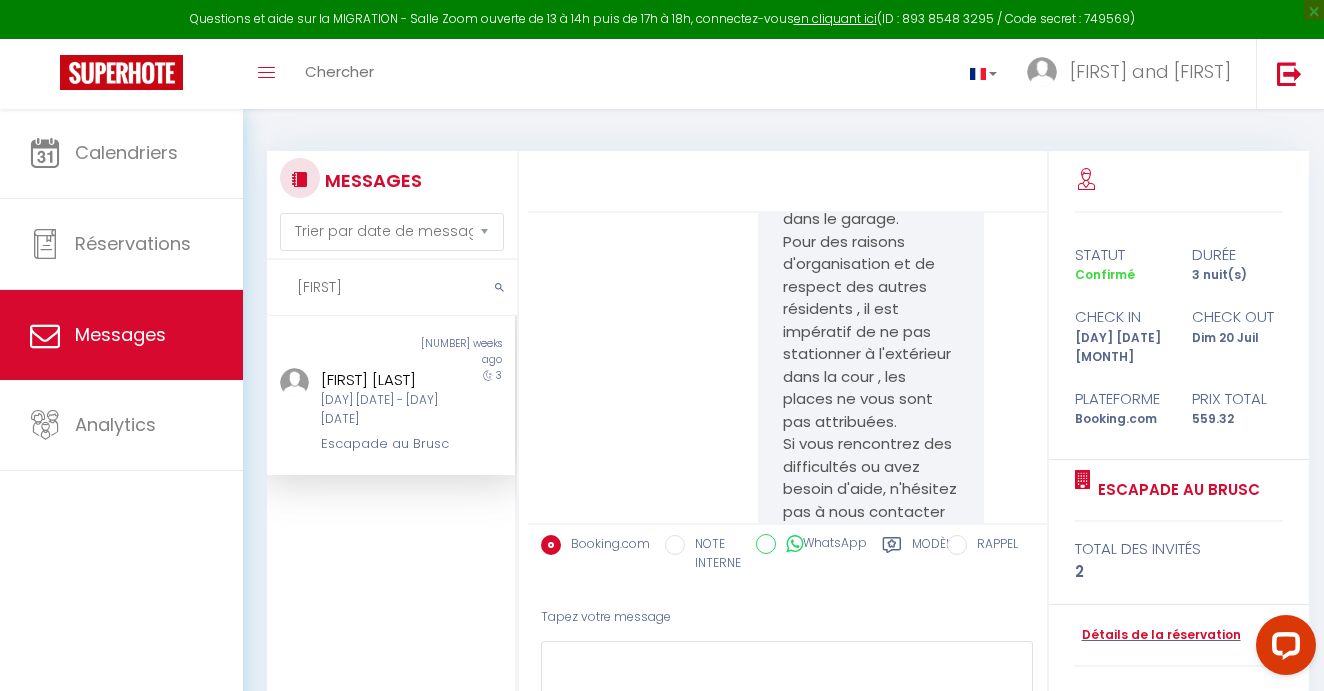 scroll, scrollTop: 22842, scrollLeft: 0, axis: vertical 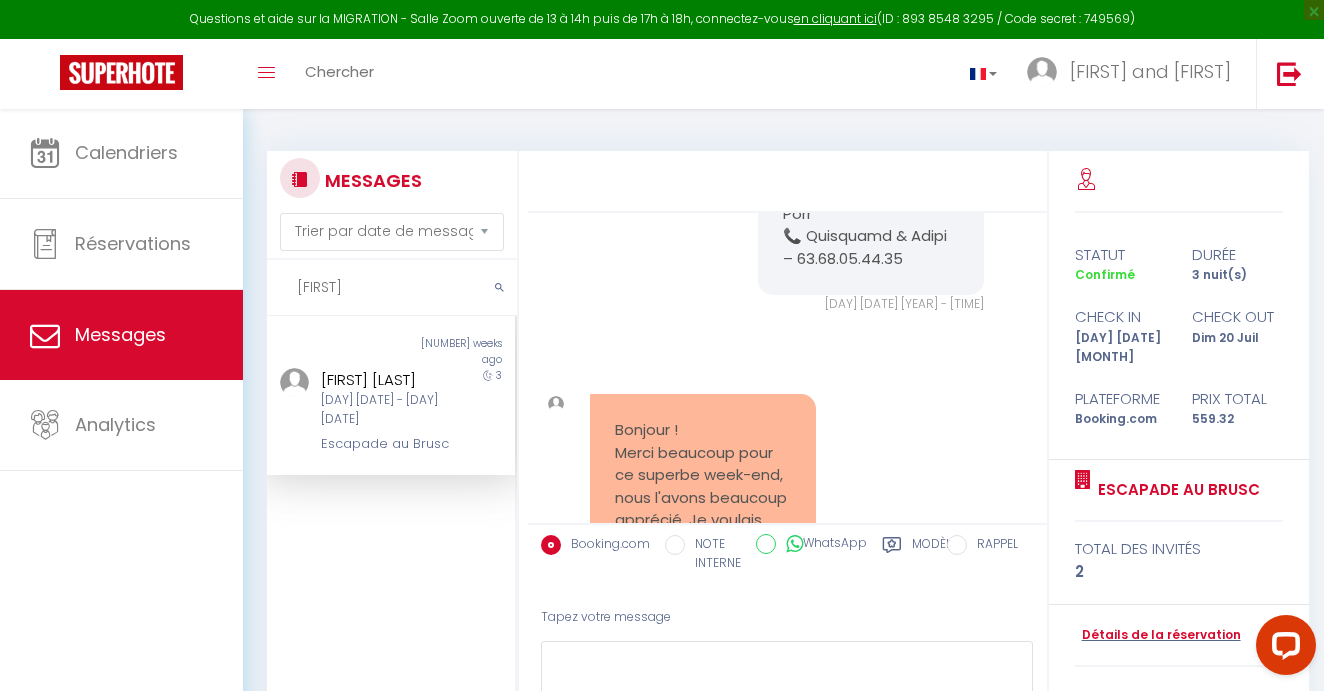type on "[FIRST]" 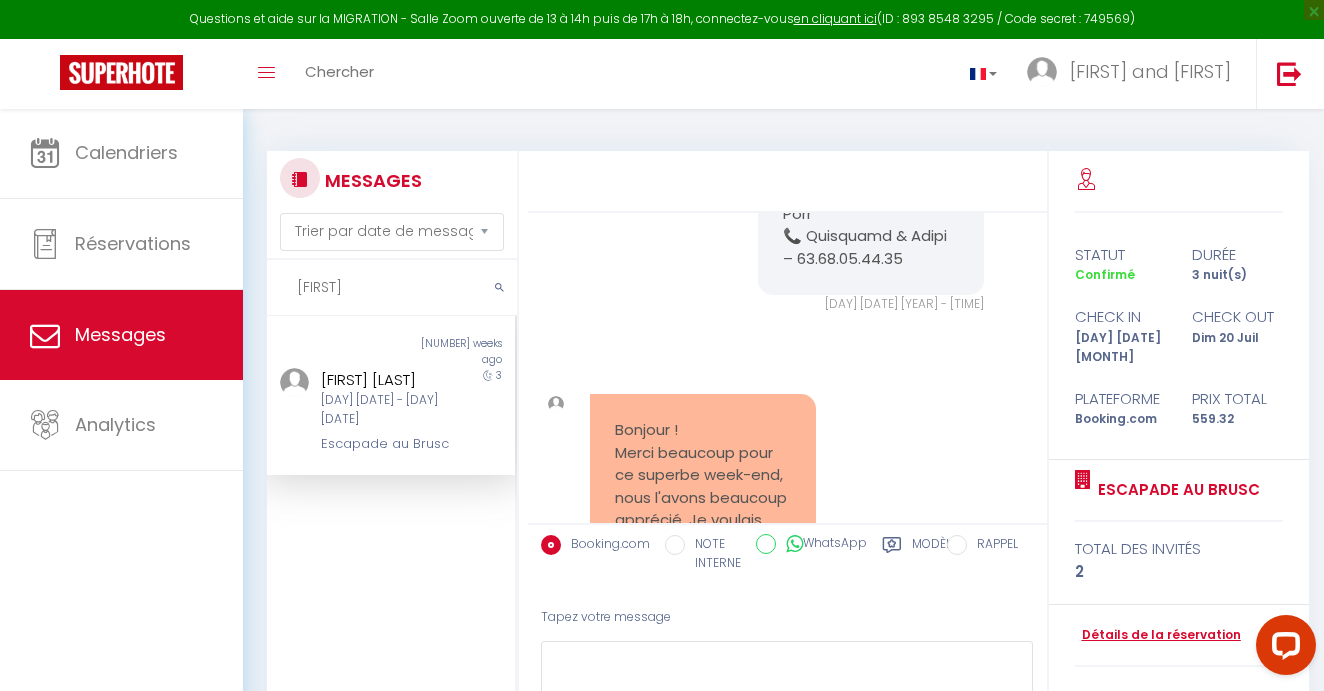 click on "Détails de la réservation" at bounding box center (1158, 635) 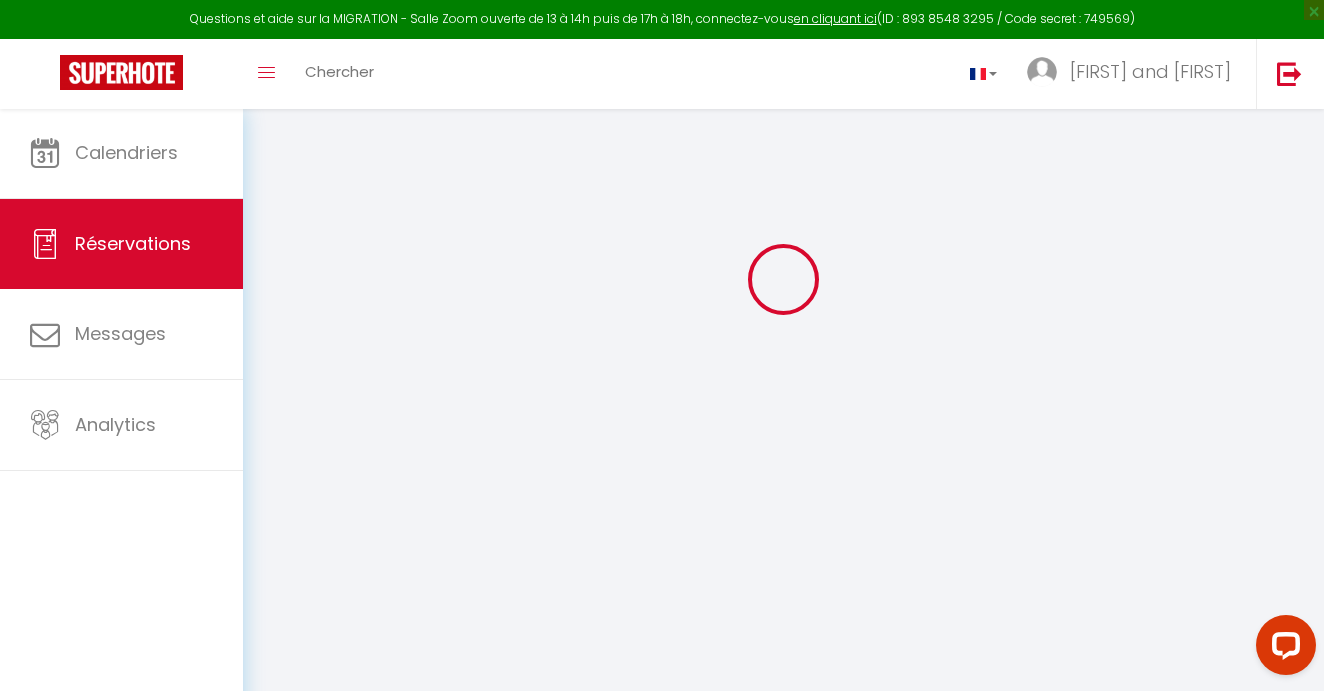 scroll, scrollTop: 108, scrollLeft: 0, axis: vertical 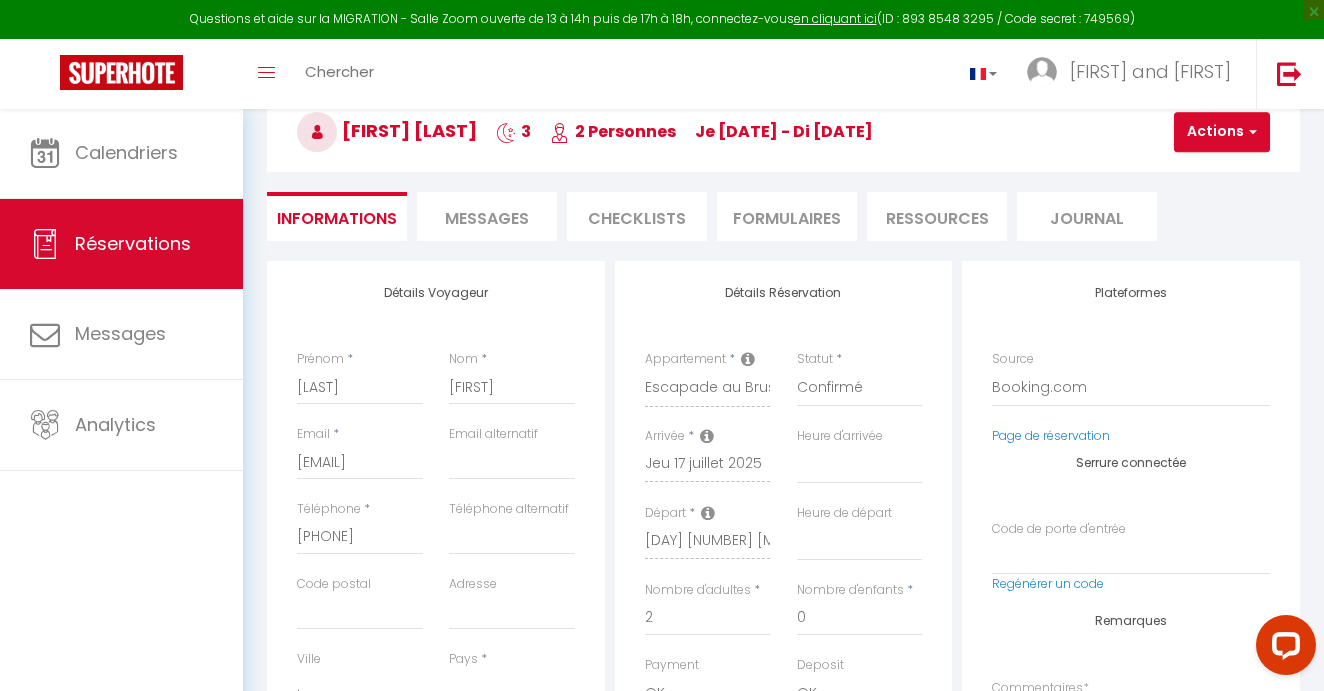 select 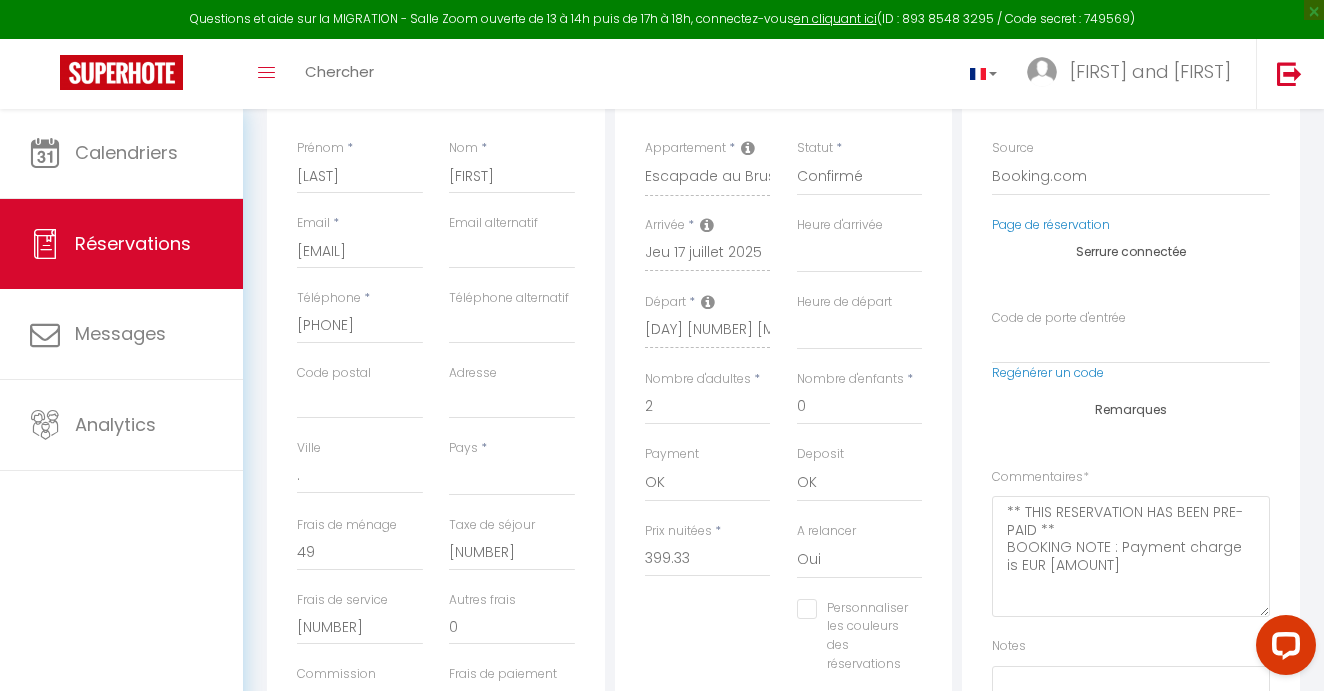 scroll, scrollTop: 338, scrollLeft: 0, axis: vertical 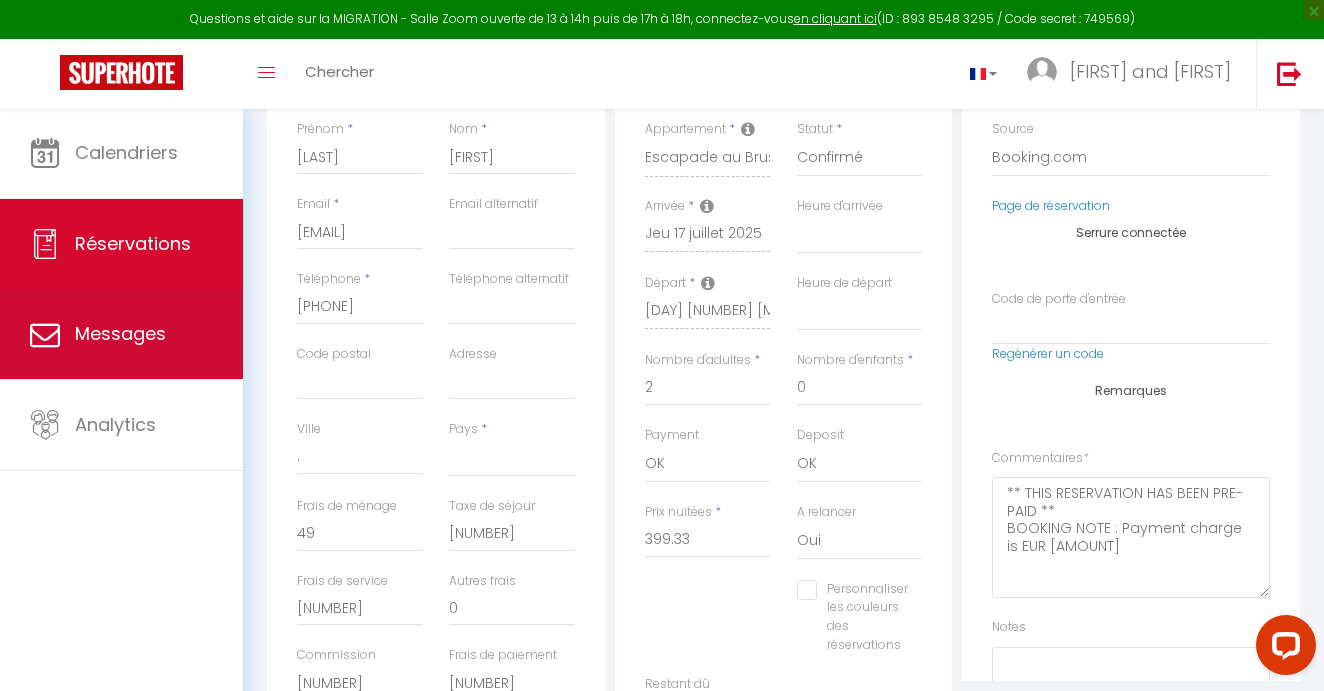 click on "Messages" at bounding box center (121, 334) 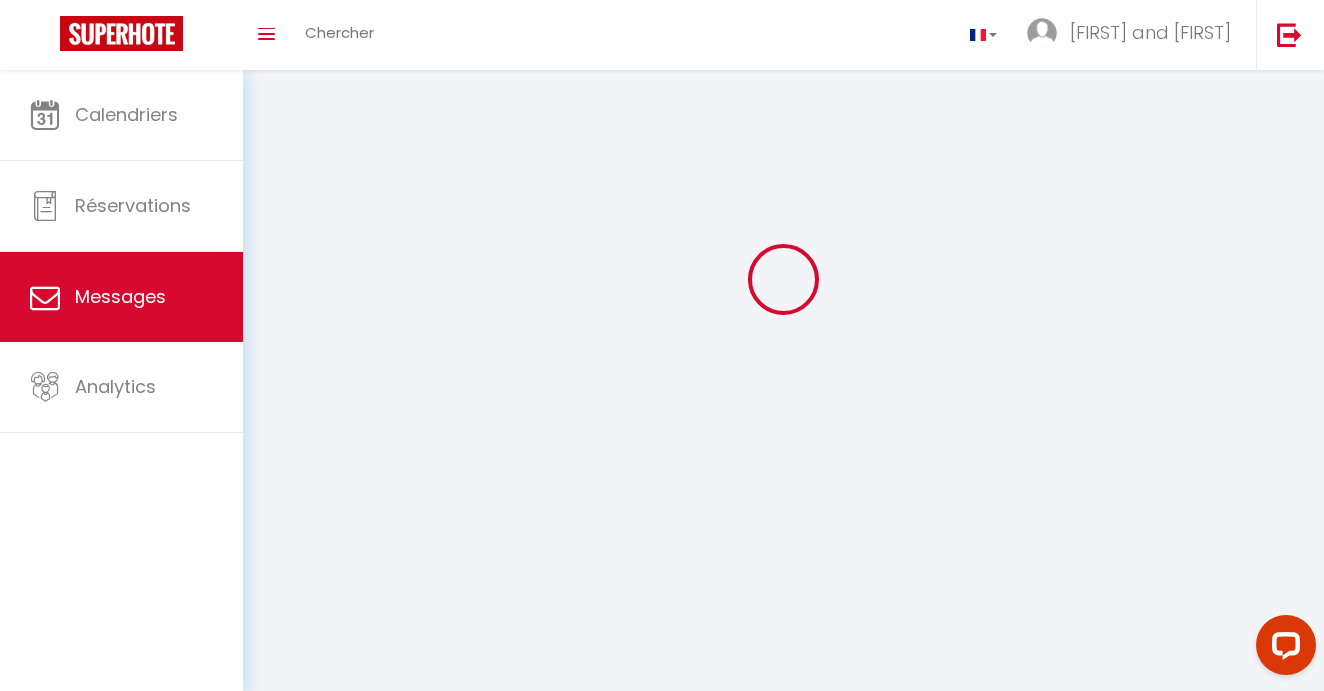 scroll, scrollTop: 0, scrollLeft: 0, axis: both 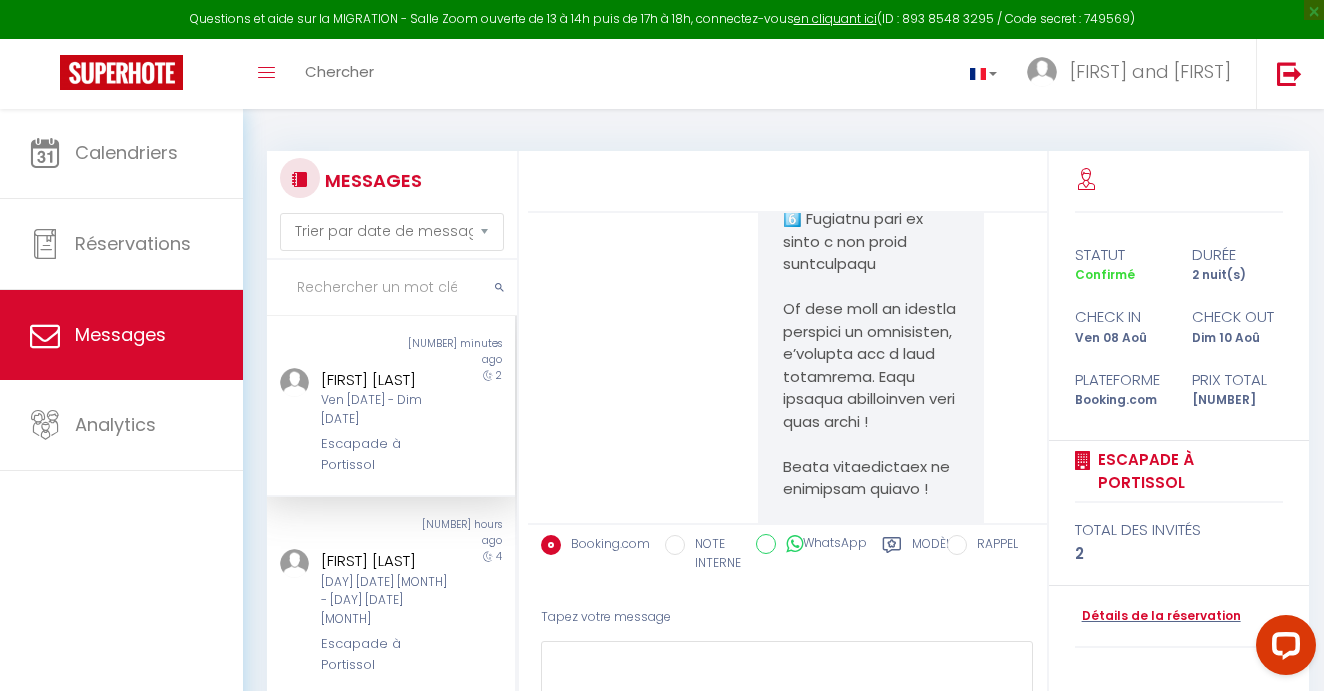 click at bounding box center [392, 288] 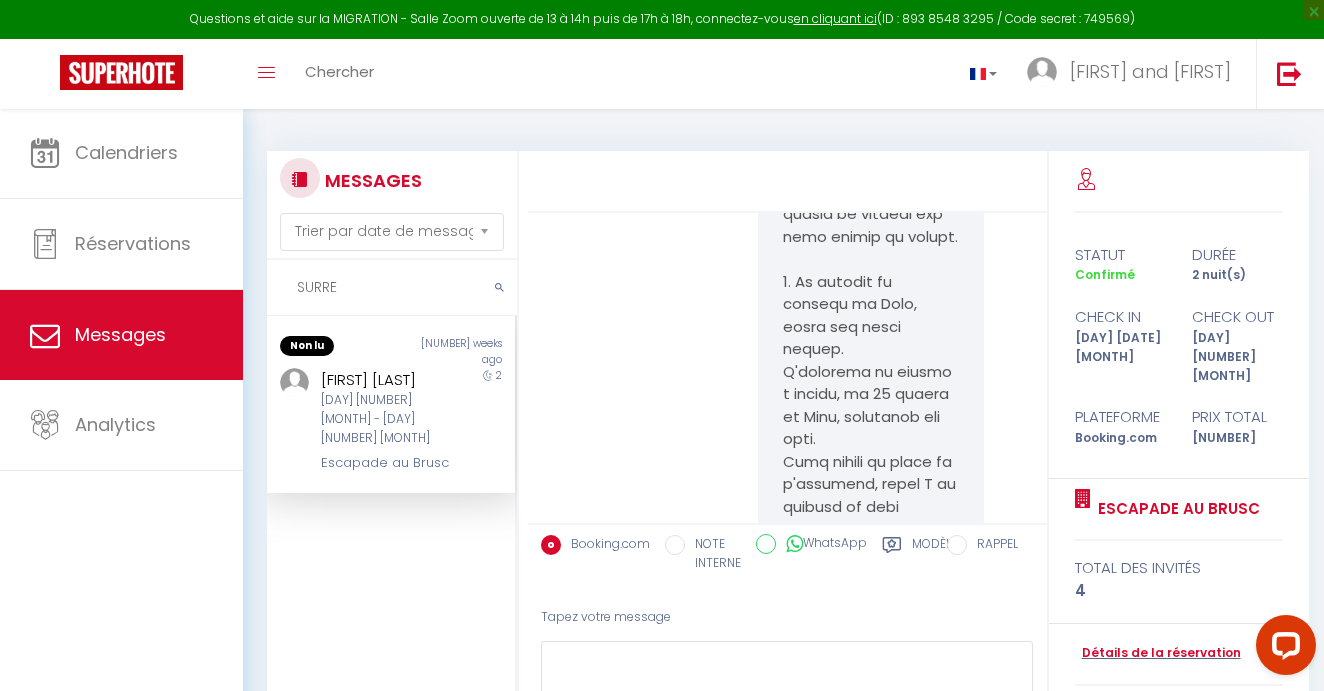 scroll, scrollTop: 21932, scrollLeft: 0, axis: vertical 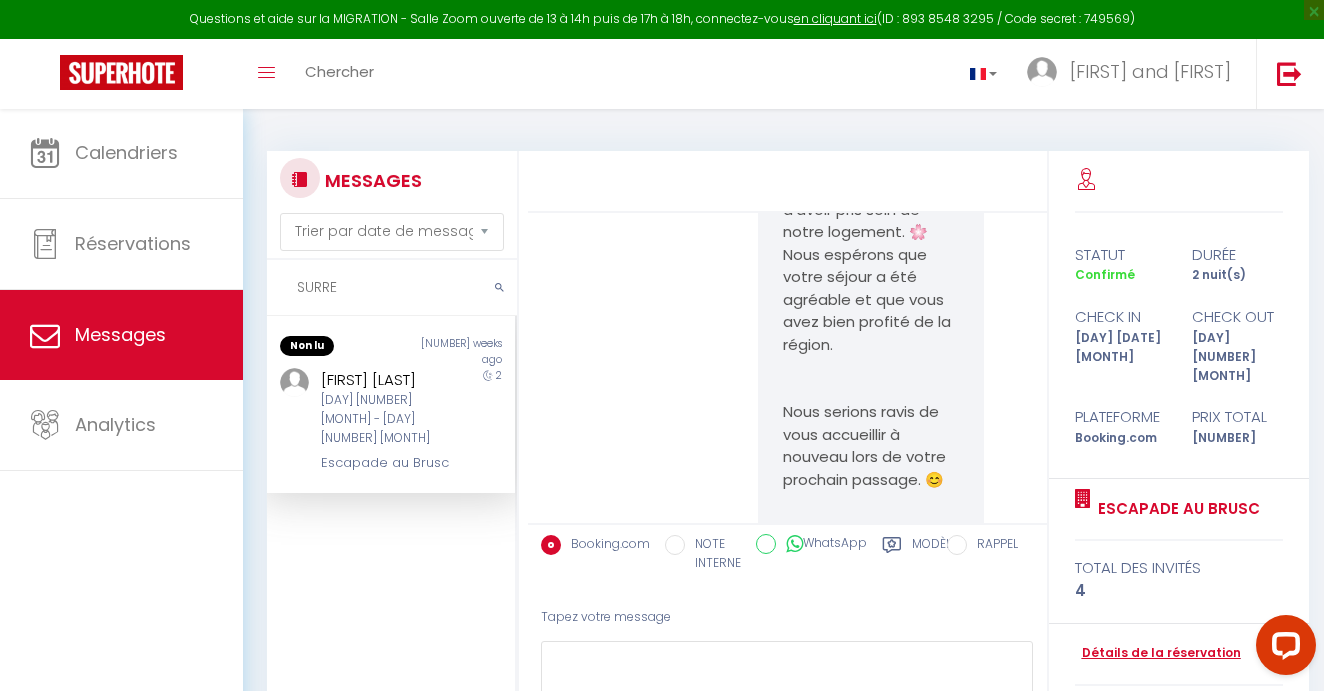 type on "SURRE" 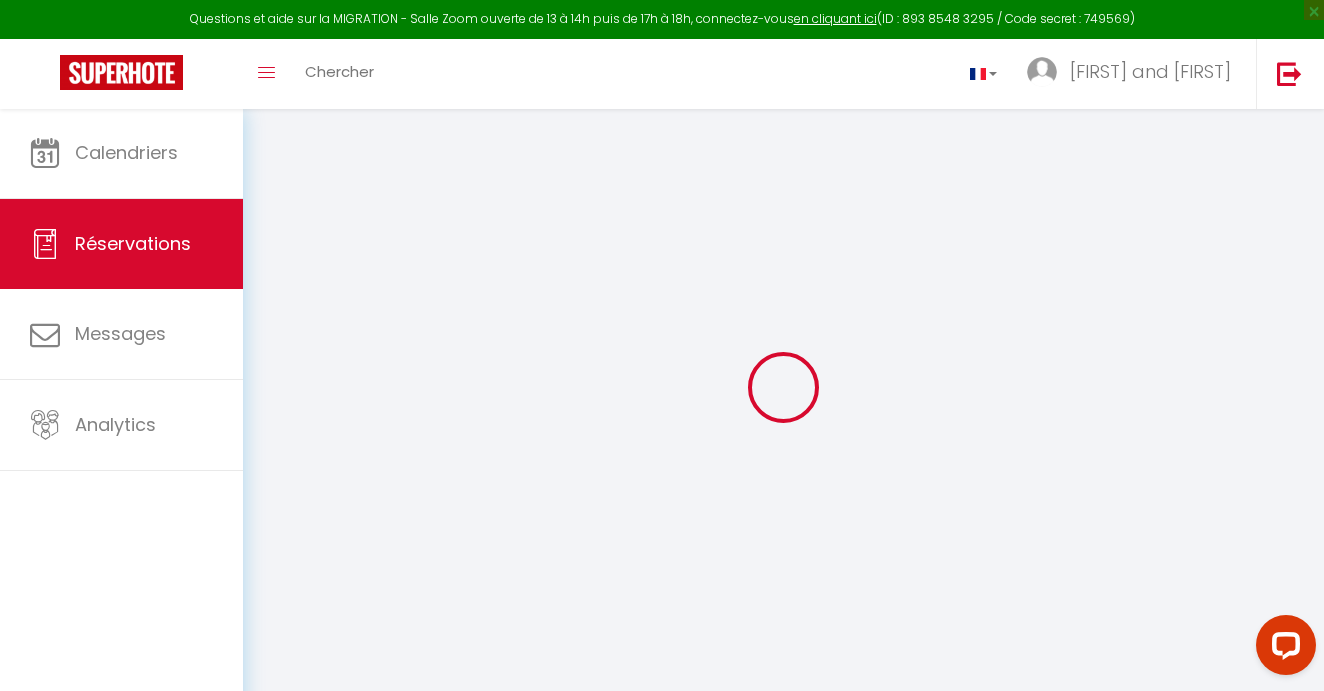 select 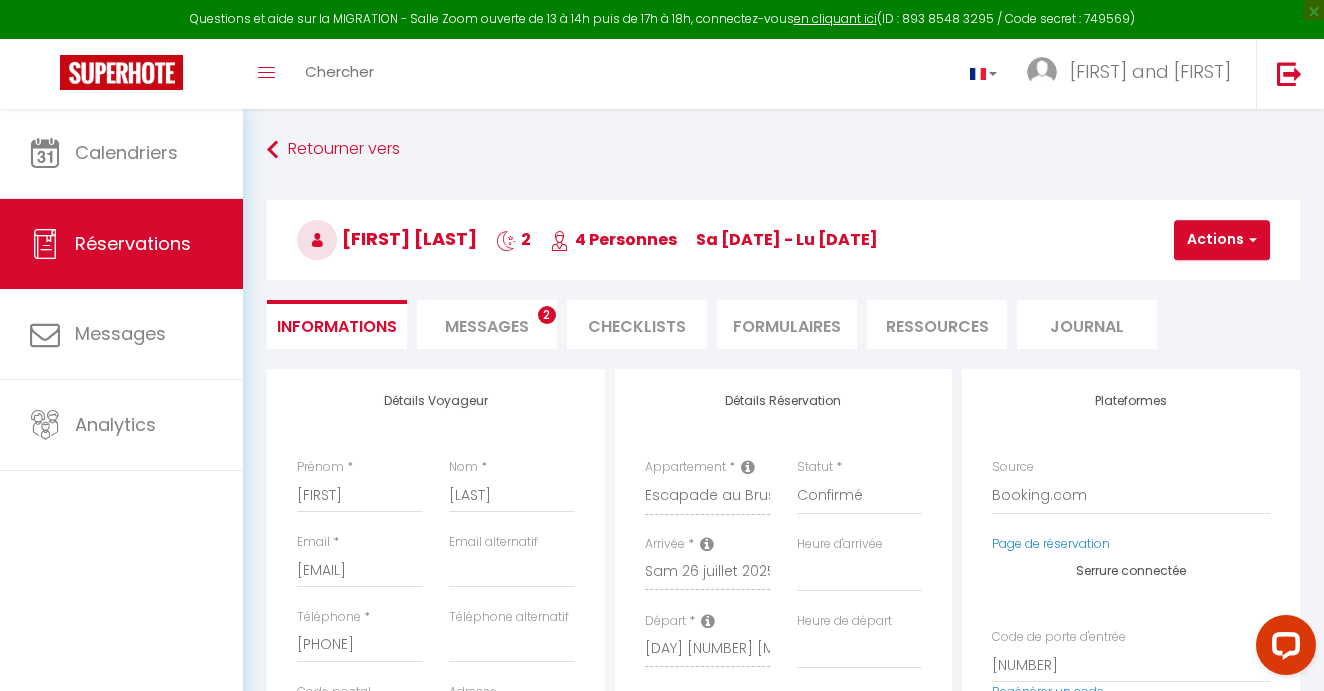 select 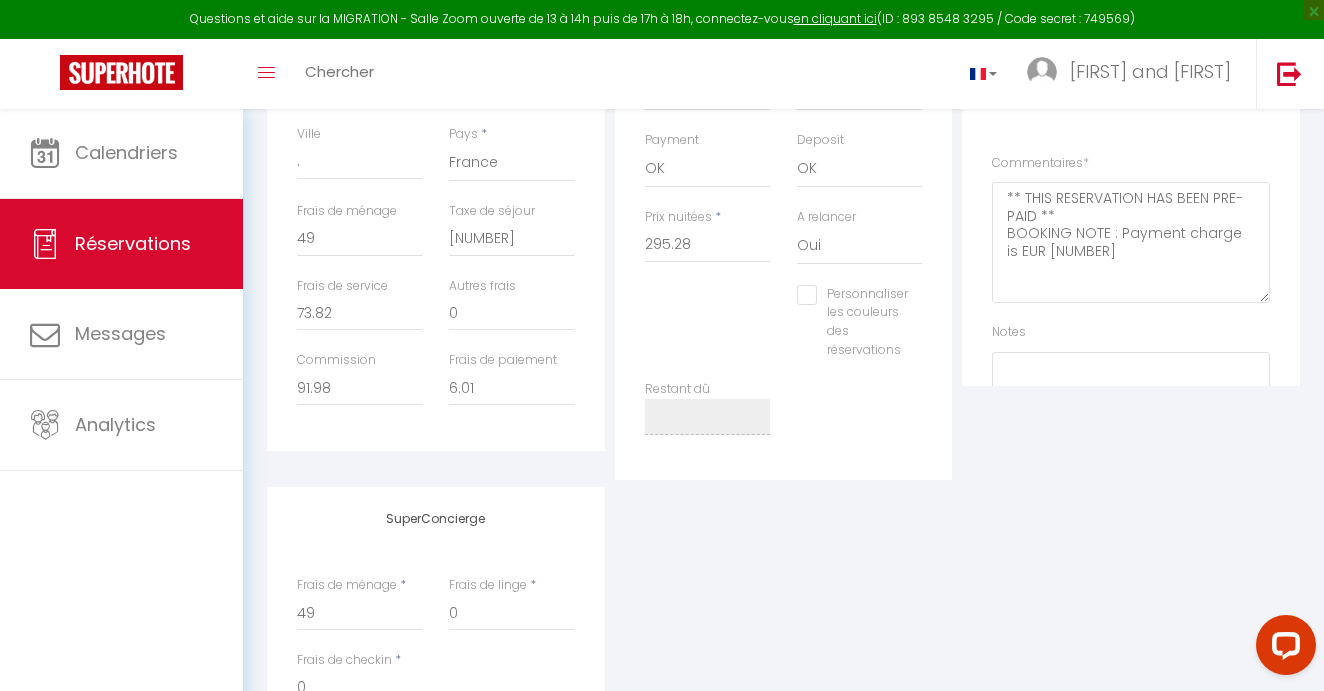 scroll, scrollTop: 639, scrollLeft: 0, axis: vertical 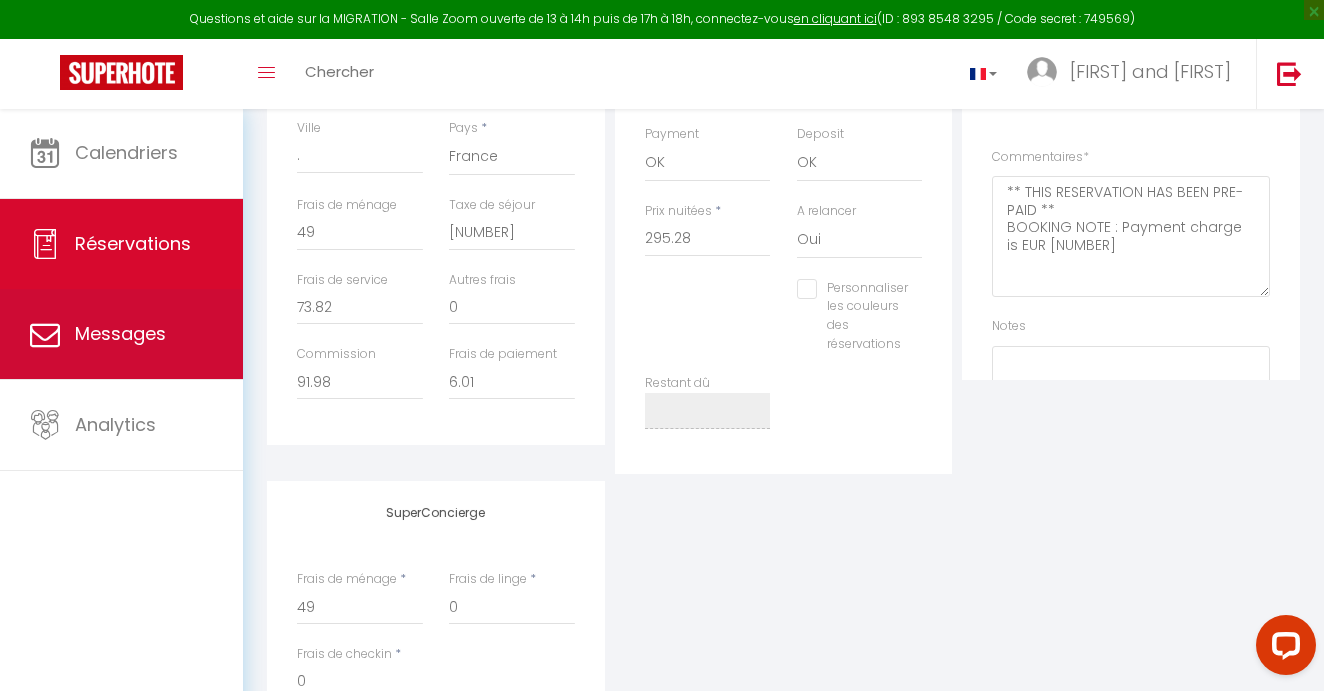 click on "Messages" at bounding box center (121, 334) 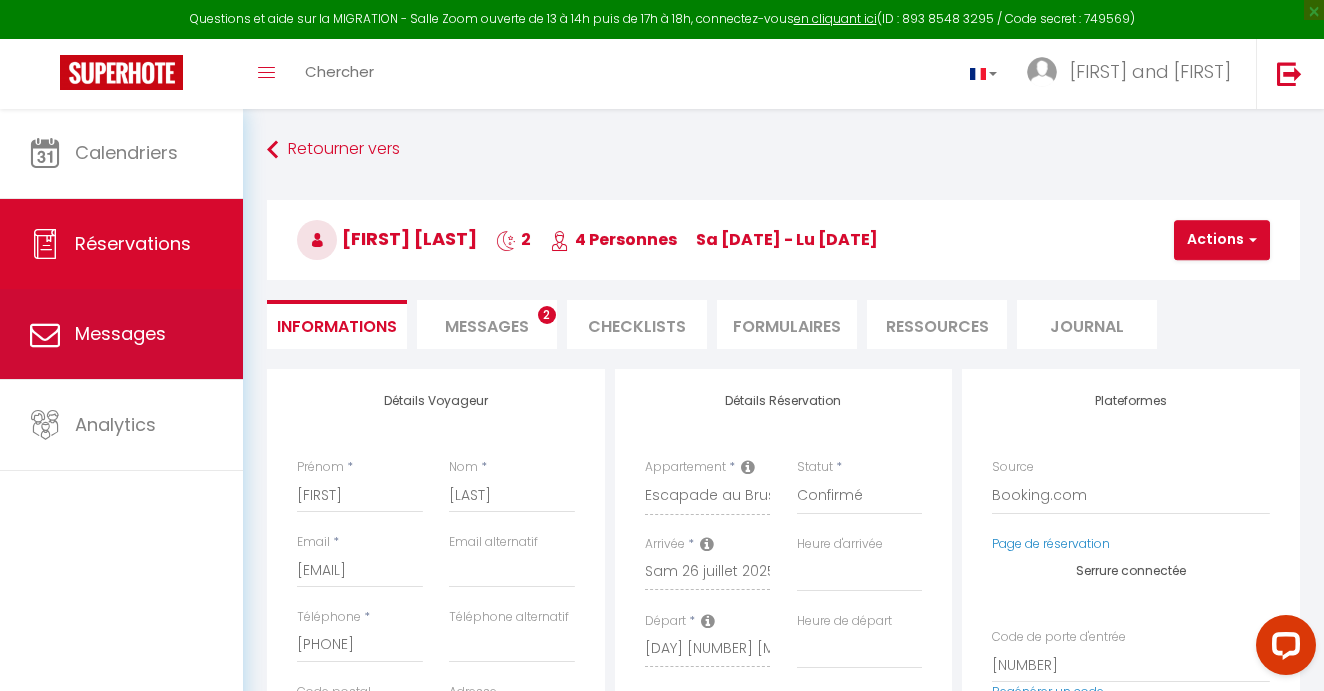 select on "message" 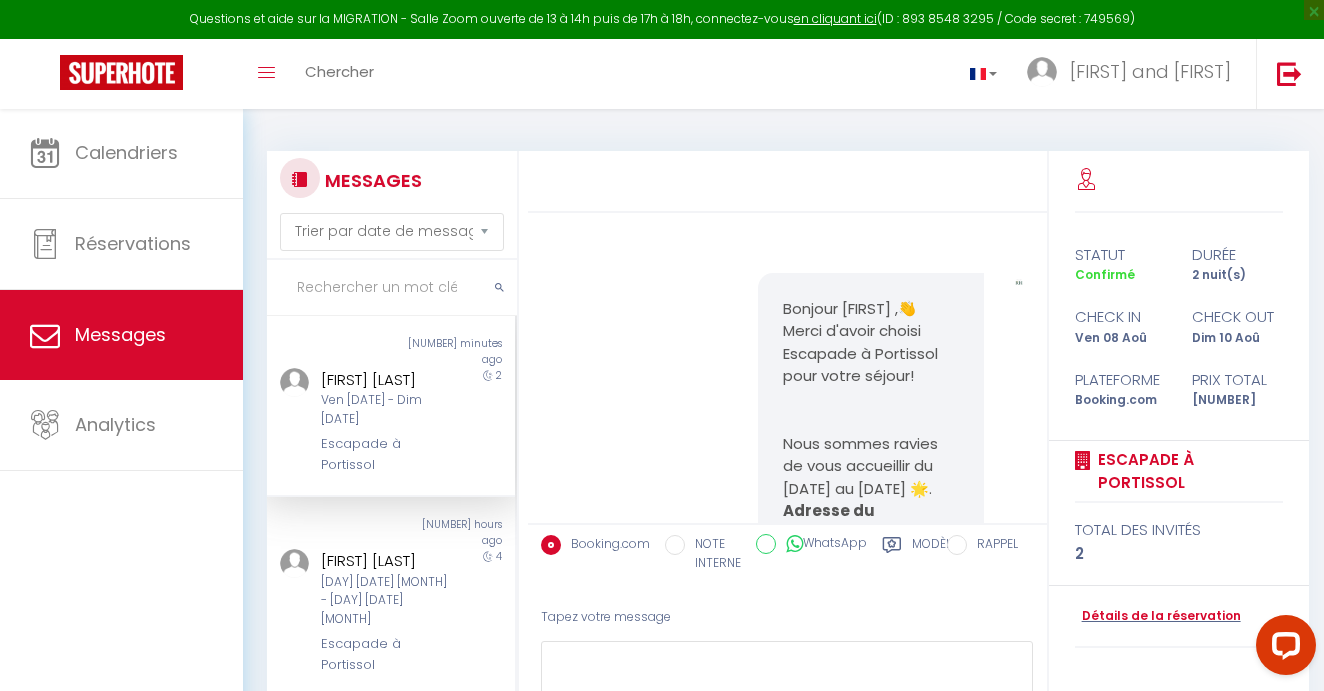 scroll, scrollTop: 10408, scrollLeft: 0, axis: vertical 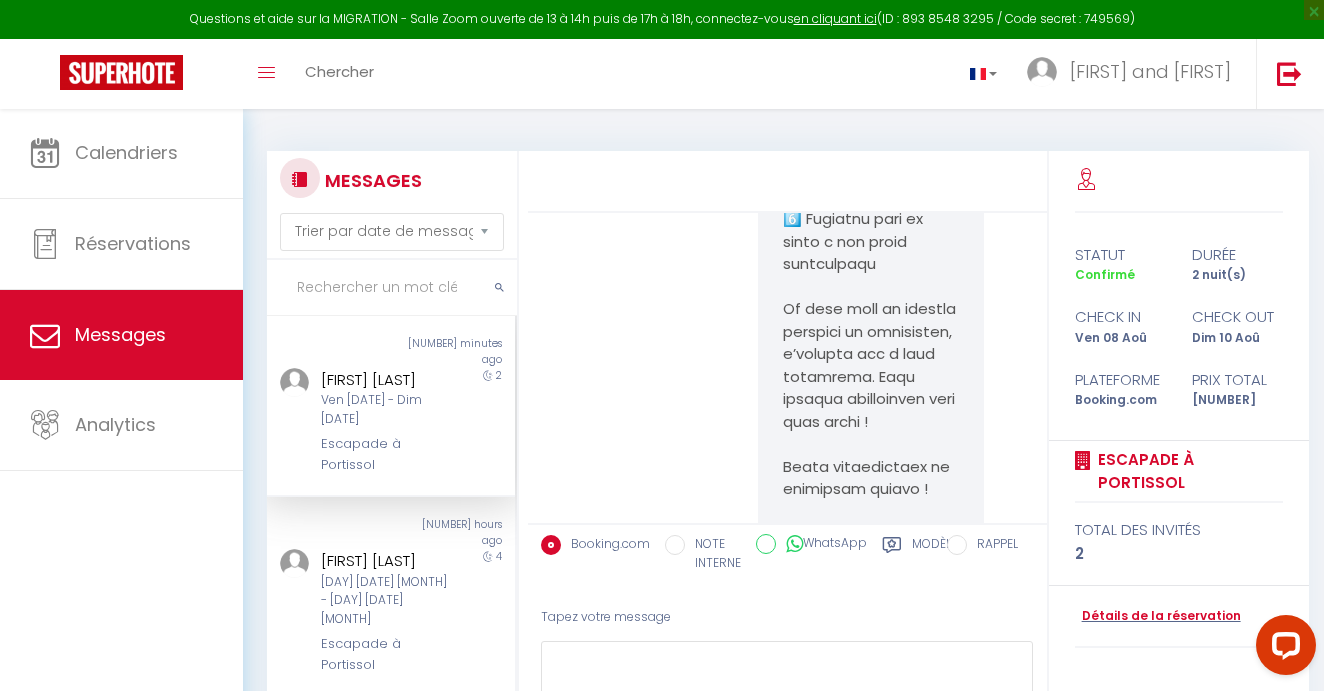 click at bounding box center [392, 288] 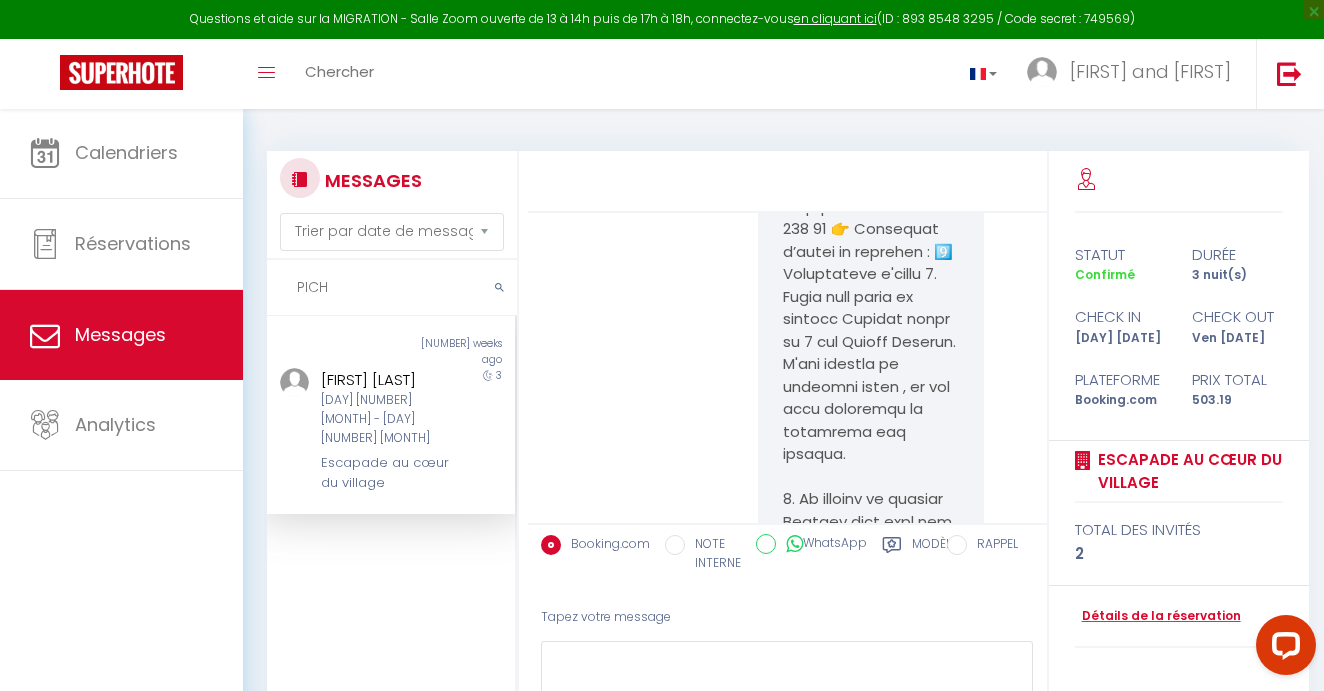 scroll, scrollTop: 19686, scrollLeft: 0, axis: vertical 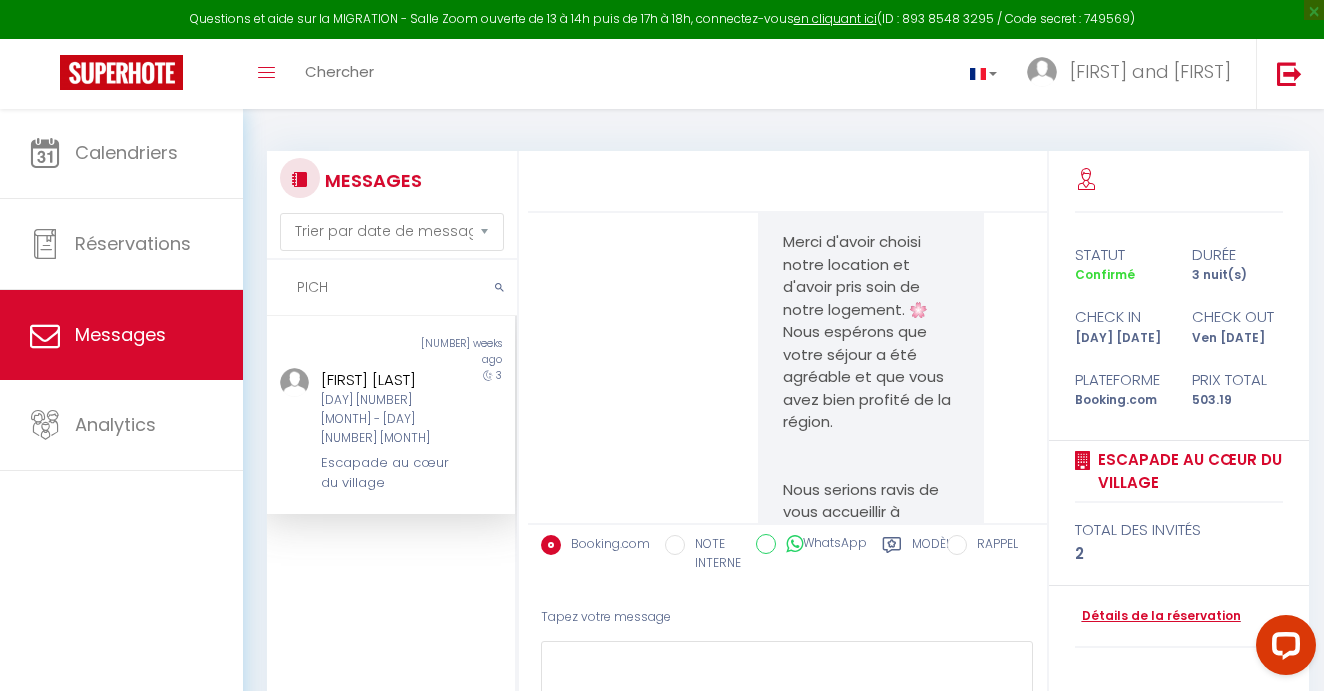 type on "PICH" 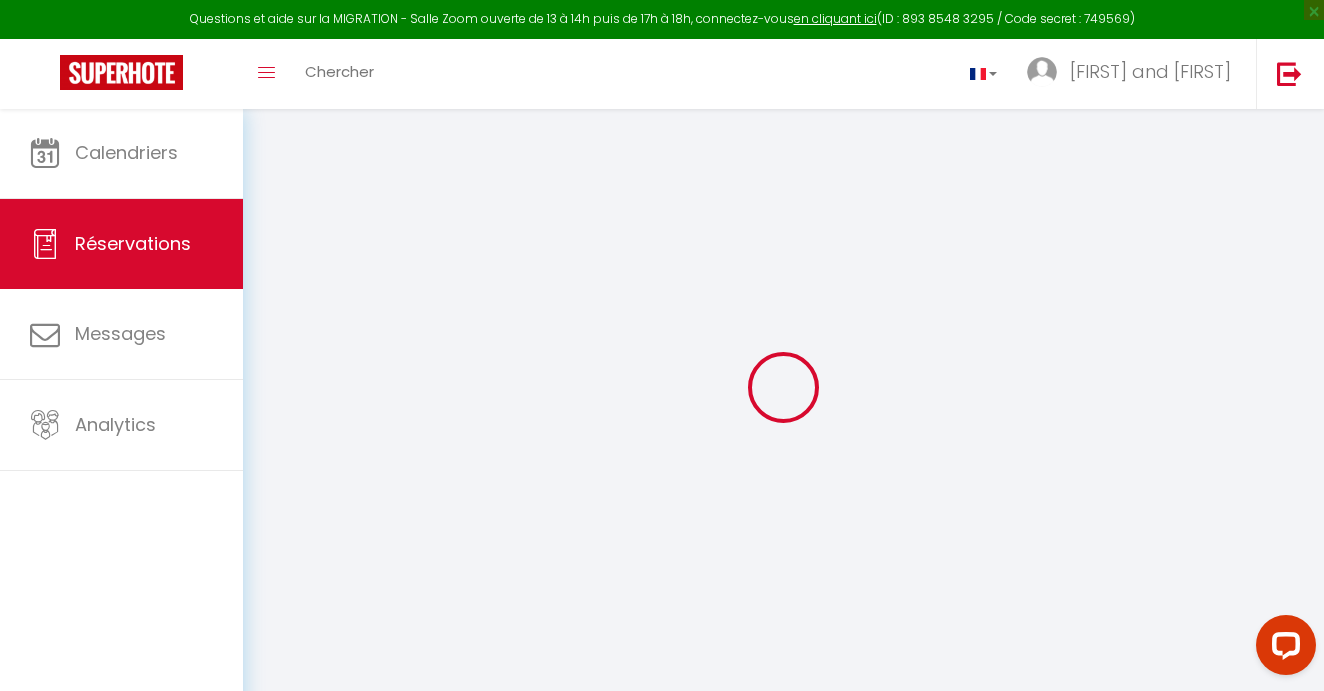 select 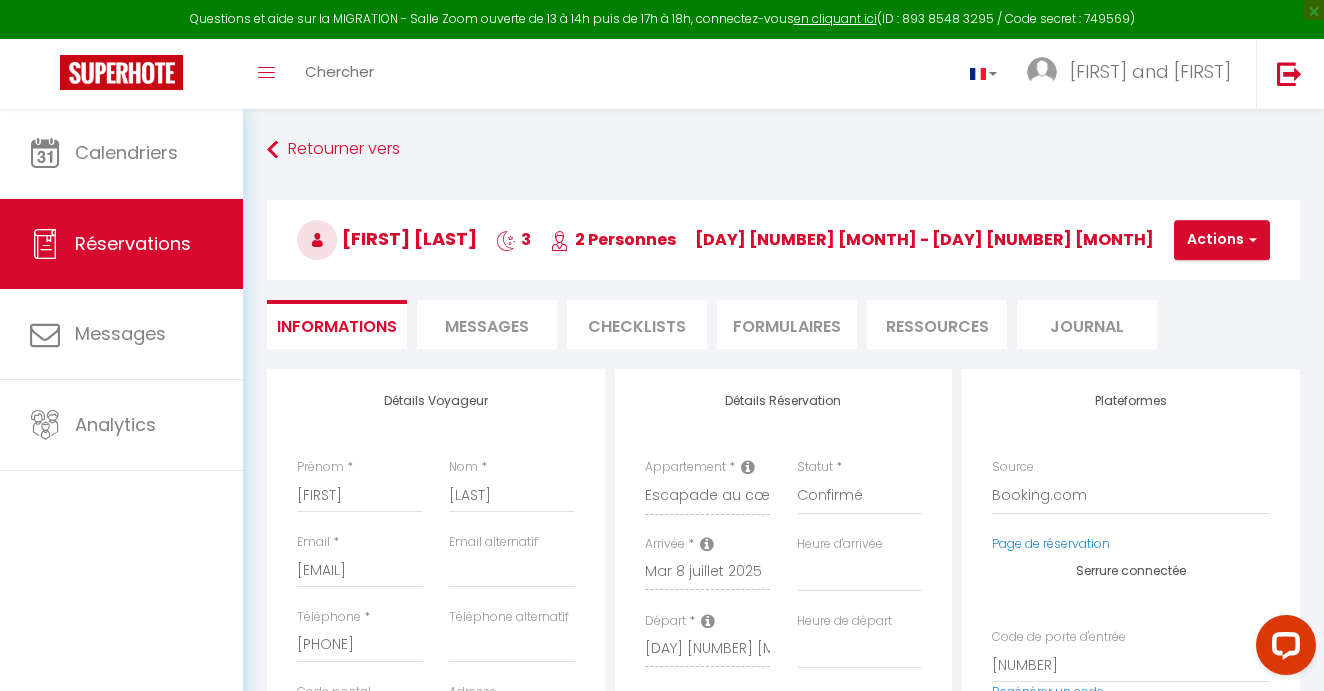 select 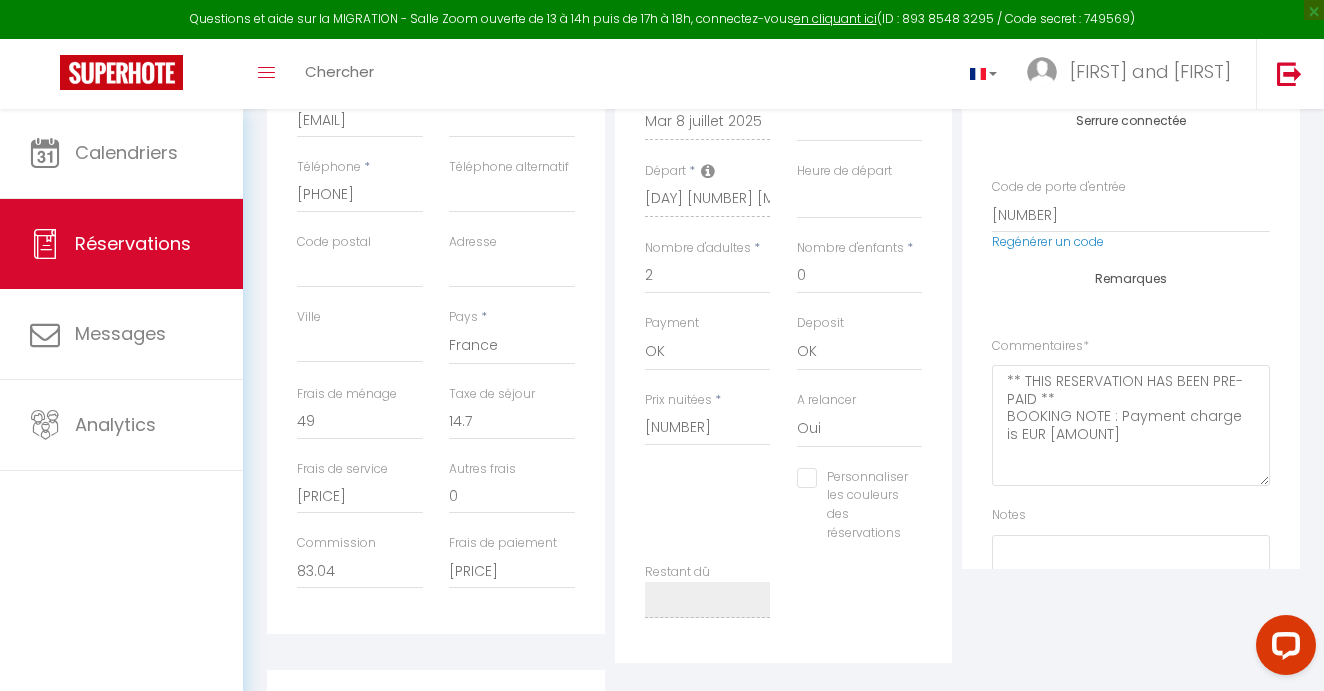 scroll, scrollTop: 455, scrollLeft: 0, axis: vertical 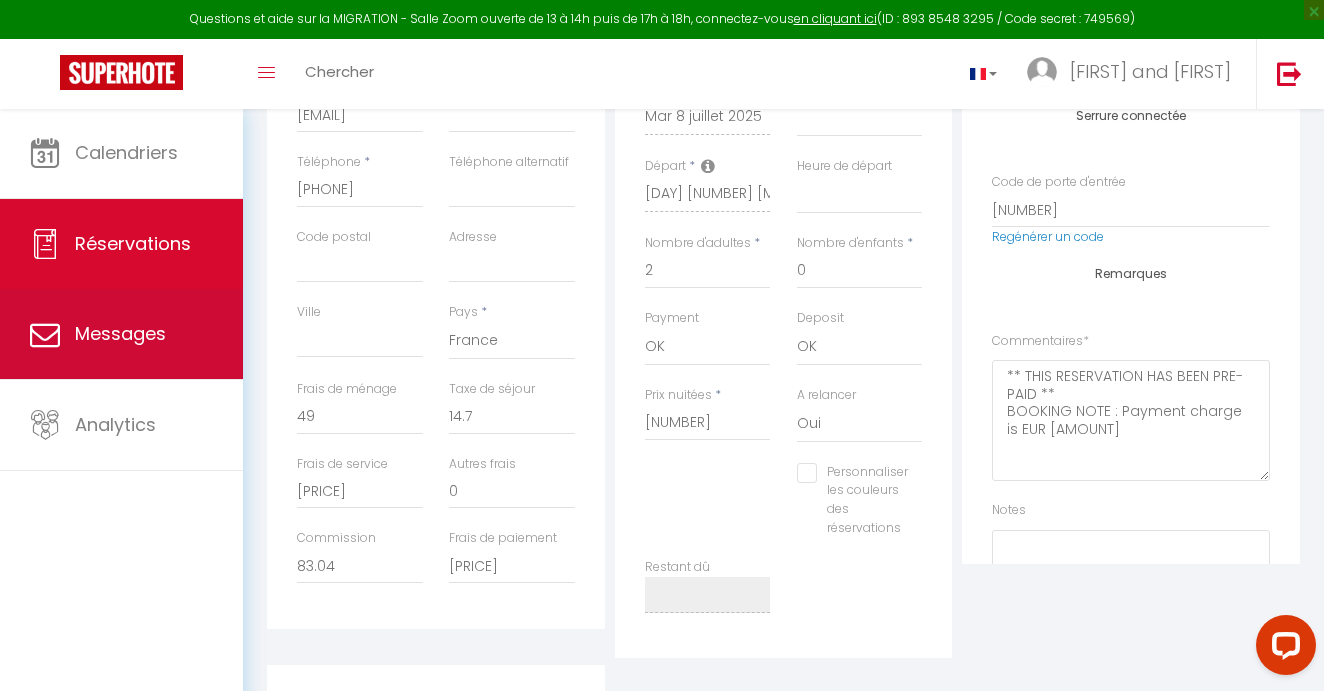 click on "Messages" at bounding box center (121, 334) 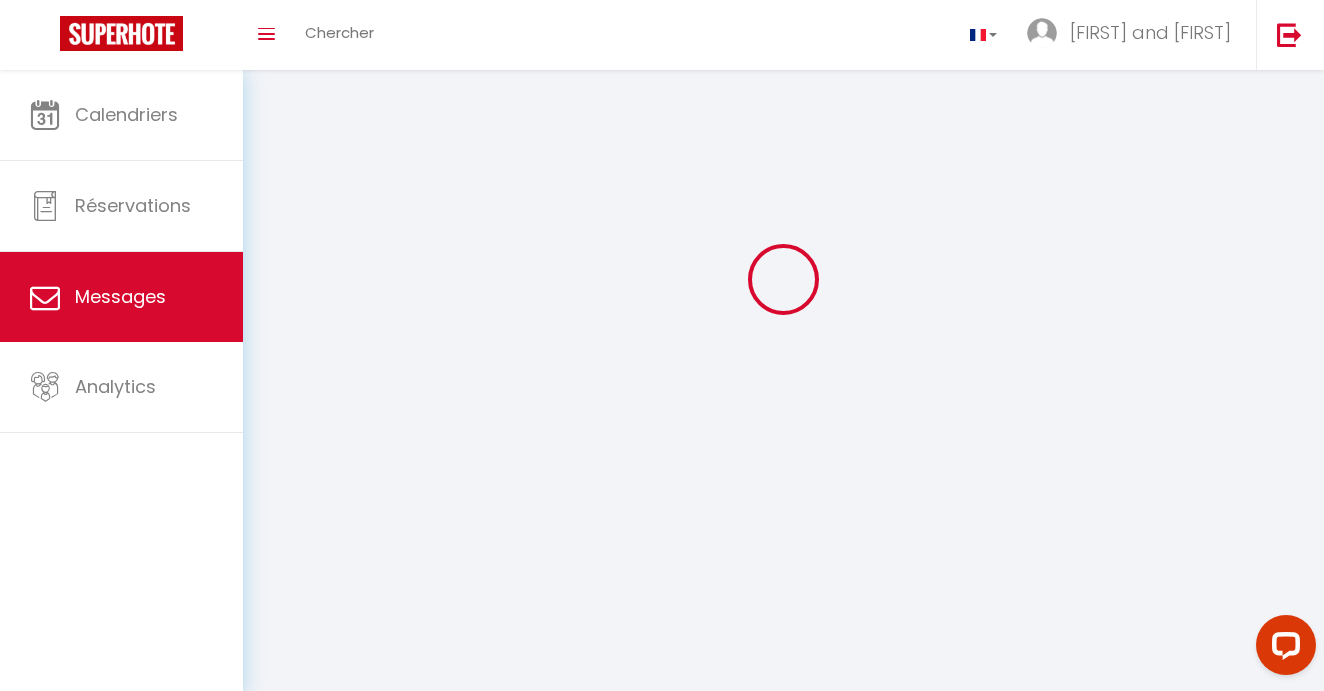 scroll, scrollTop: 0, scrollLeft: 0, axis: both 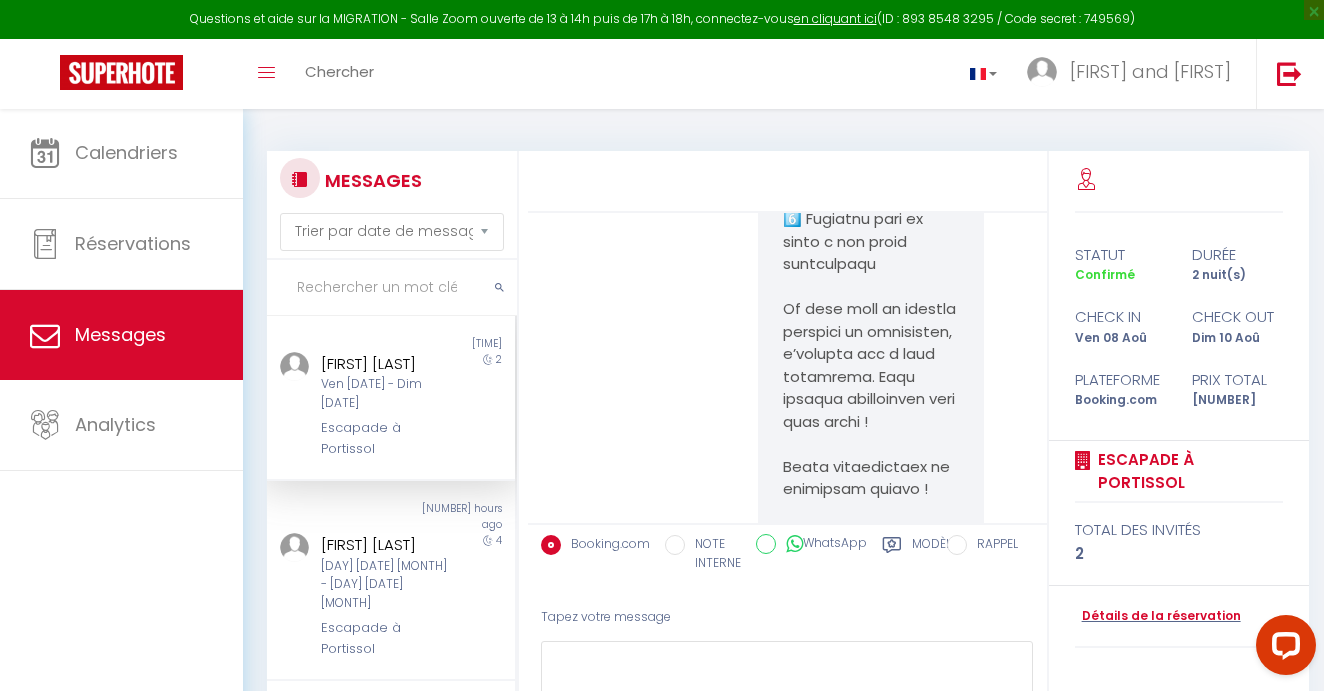 click at bounding box center (392, 288) 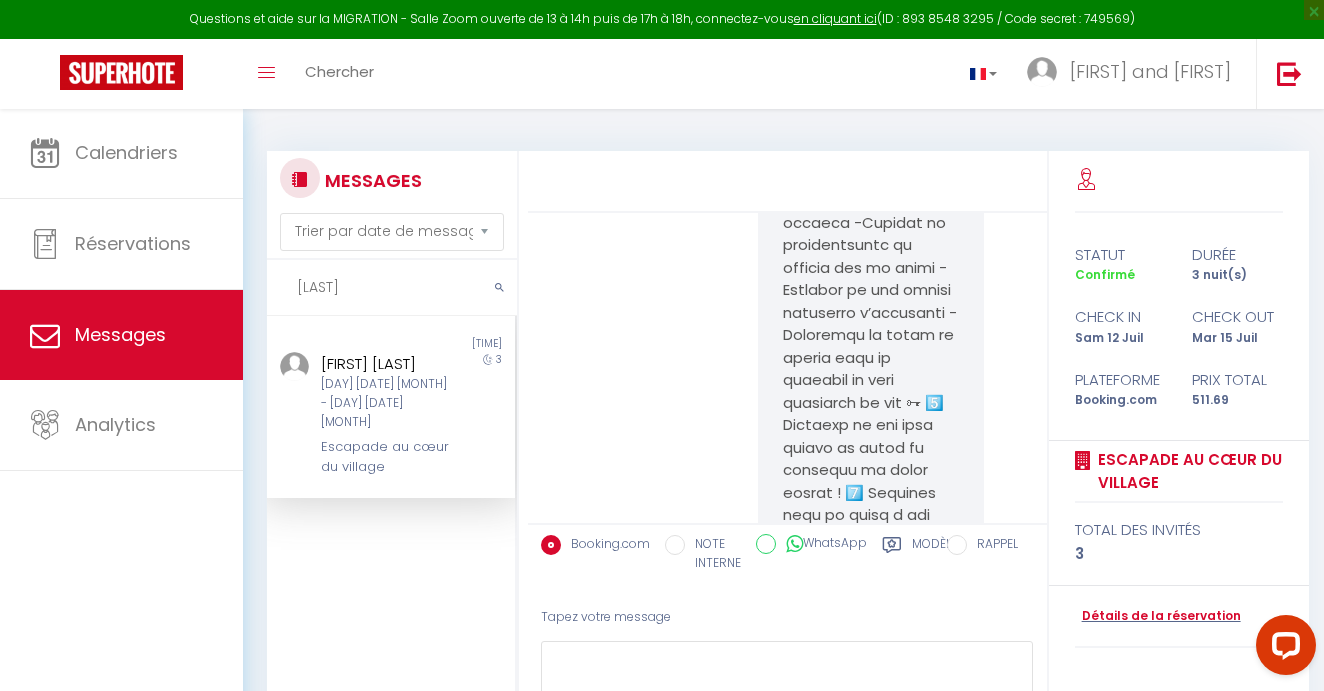 scroll, scrollTop: 18826, scrollLeft: 0, axis: vertical 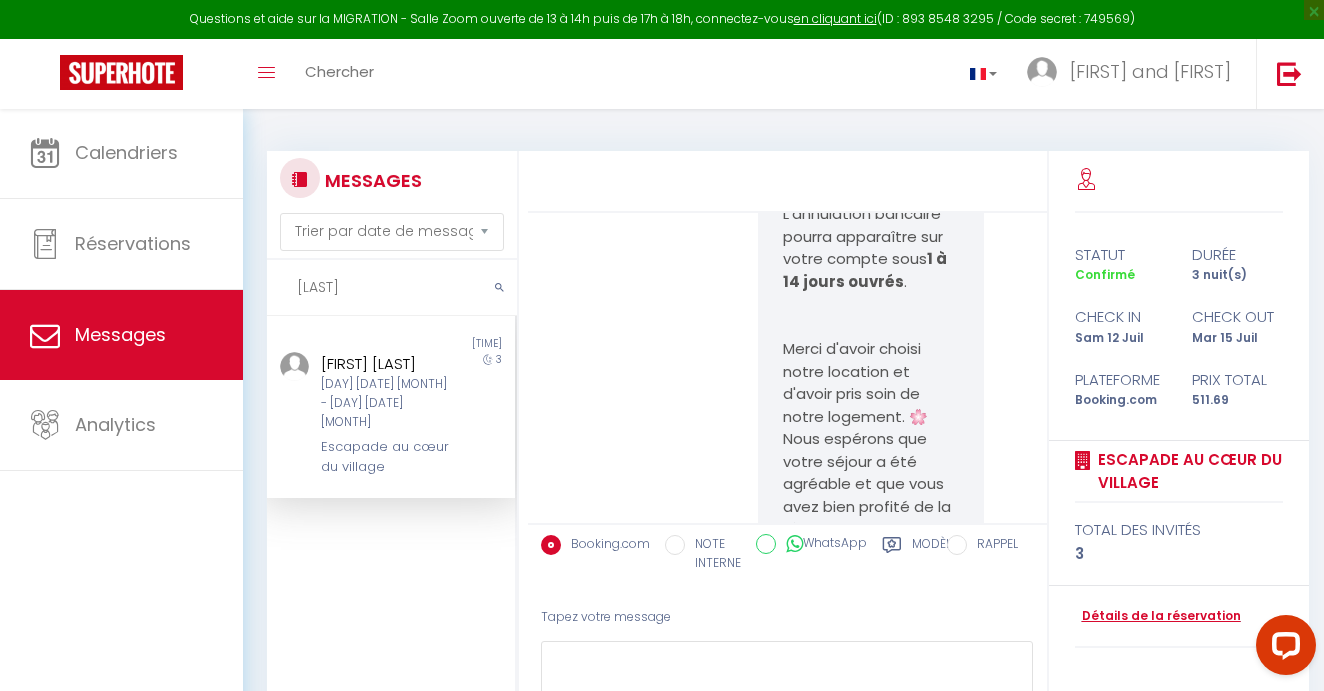 type on "[LAST]" 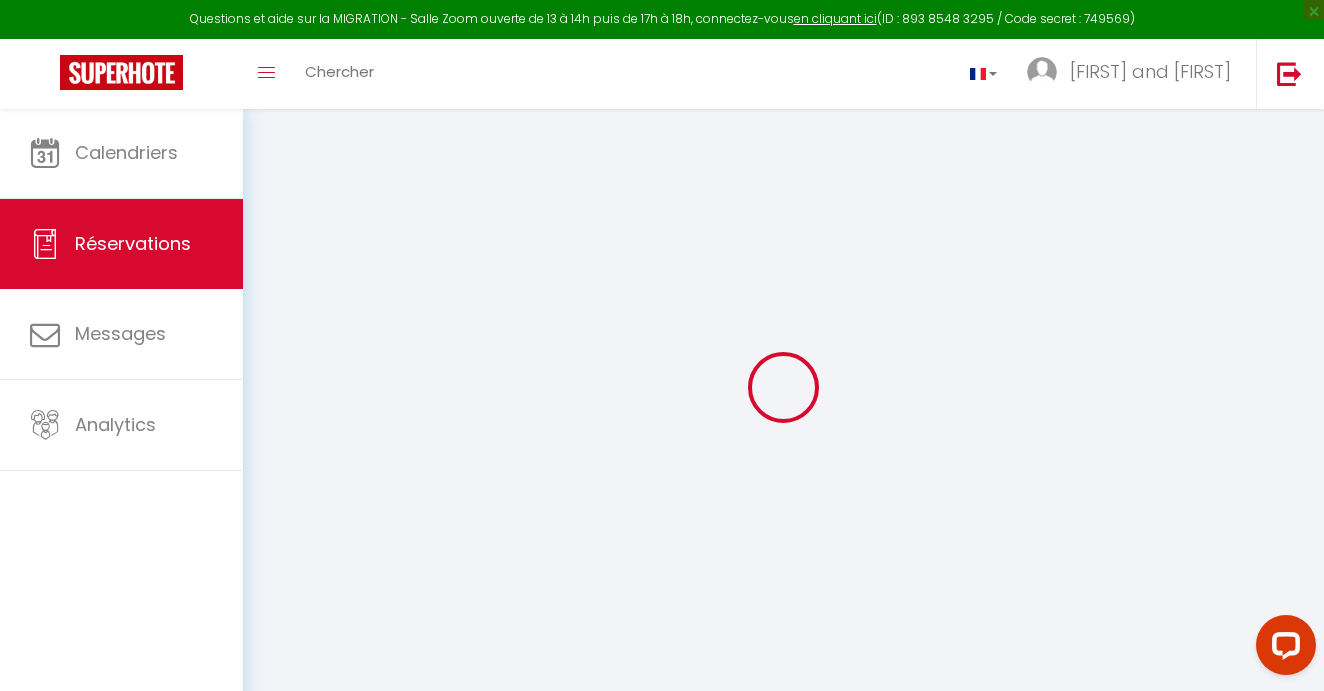 type on "[FIRST]" 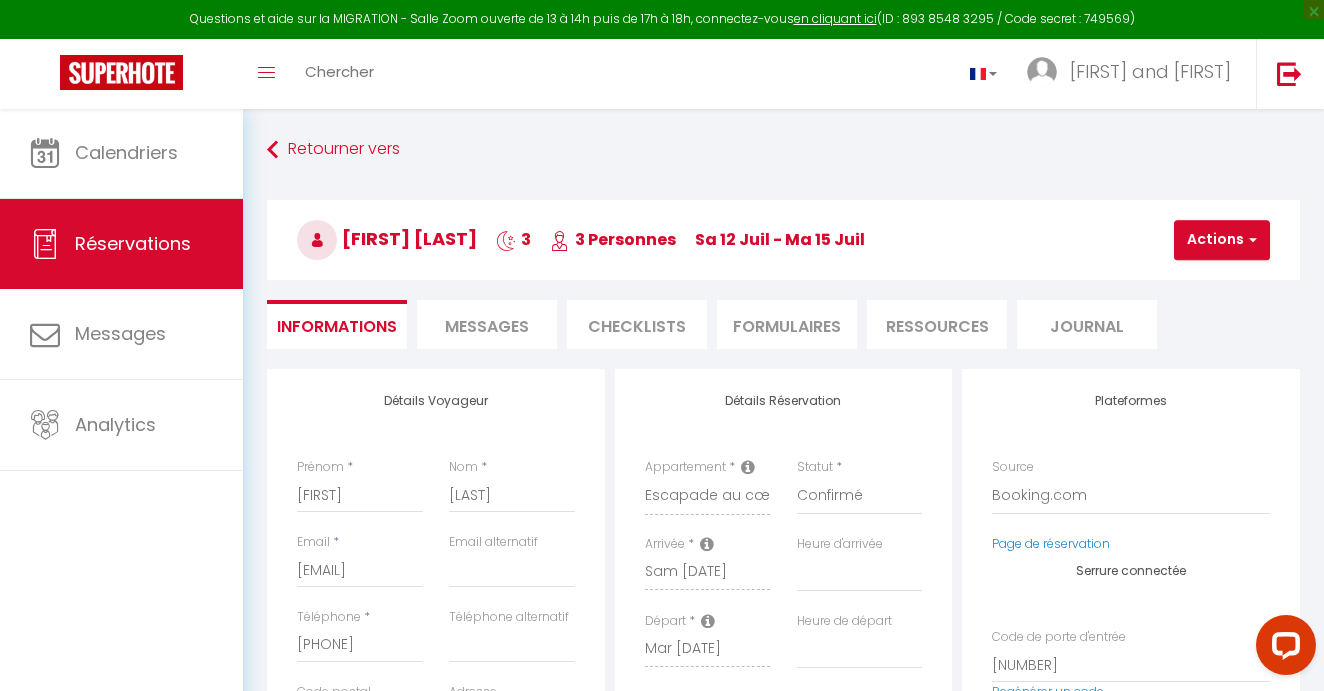 select 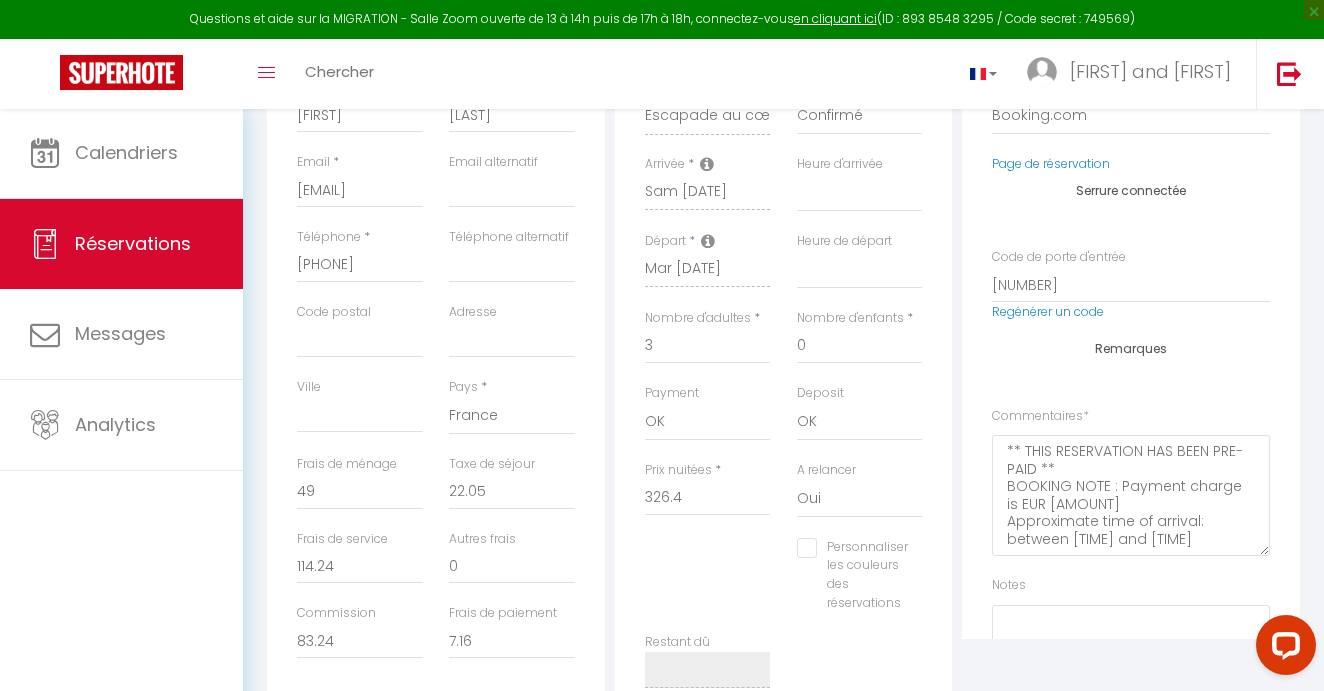 scroll, scrollTop: 385, scrollLeft: 0, axis: vertical 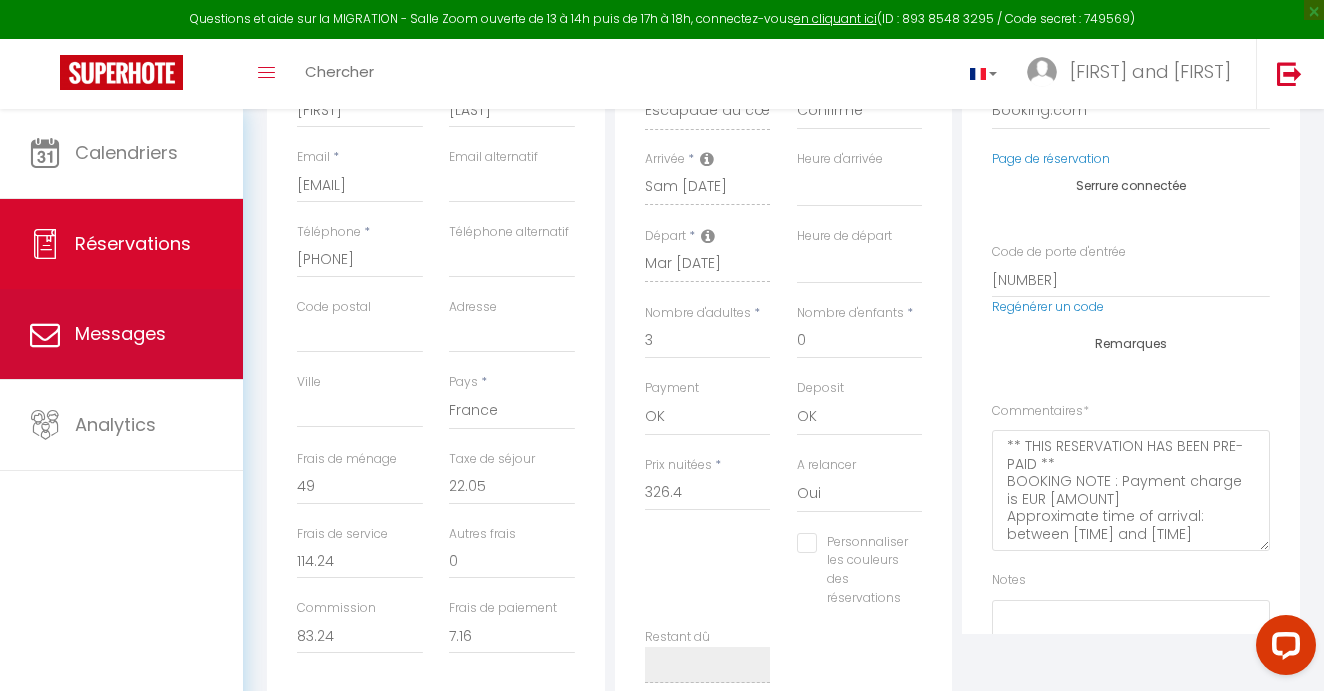 click on "Messages" at bounding box center (120, 333) 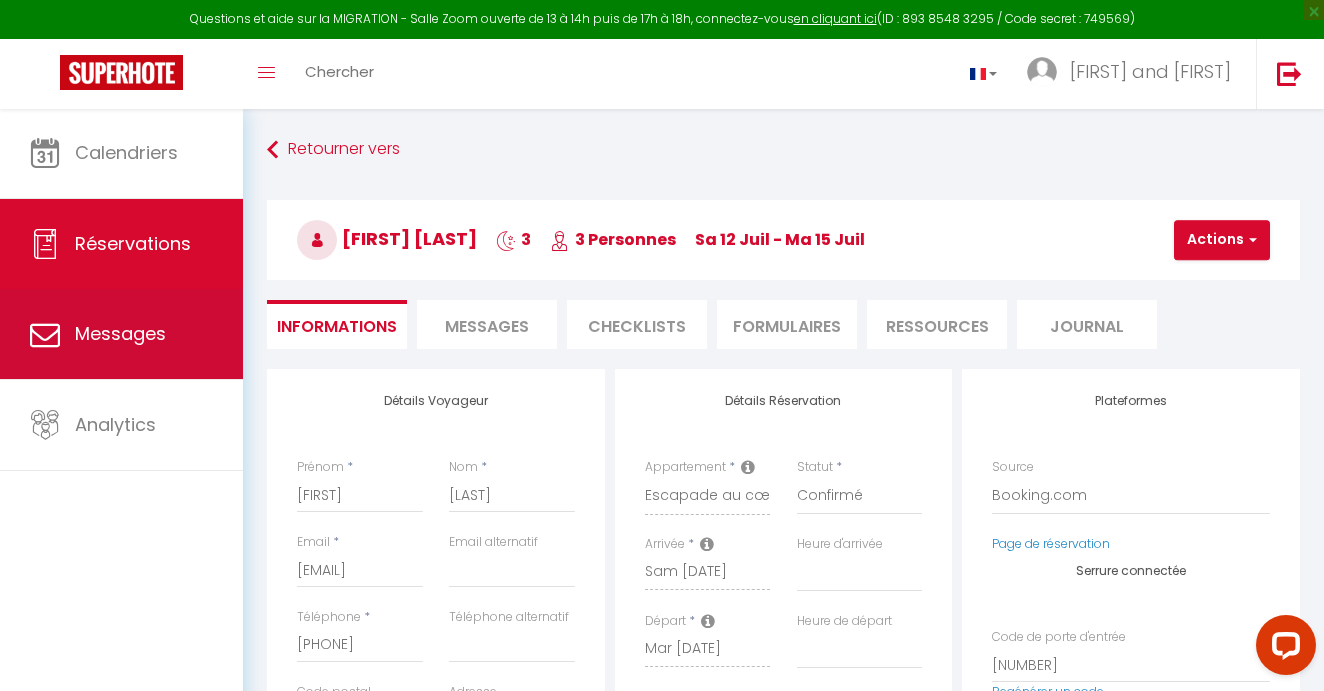 select on "message" 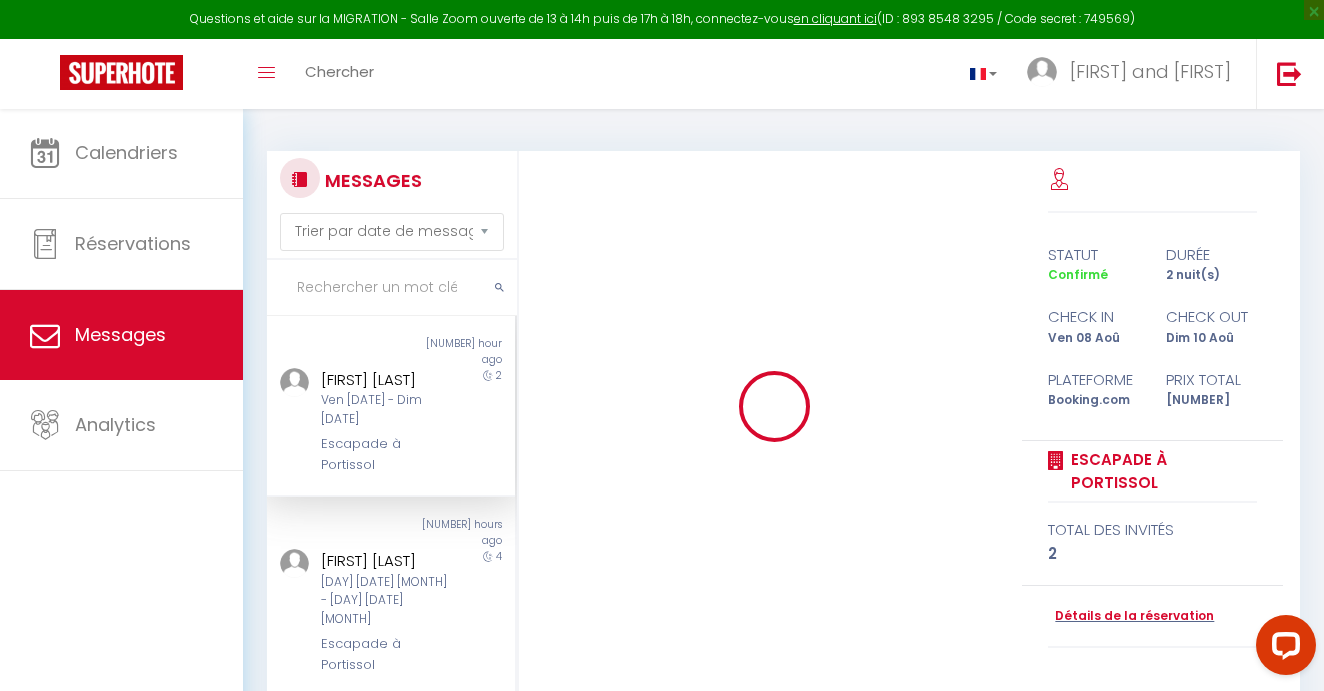 scroll, scrollTop: 10408, scrollLeft: 0, axis: vertical 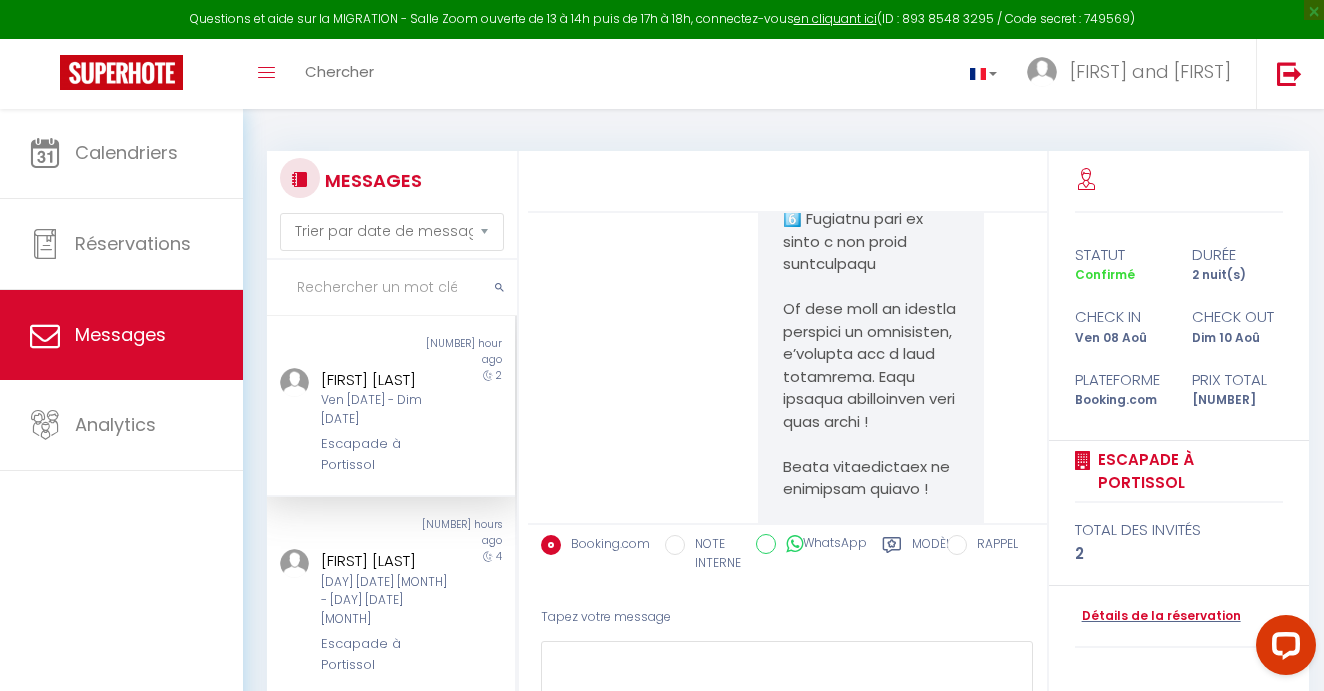 click at bounding box center (392, 288) 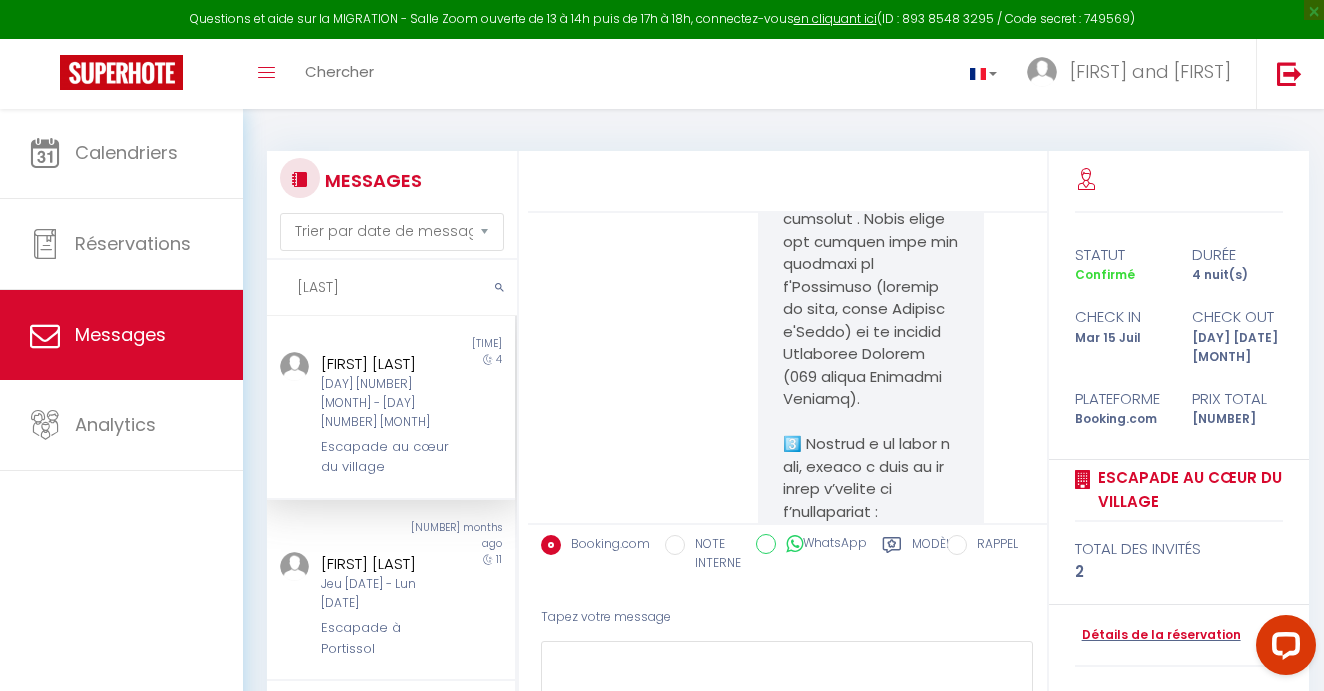 scroll, scrollTop: 16962, scrollLeft: 0, axis: vertical 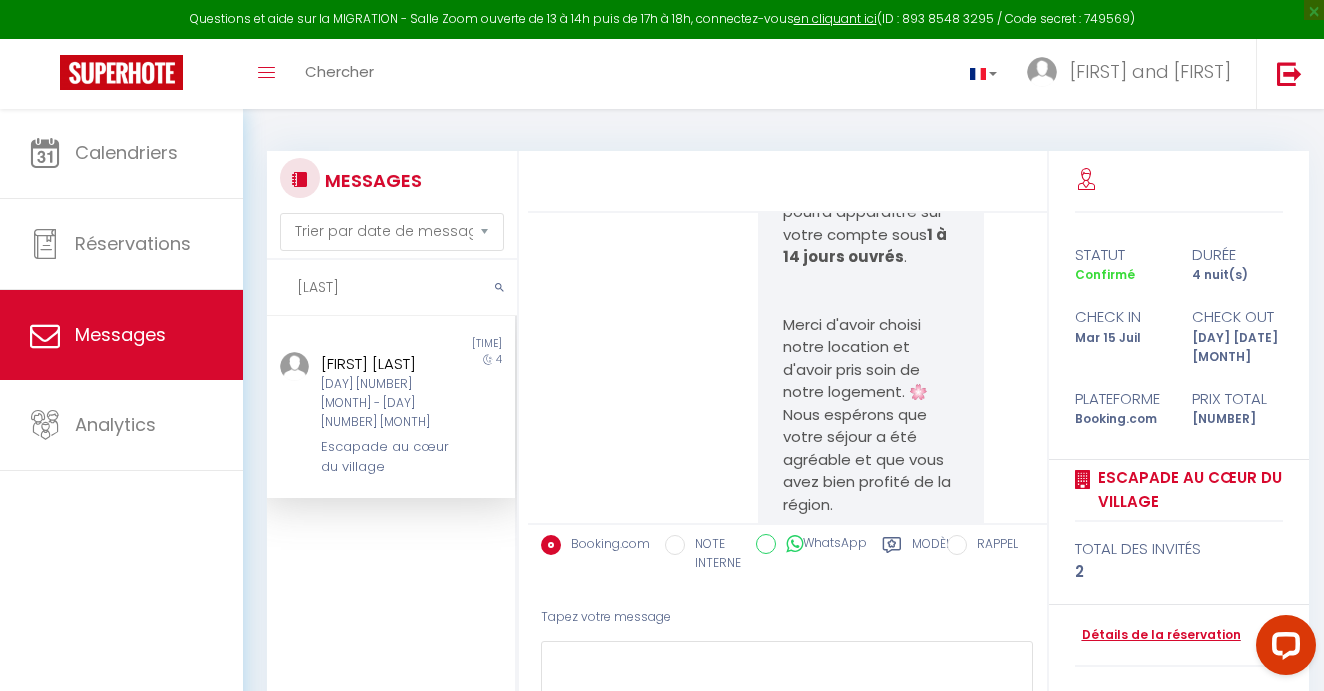type on "[LAST]" 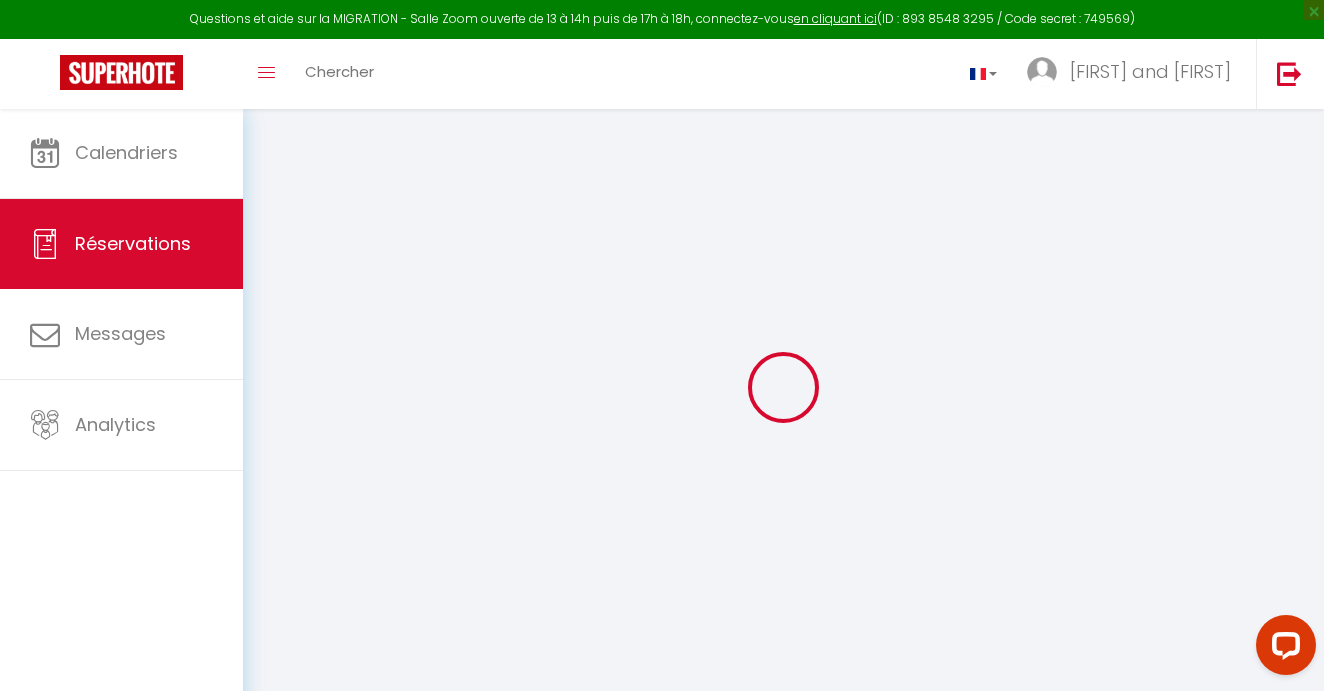 type on "Bernard" 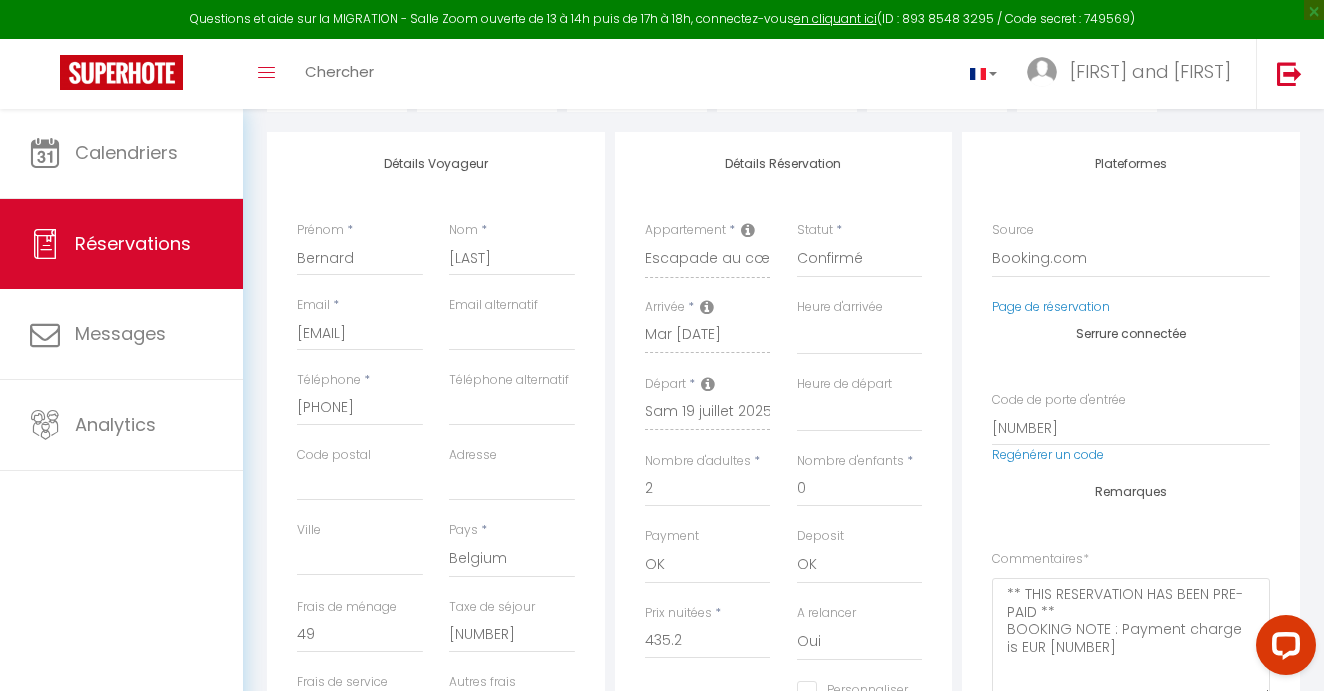 scroll, scrollTop: 400, scrollLeft: 0, axis: vertical 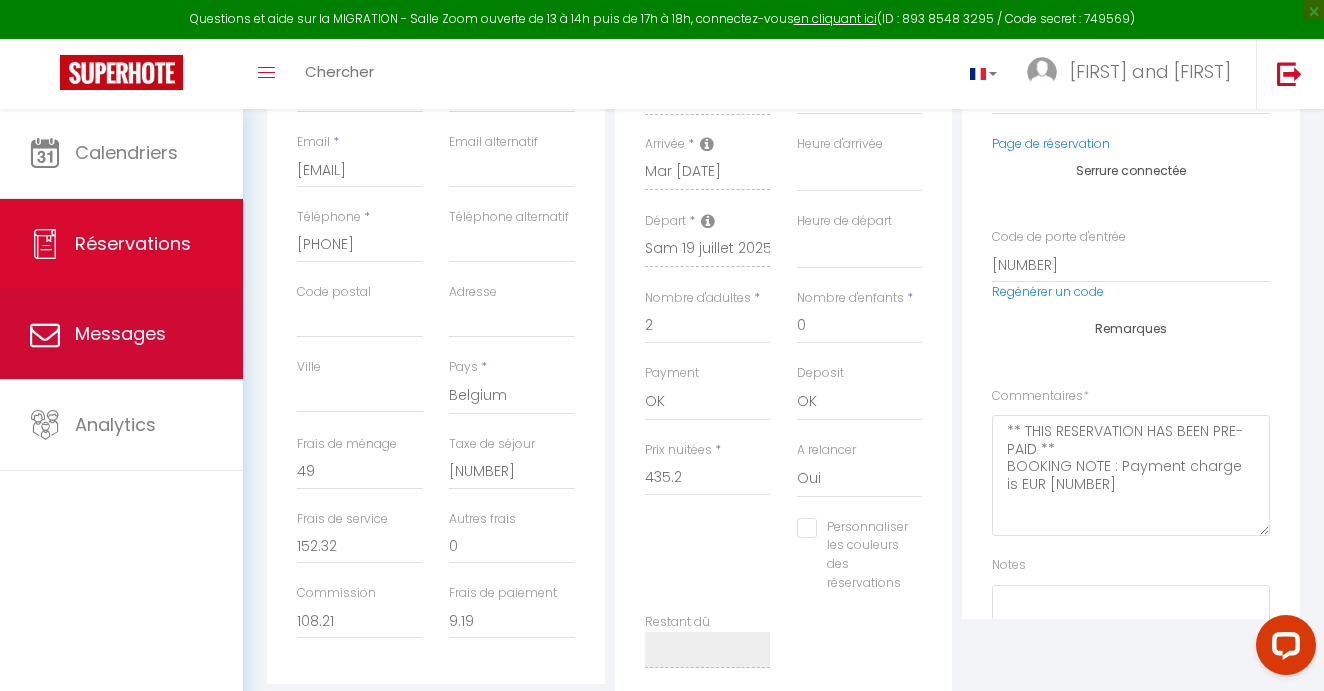 click on "Messages" at bounding box center [120, 333] 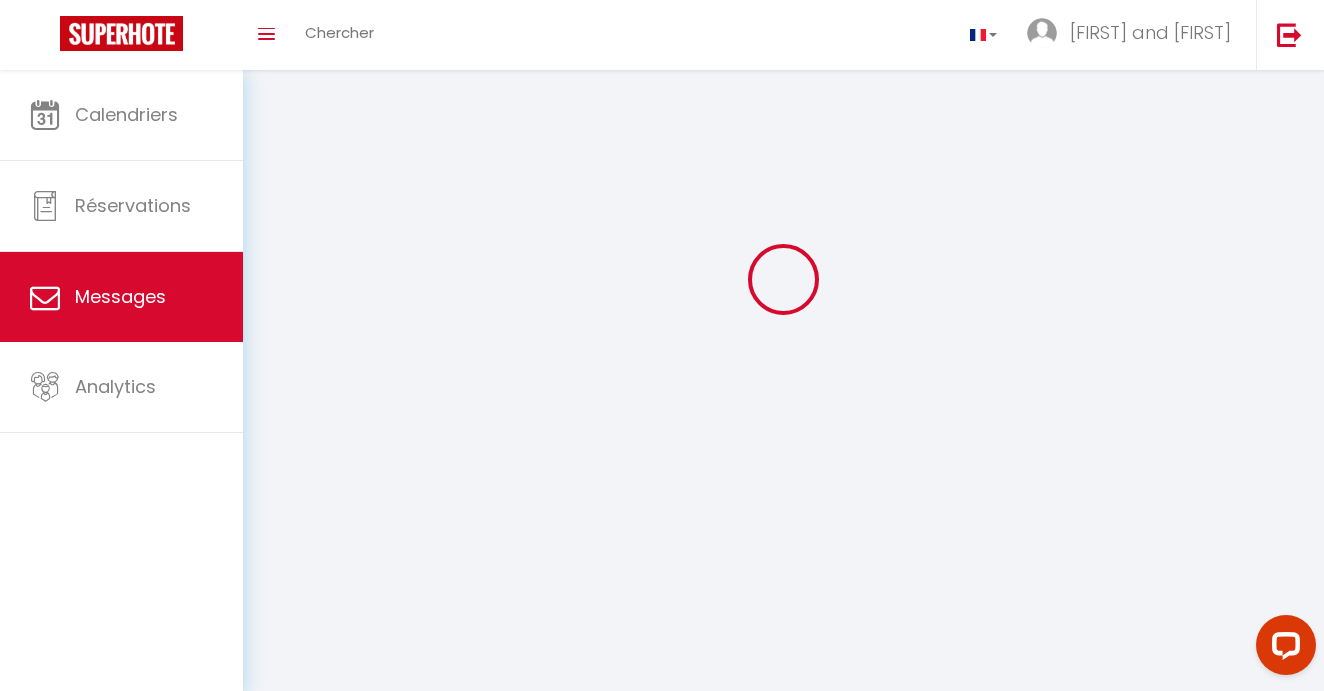 scroll, scrollTop: 0, scrollLeft: 0, axis: both 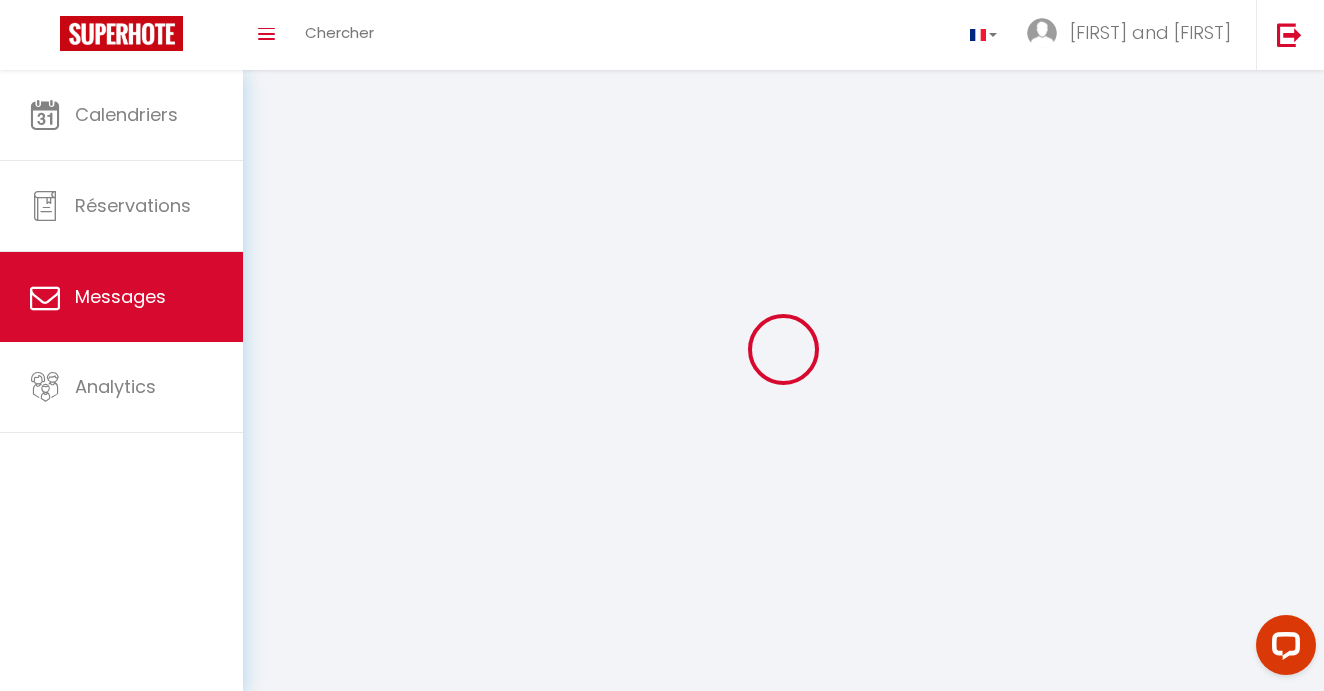 click on "Messages" at bounding box center (121, 297) 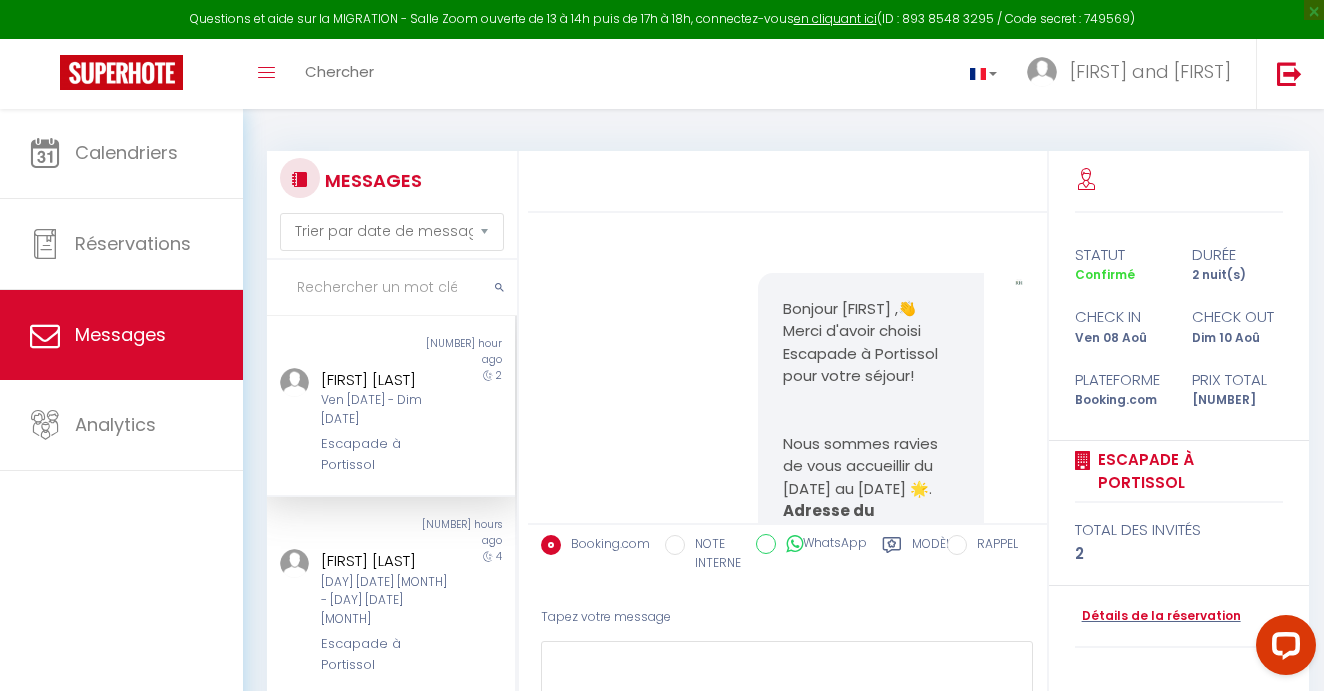 scroll, scrollTop: 10408, scrollLeft: 0, axis: vertical 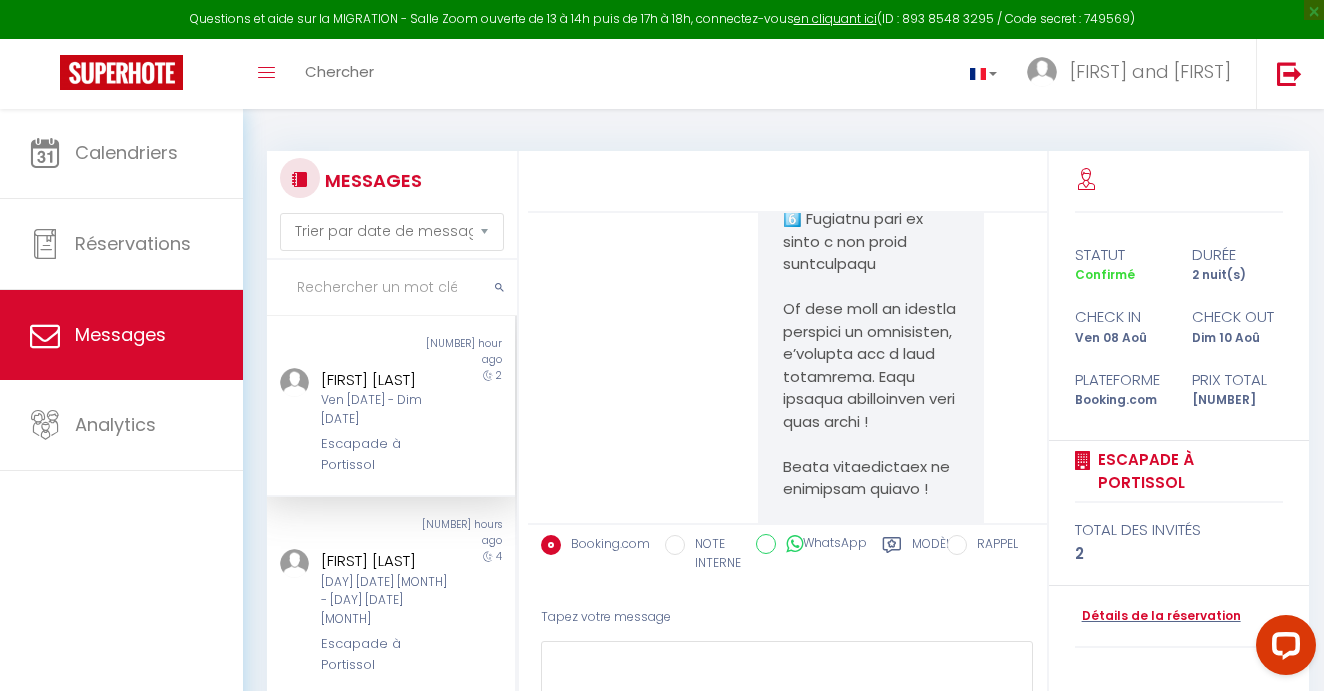 click at bounding box center [392, 288] 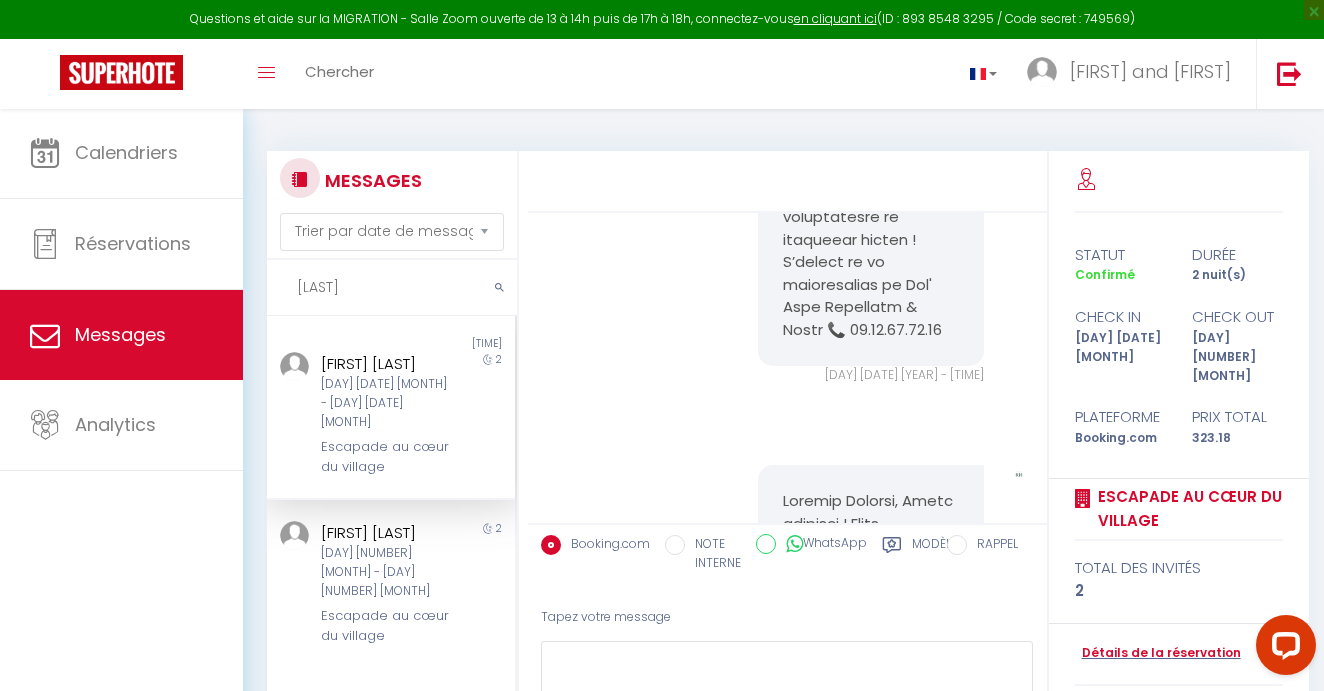 scroll, scrollTop: 18004, scrollLeft: 0, axis: vertical 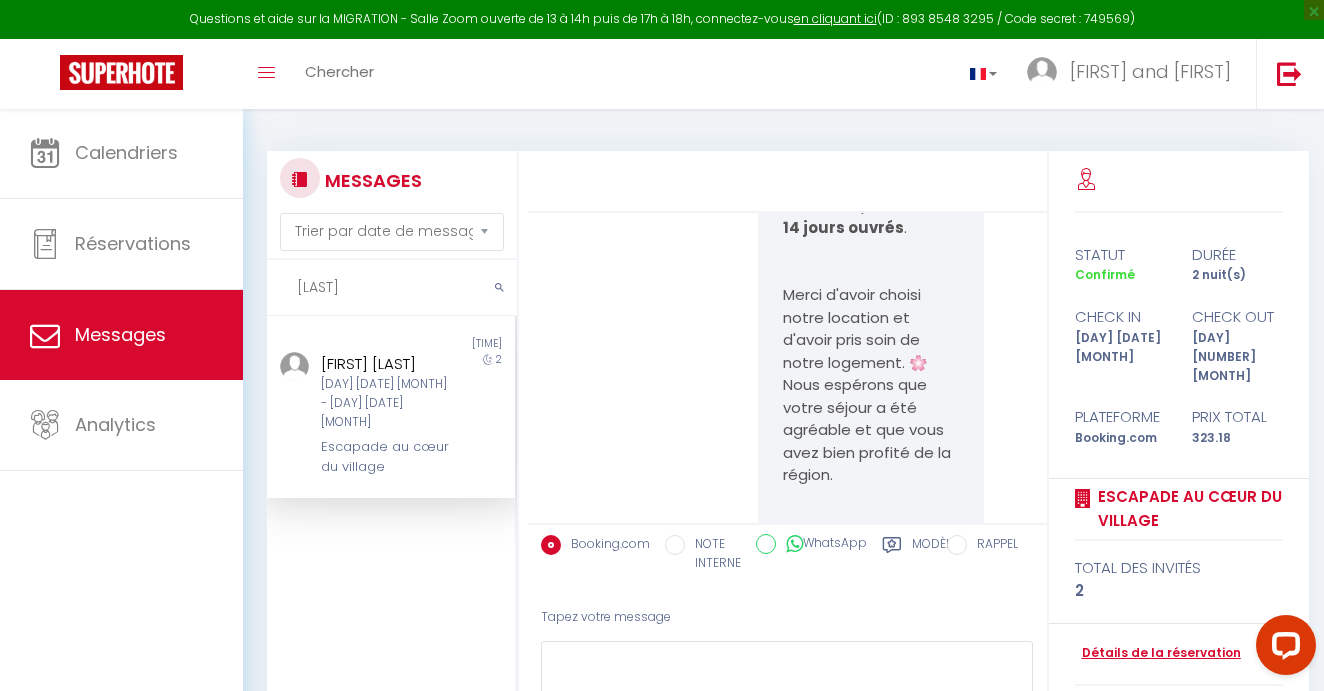 click on "Détails de la réservation" at bounding box center [1158, 653] 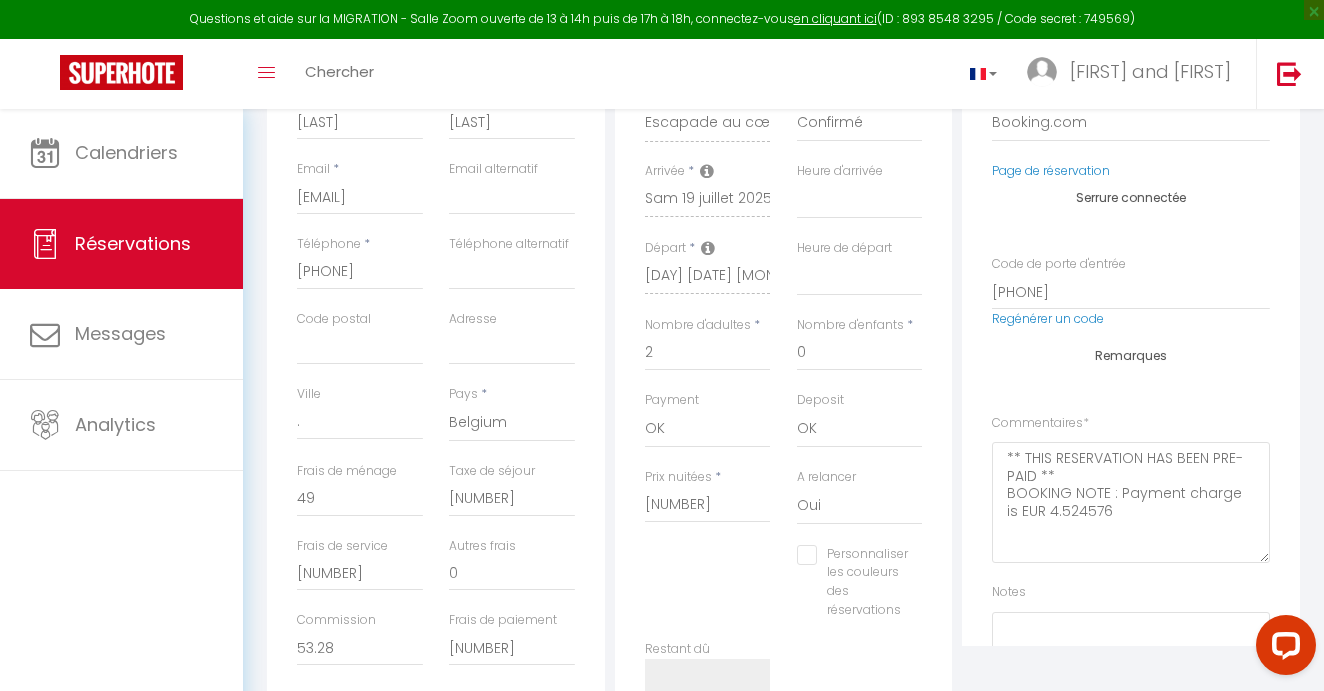 scroll, scrollTop: 376, scrollLeft: 0, axis: vertical 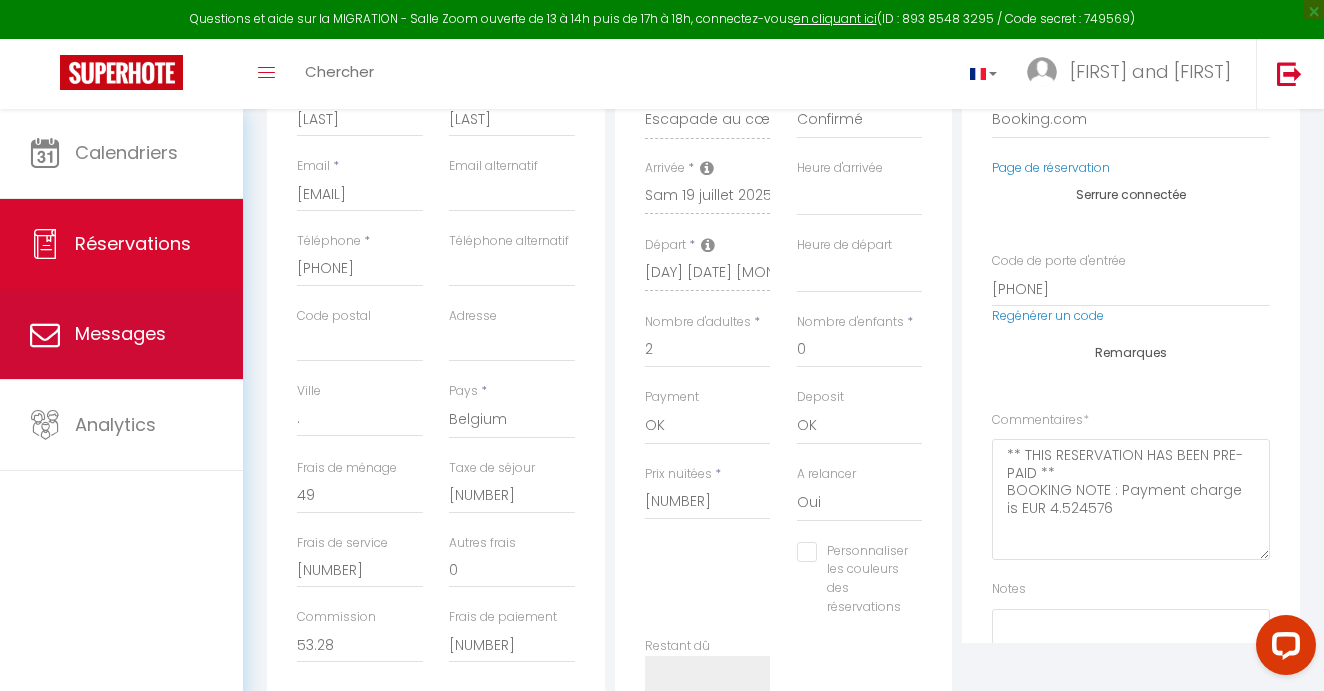 click on "Messages" at bounding box center [120, 333] 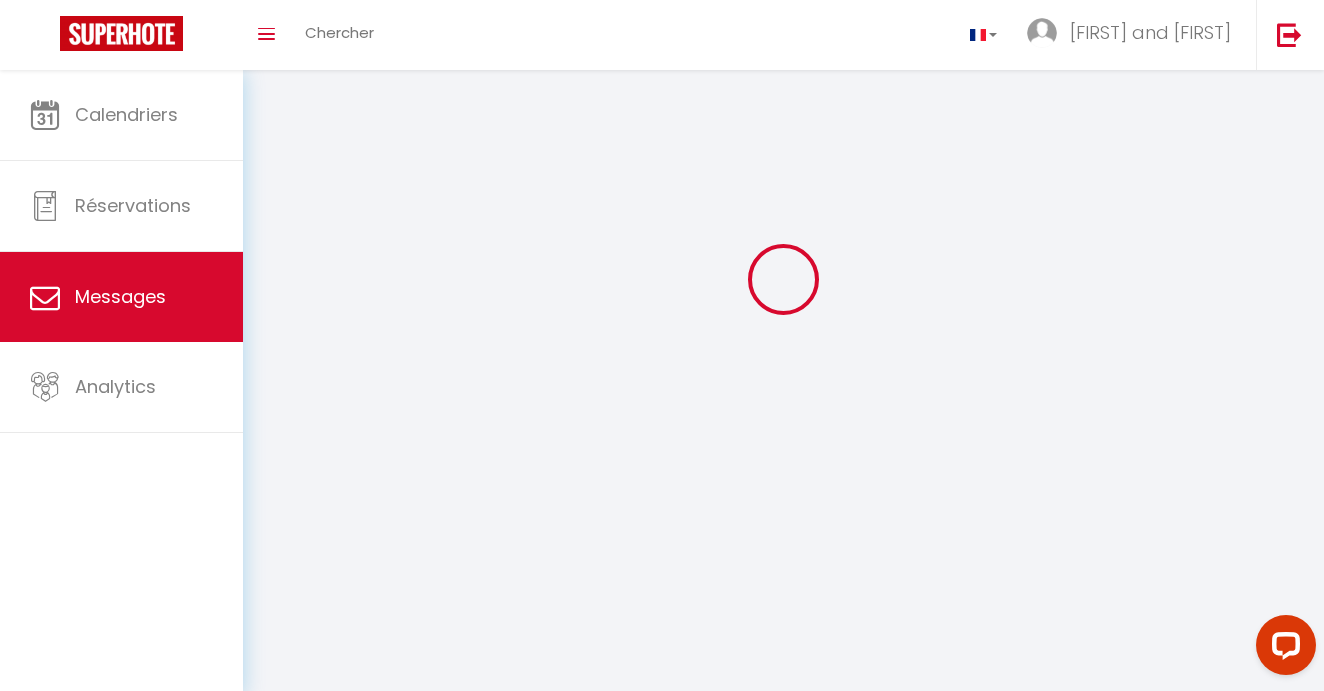 scroll, scrollTop: 0, scrollLeft: 0, axis: both 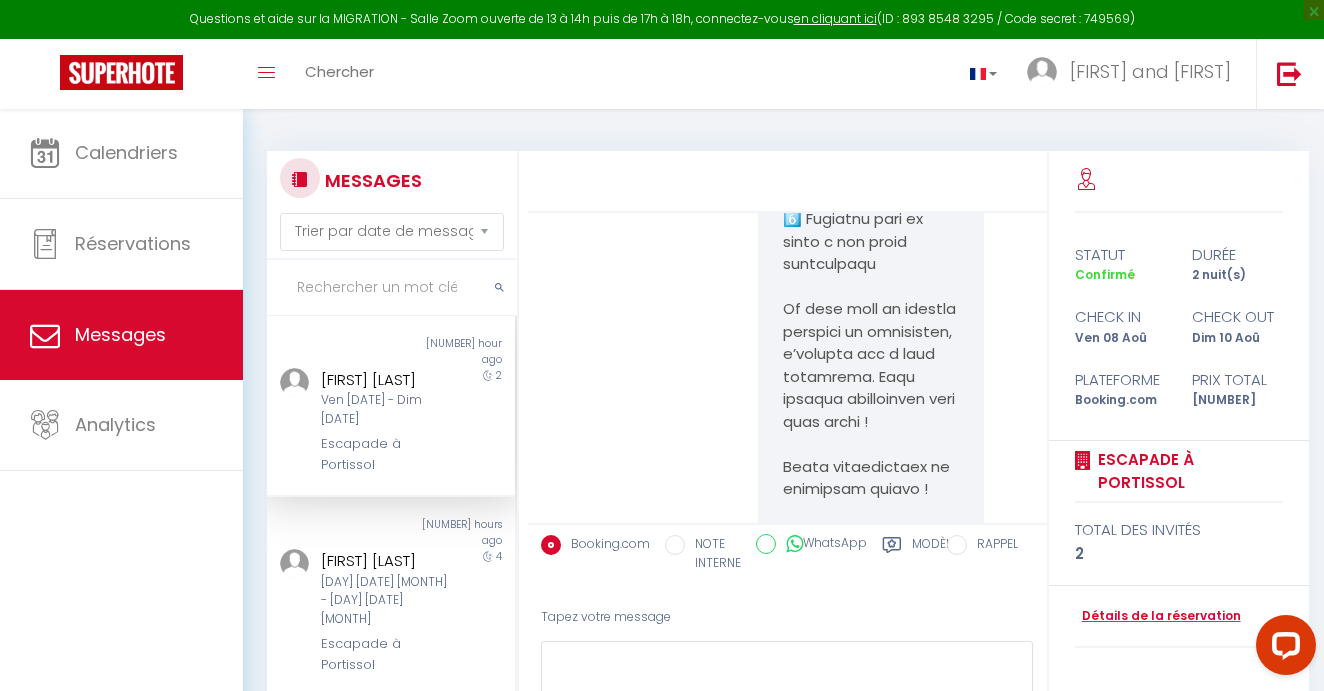 click at bounding box center (392, 288) 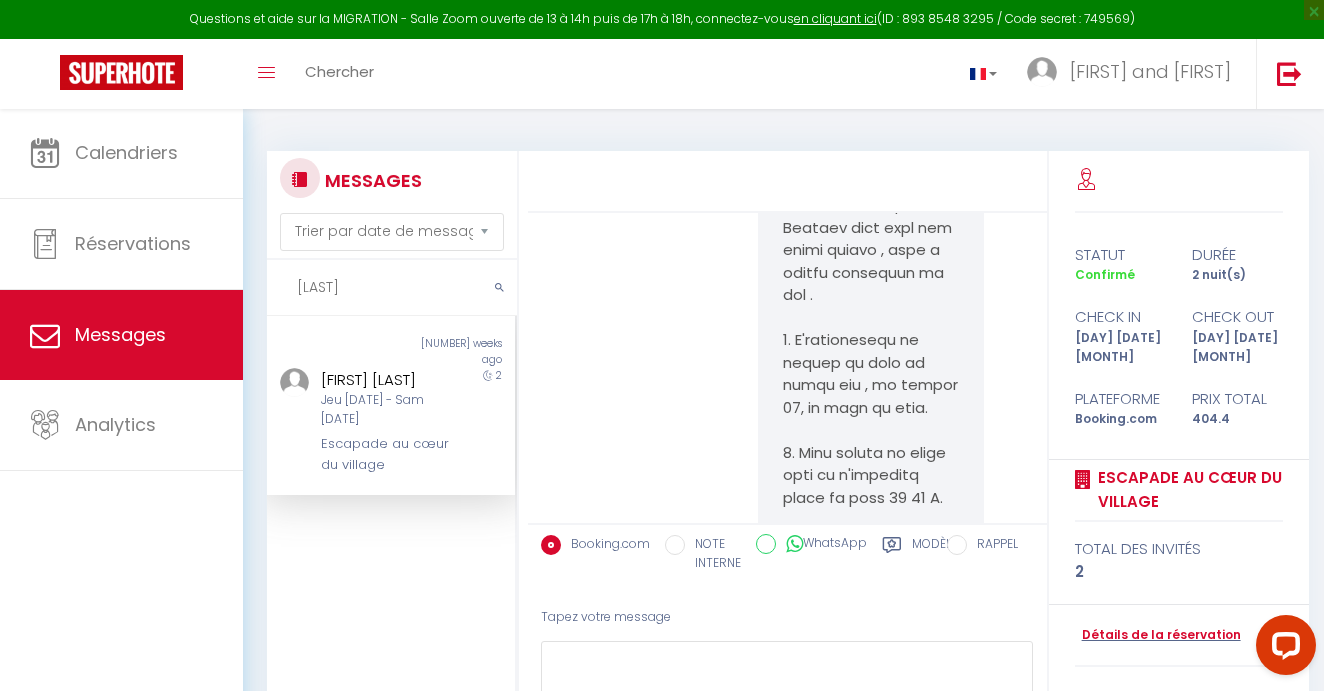 scroll, scrollTop: 19694, scrollLeft: 0, axis: vertical 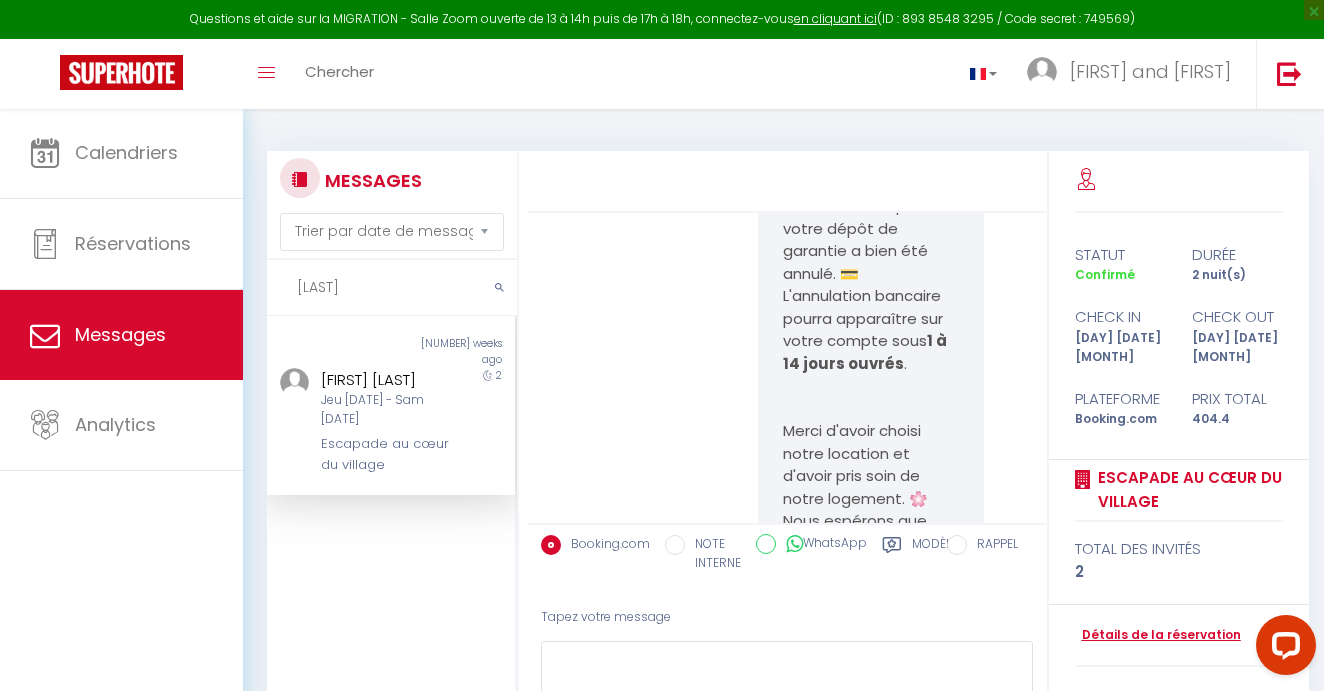 click on "Détails de la réservation" at bounding box center [1158, 635] 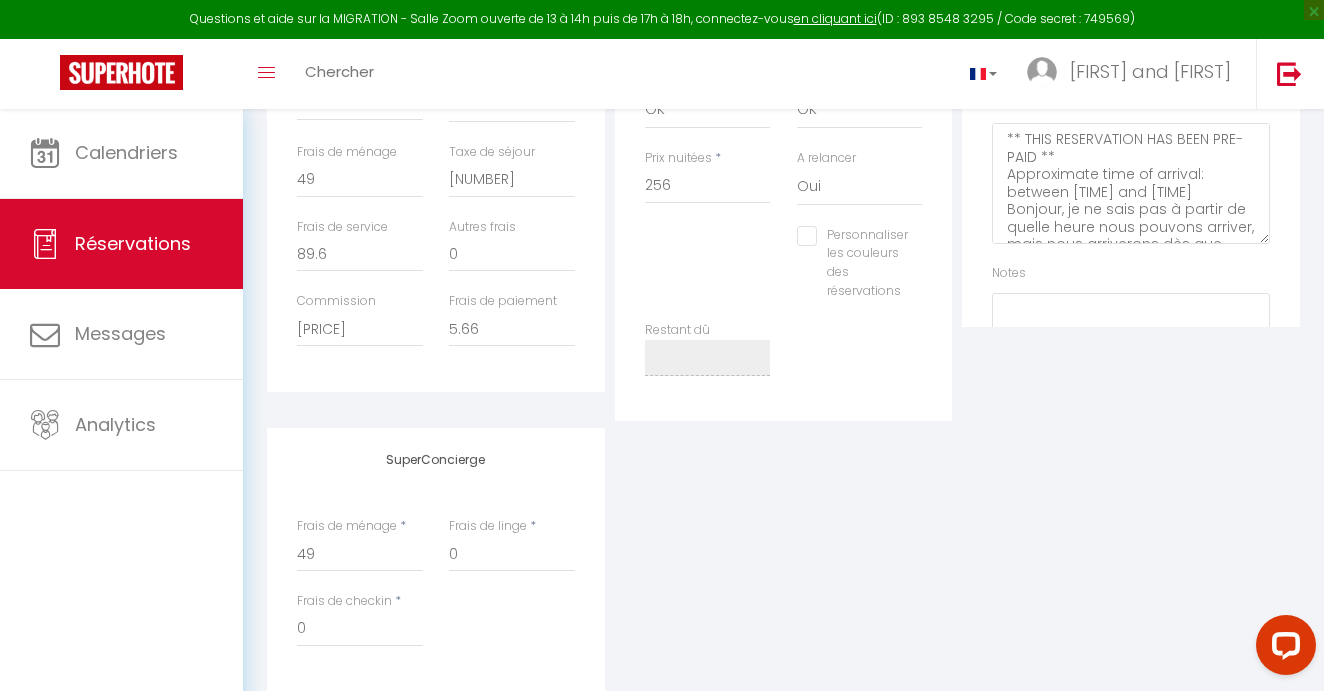 scroll, scrollTop: 694, scrollLeft: 0, axis: vertical 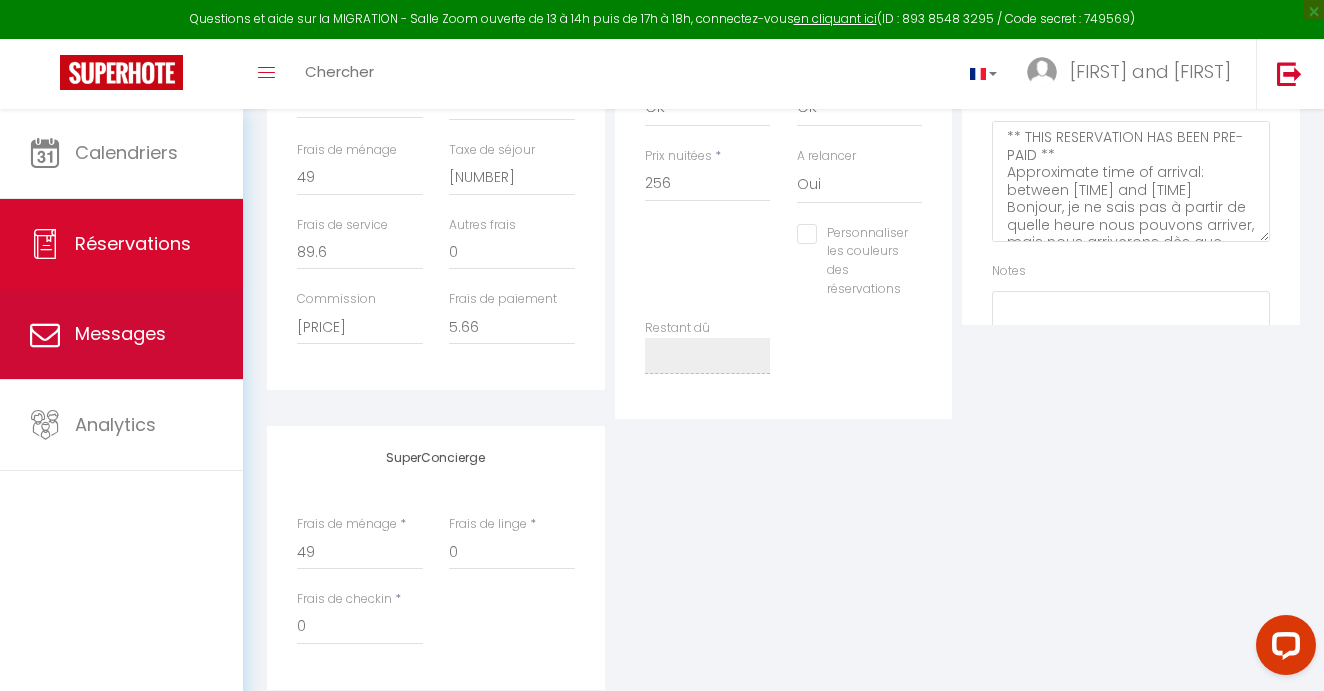 click on "Messages" at bounding box center (120, 333) 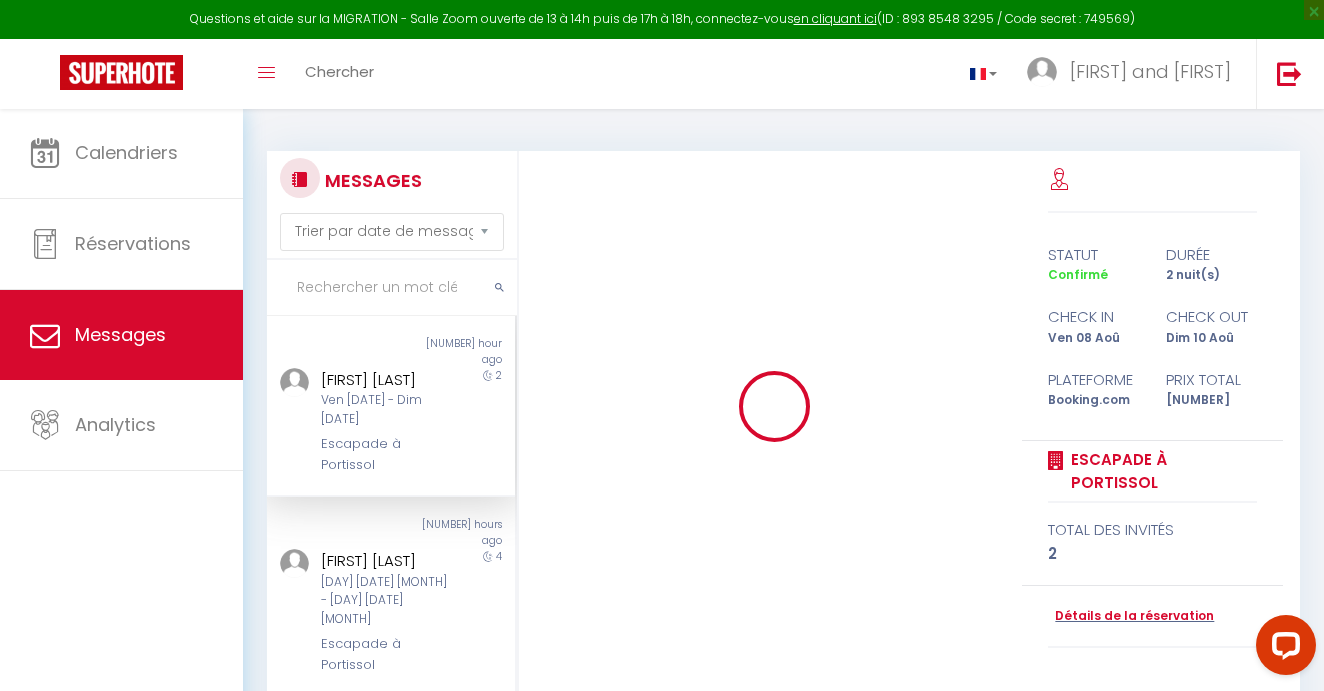 scroll, scrollTop: 10408, scrollLeft: 0, axis: vertical 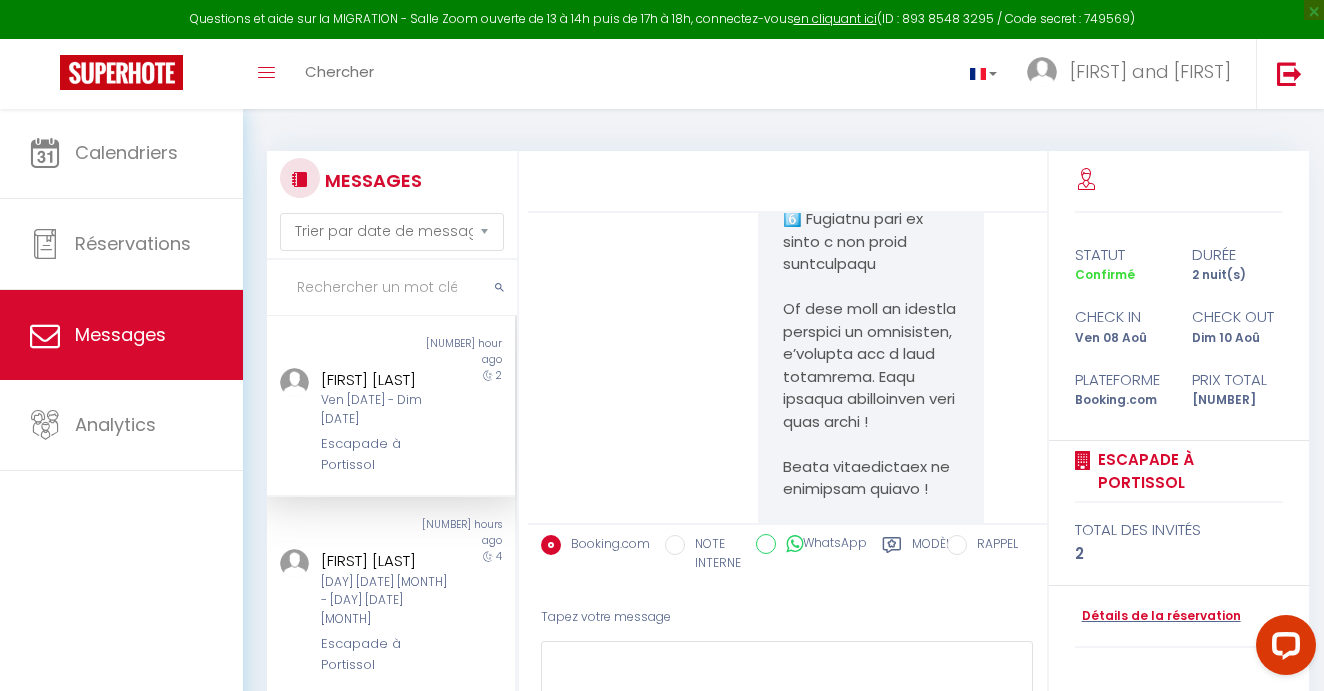 click at bounding box center [392, 288] 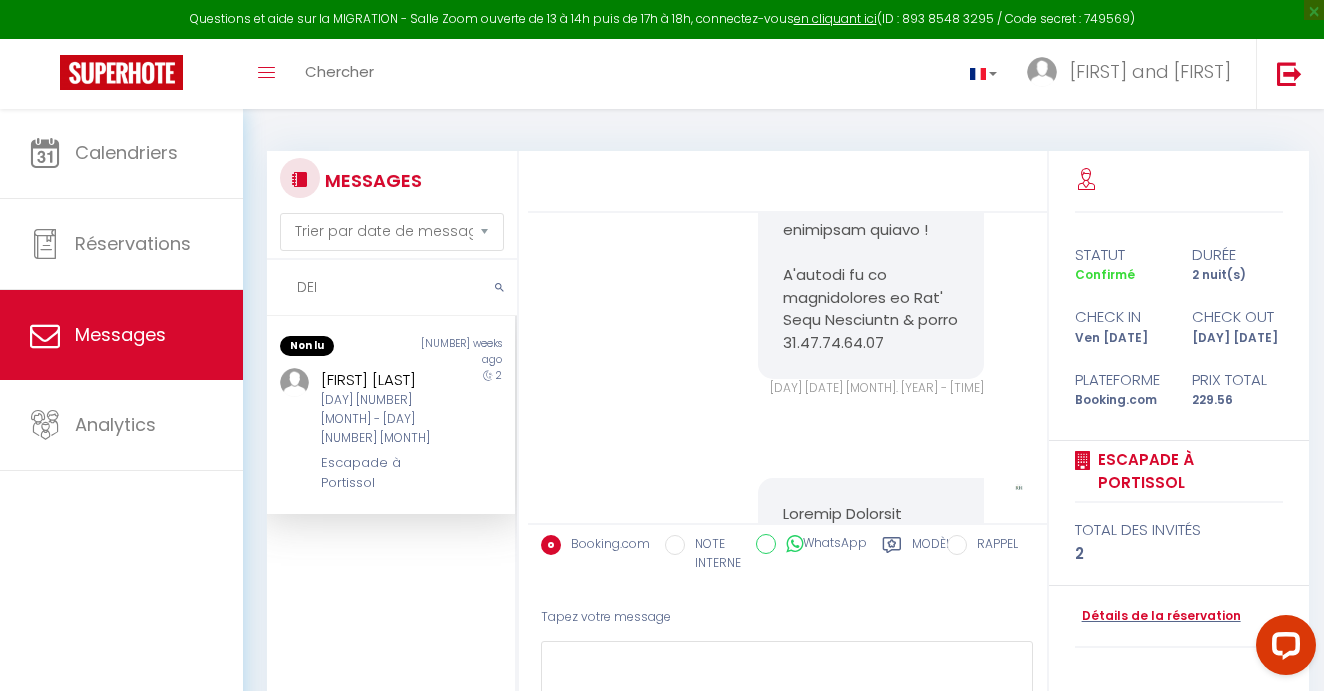 scroll, scrollTop: 22008, scrollLeft: 0, axis: vertical 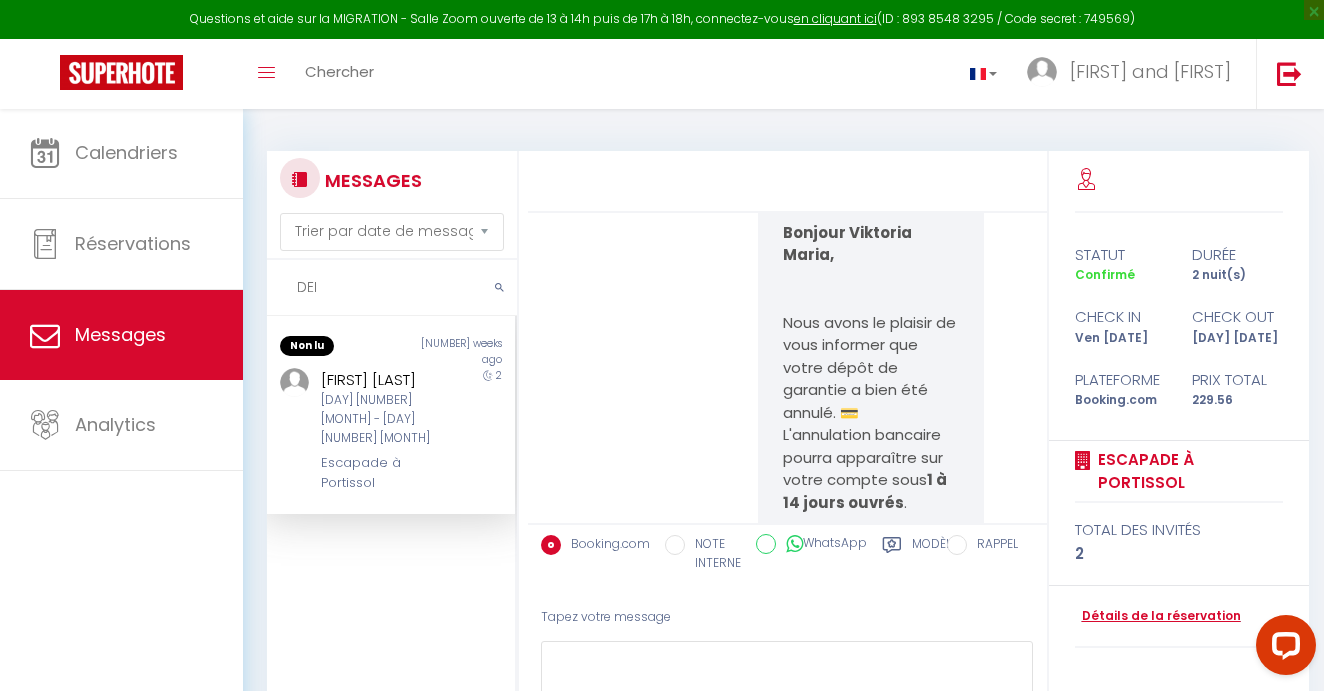 click on "Détails de la réservation" at bounding box center (1158, 616) 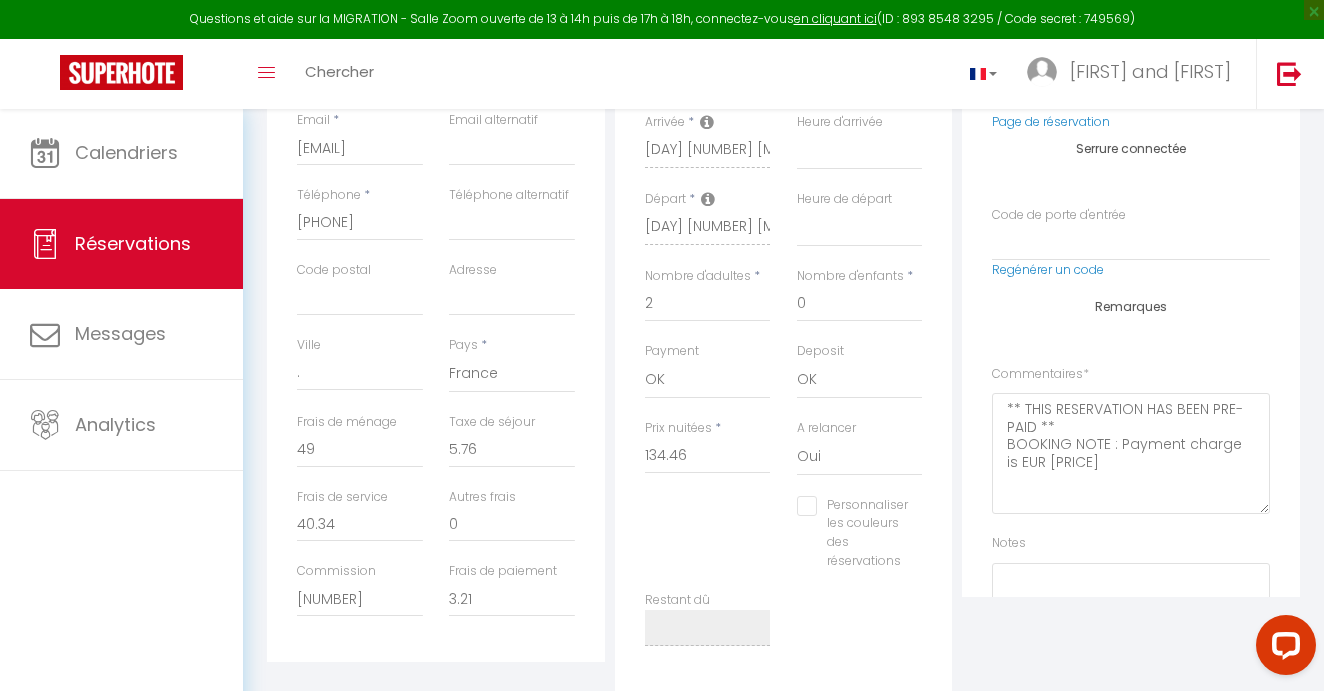 scroll, scrollTop: 425, scrollLeft: 0, axis: vertical 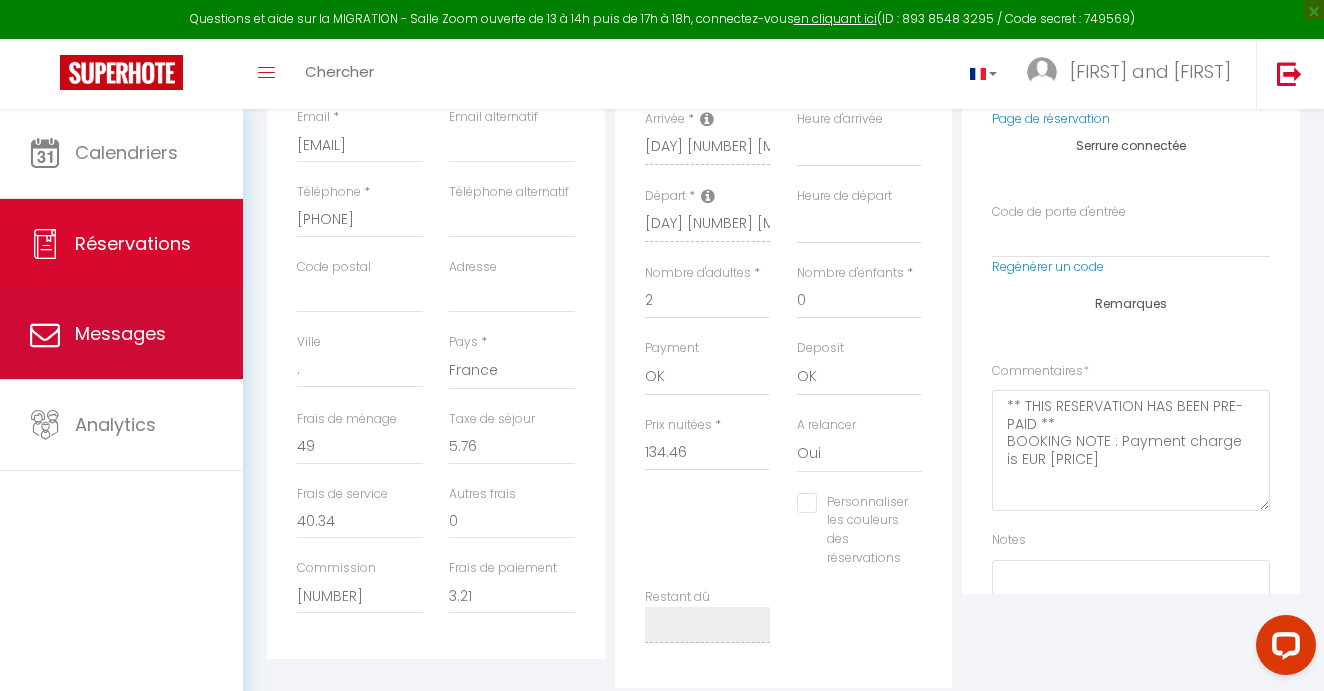 click on "Messages" at bounding box center (120, 333) 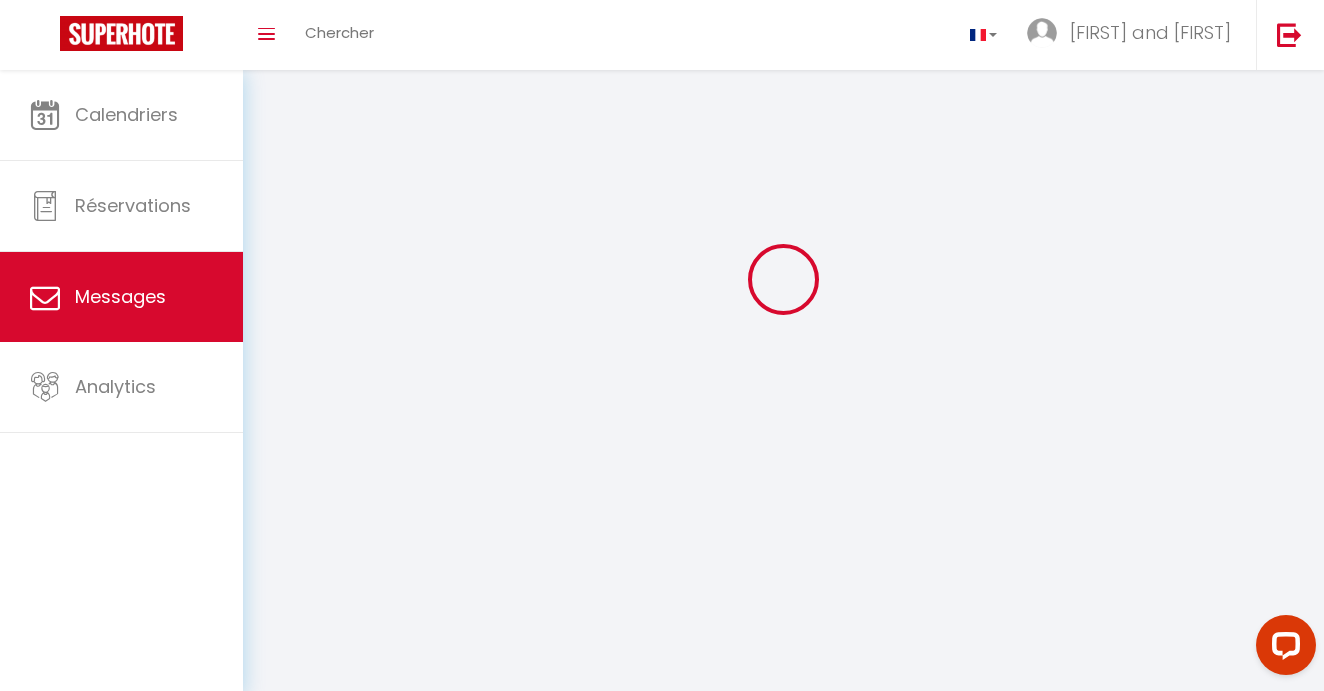 scroll, scrollTop: 0, scrollLeft: 0, axis: both 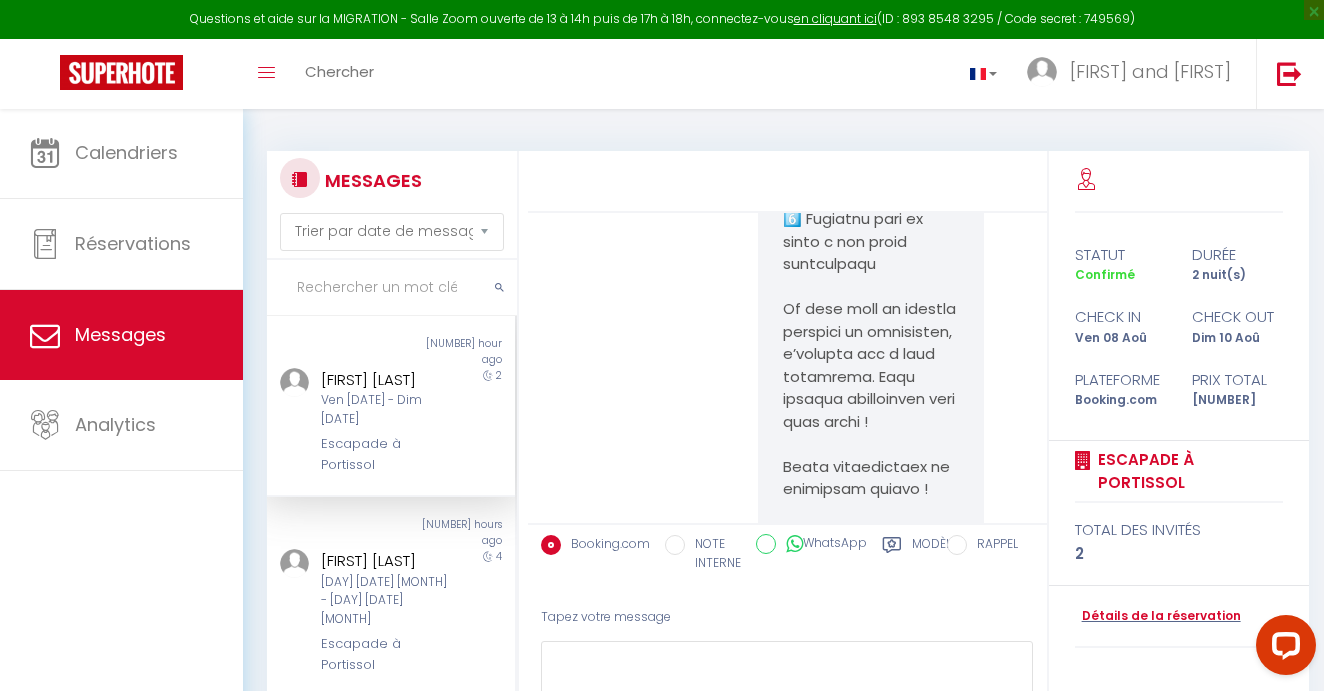 click at bounding box center [392, 288] 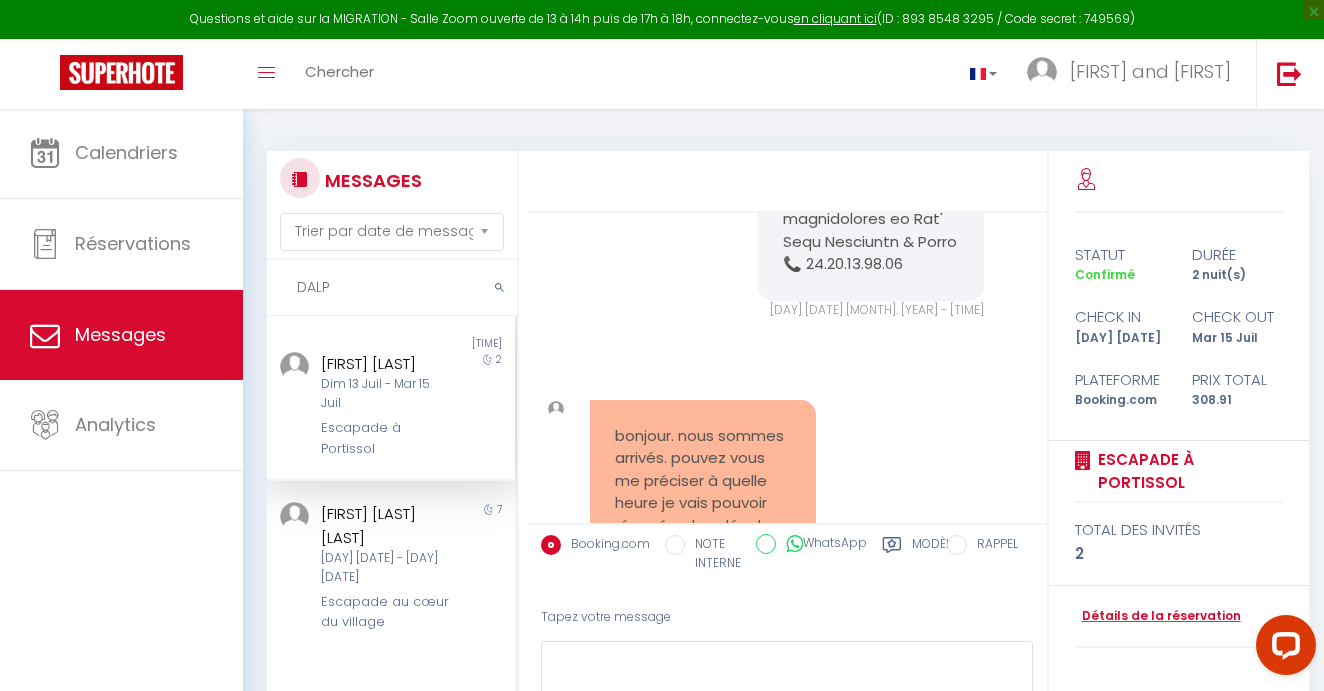 scroll, scrollTop: 17944, scrollLeft: 0, axis: vertical 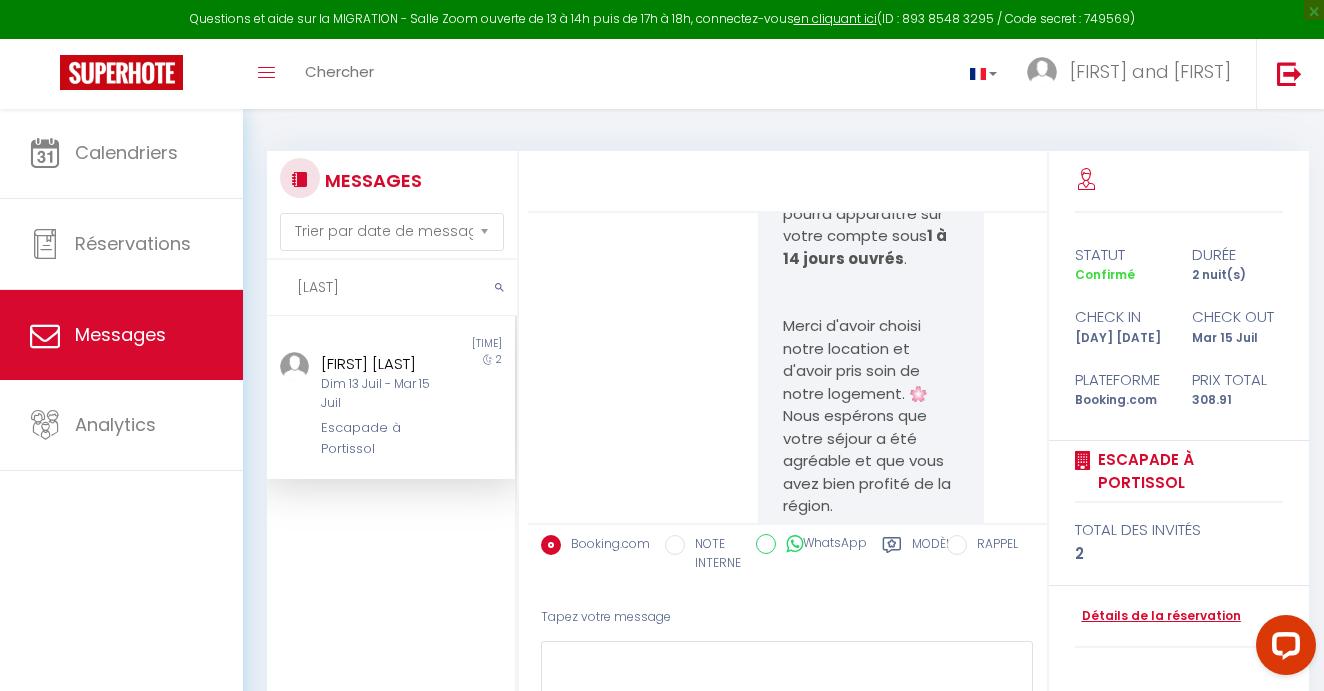 click on "Détails de la réservation" at bounding box center (1158, 616) 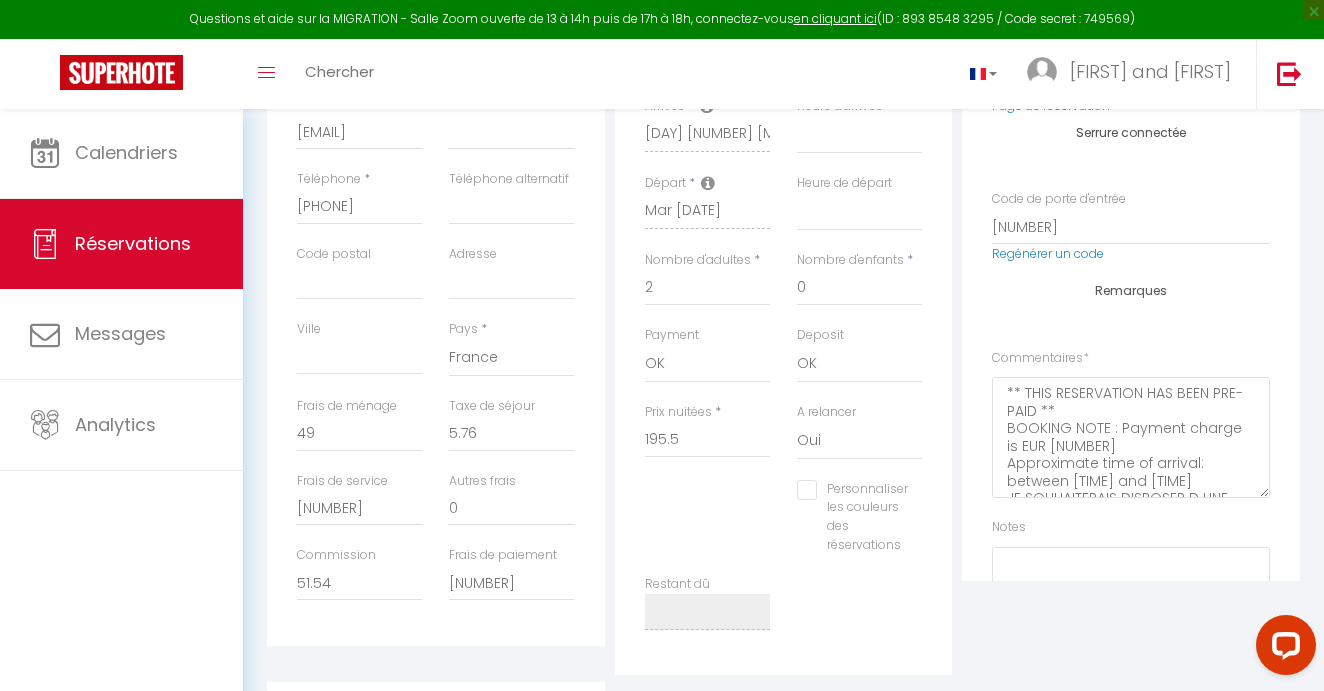 scroll, scrollTop: 439, scrollLeft: 0, axis: vertical 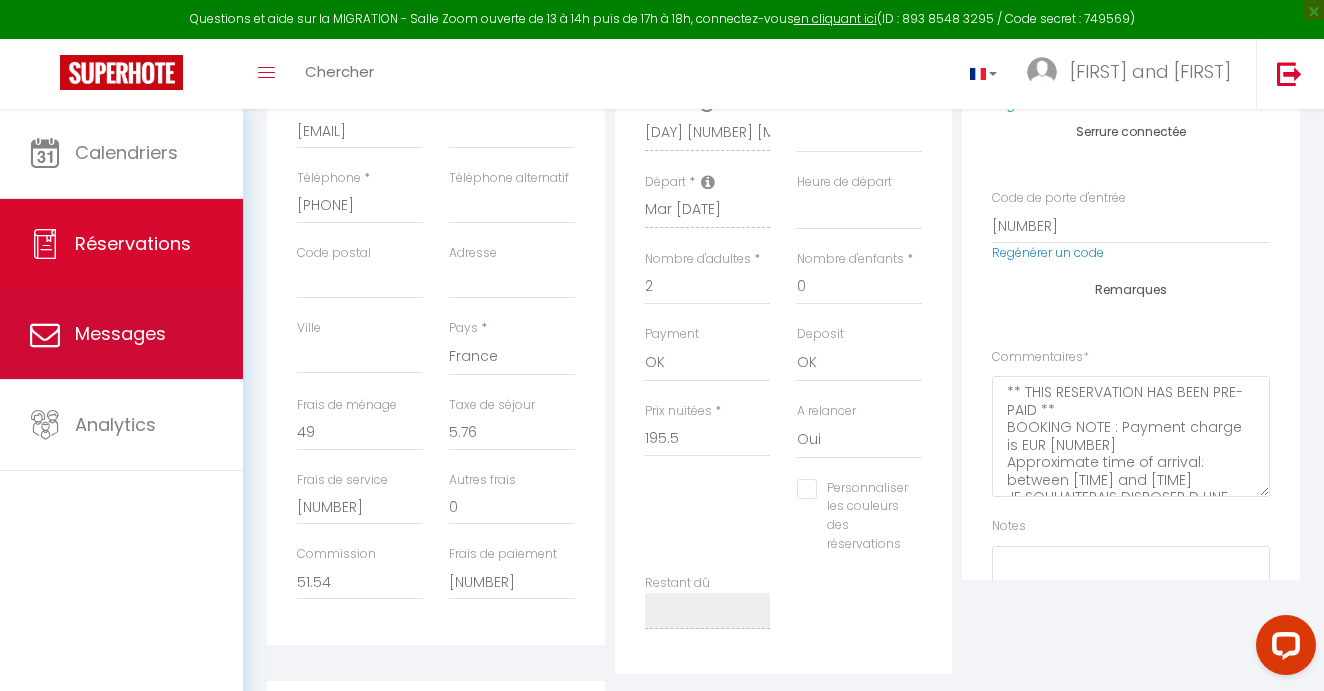 click on "Messages" at bounding box center [120, 333] 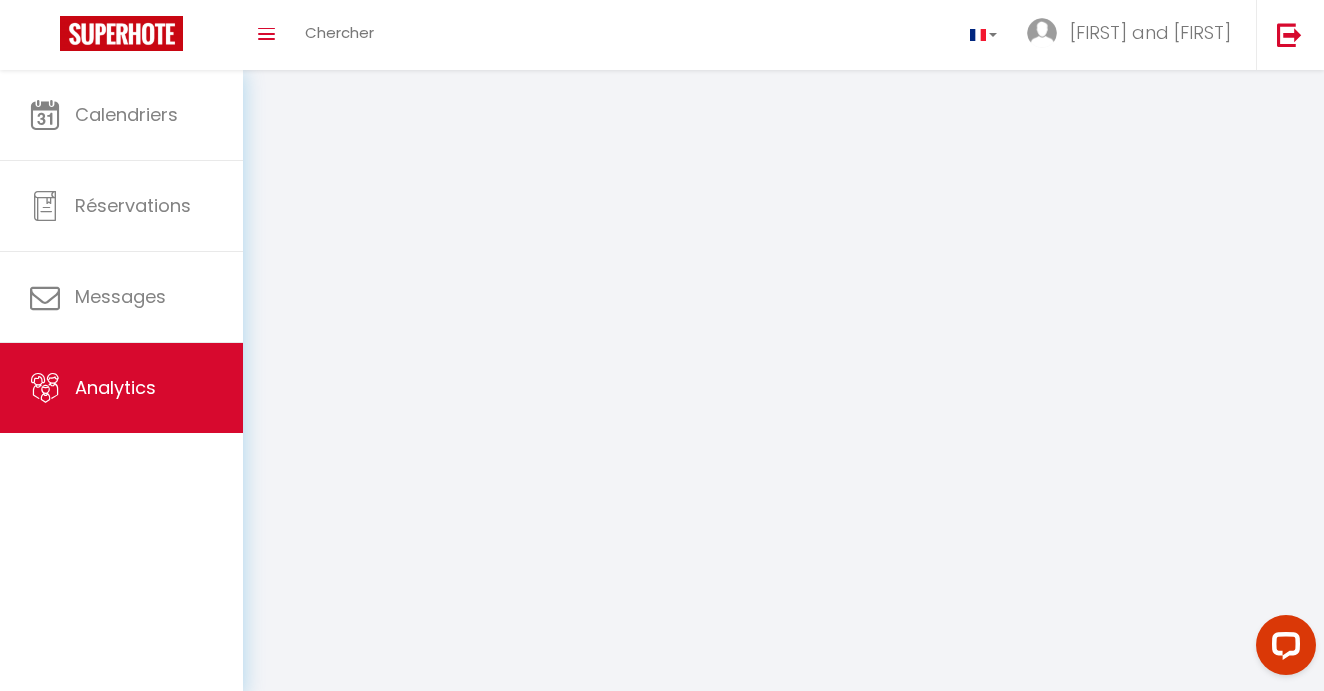 scroll, scrollTop: 0, scrollLeft: 0, axis: both 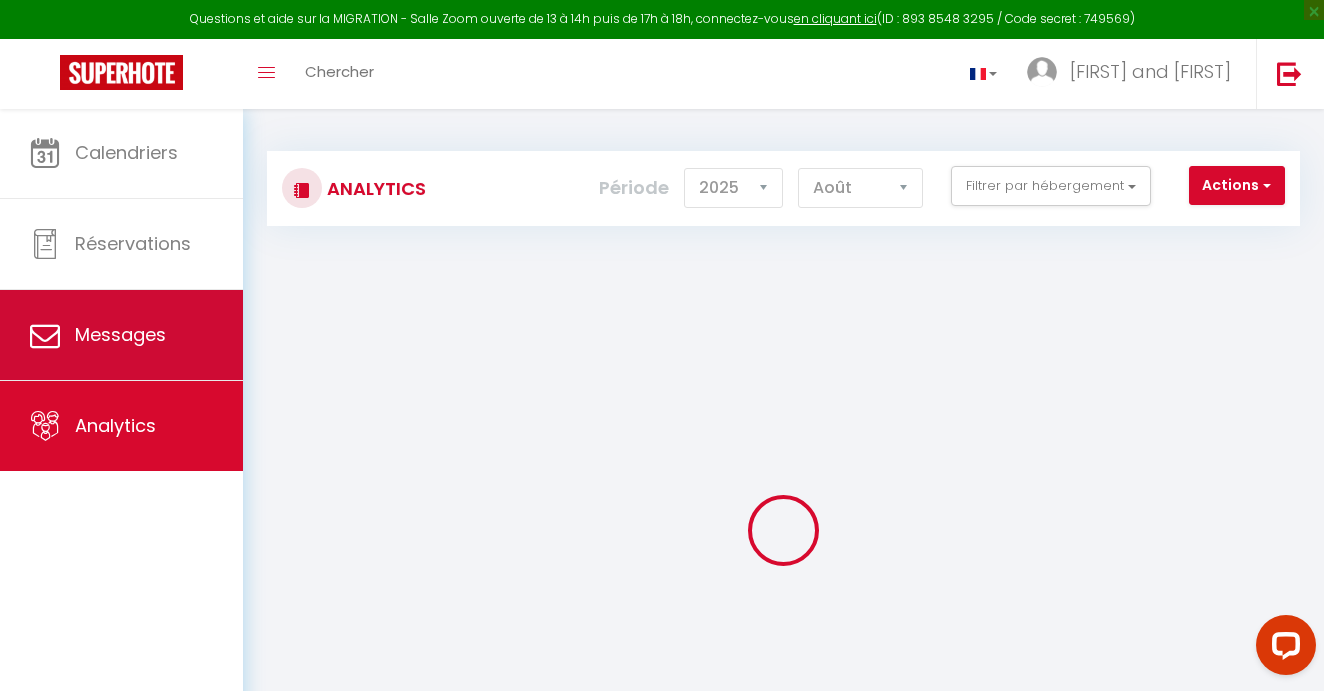 click on "Messages" at bounding box center (121, 335) 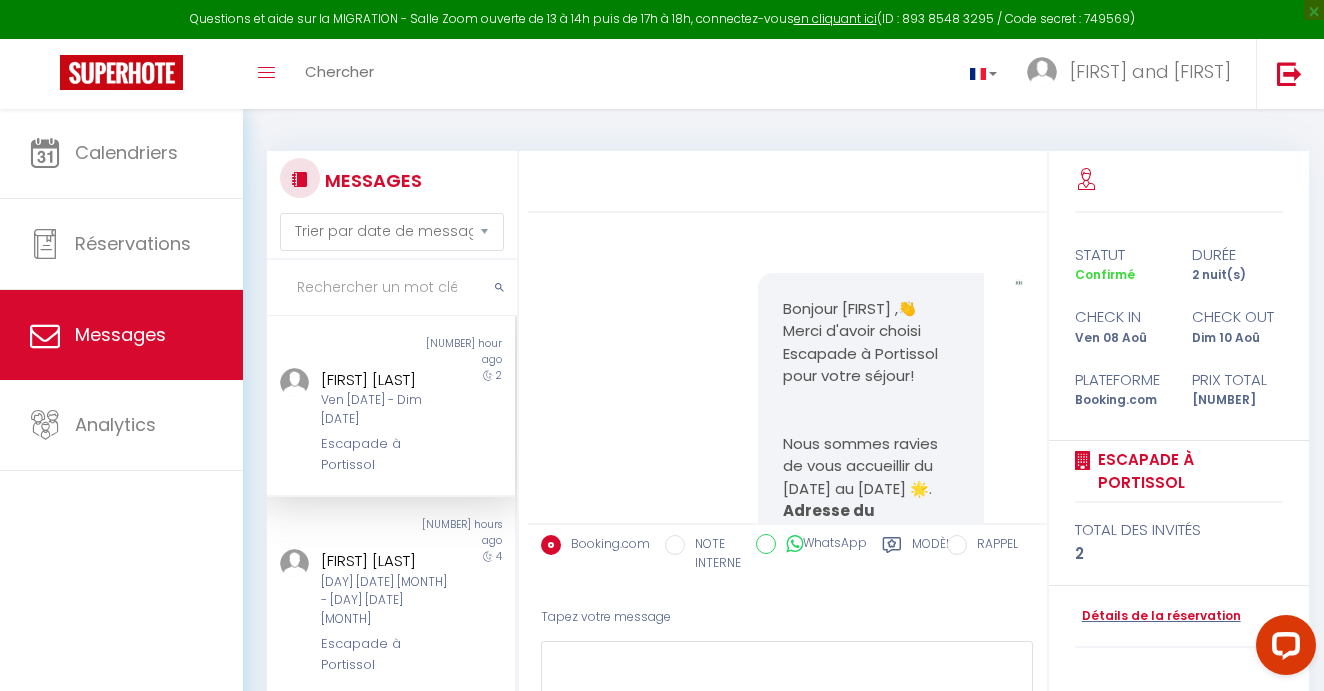scroll, scrollTop: 10408, scrollLeft: 0, axis: vertical 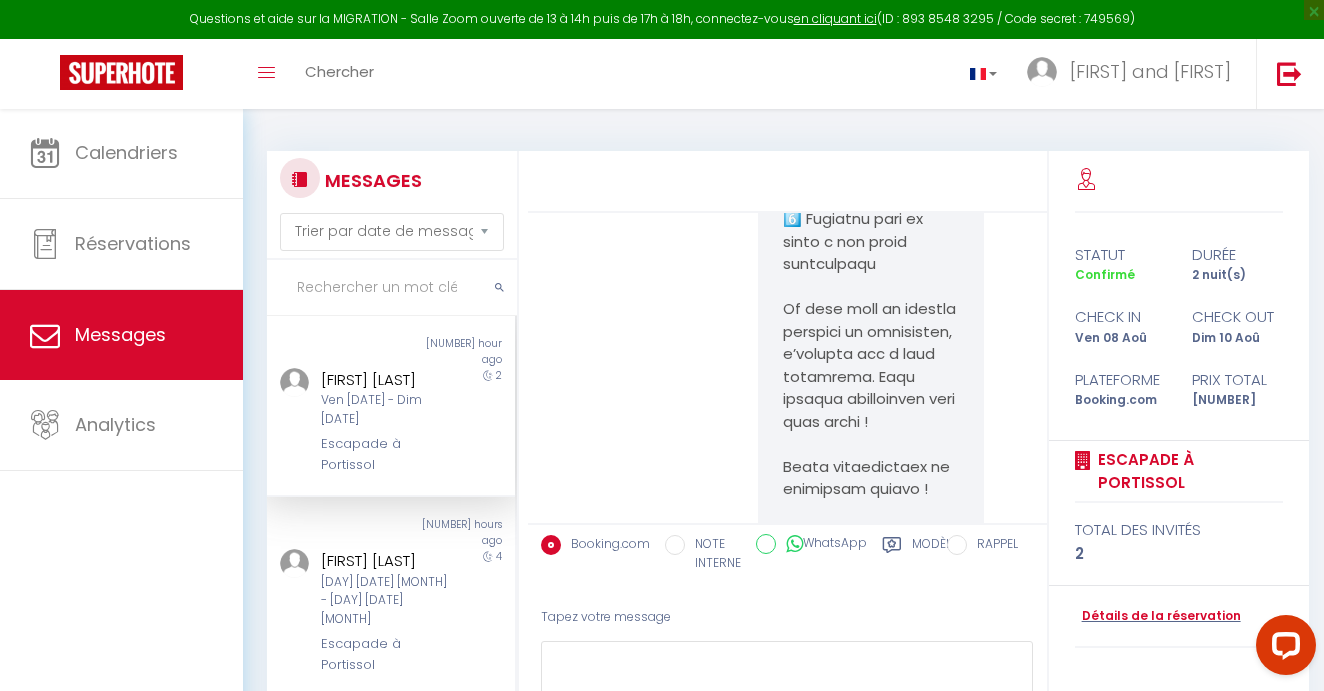 click at bounding box center [392, 288] 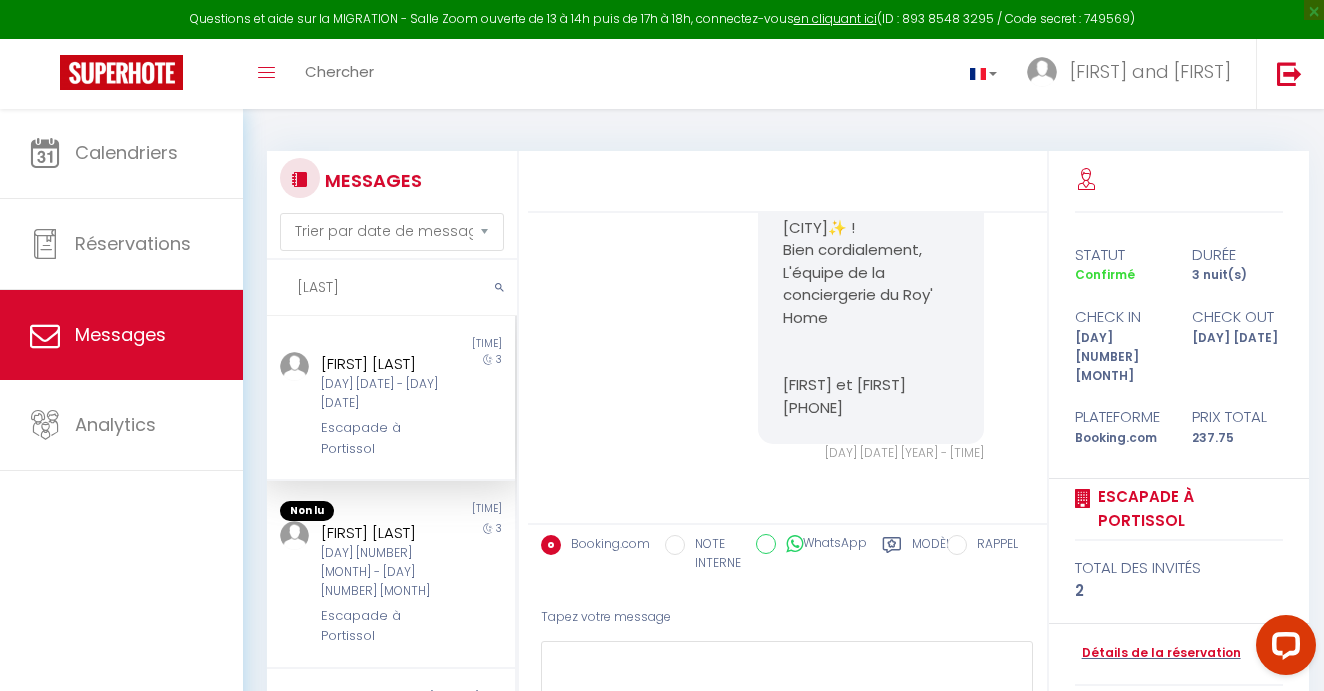 scroll, scrollTop: 1616, scrollLeft: 0, axis: vertical 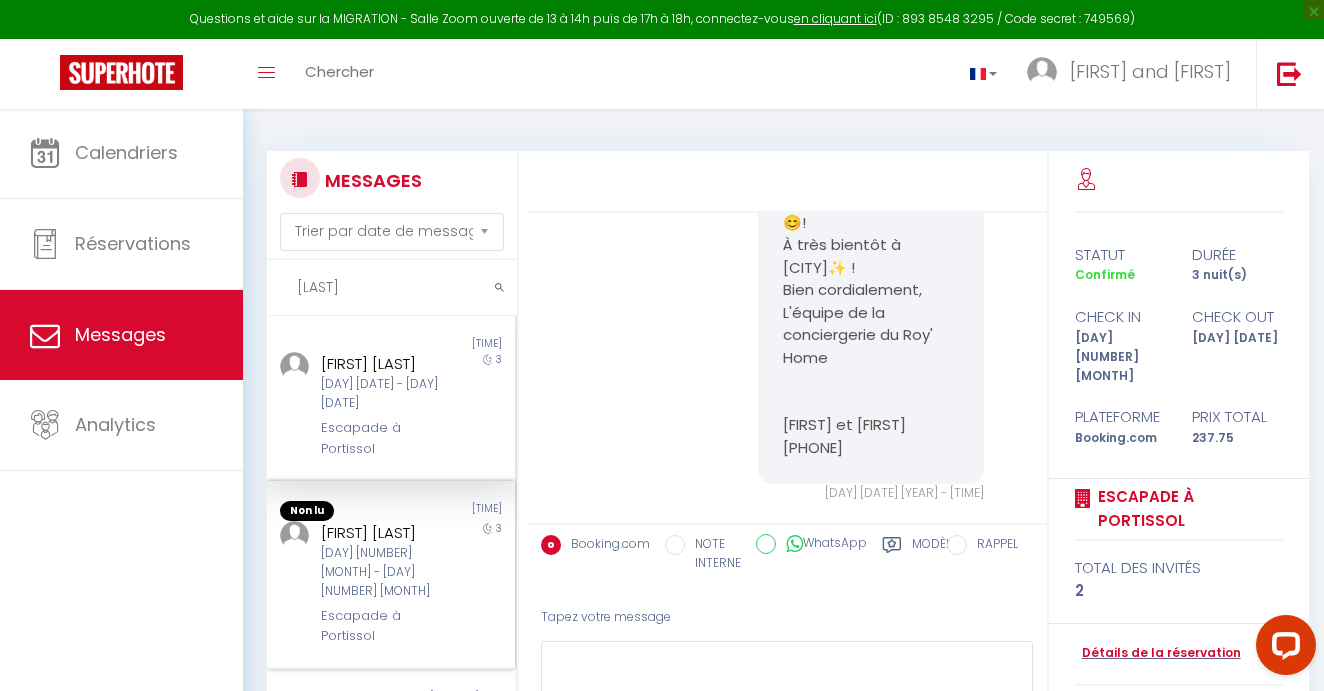 click on "[FIRST] [LAST]" at bounding box center [386, 533] 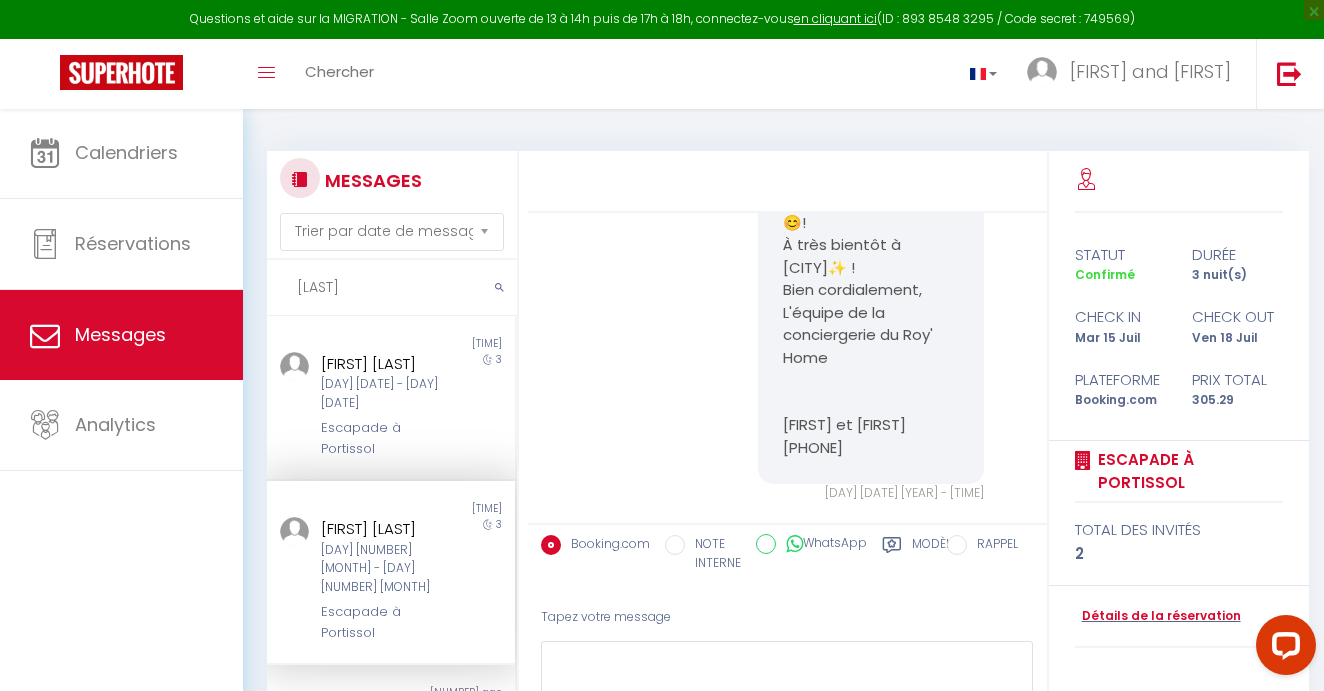 scroll, scrollTop: 19642, scrollLeft: 0, axis: vertical 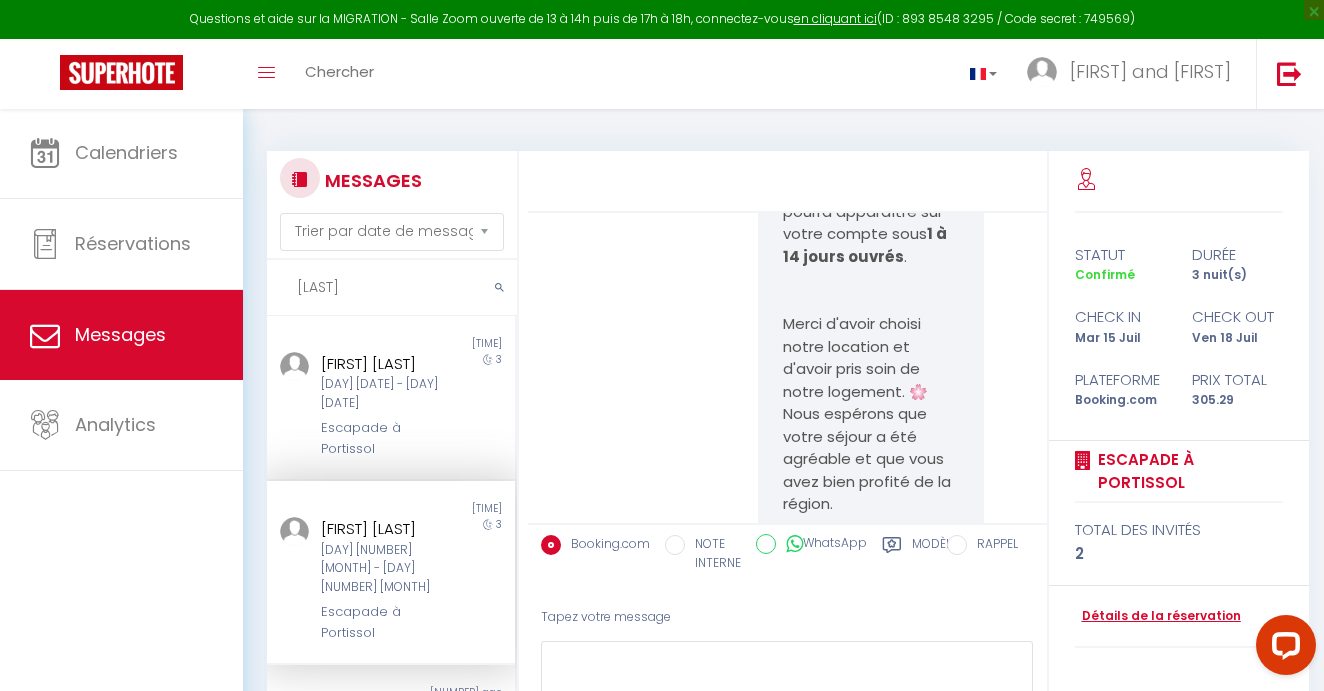 click on "Détails de la réservation" at bounding box center [1158, 616] 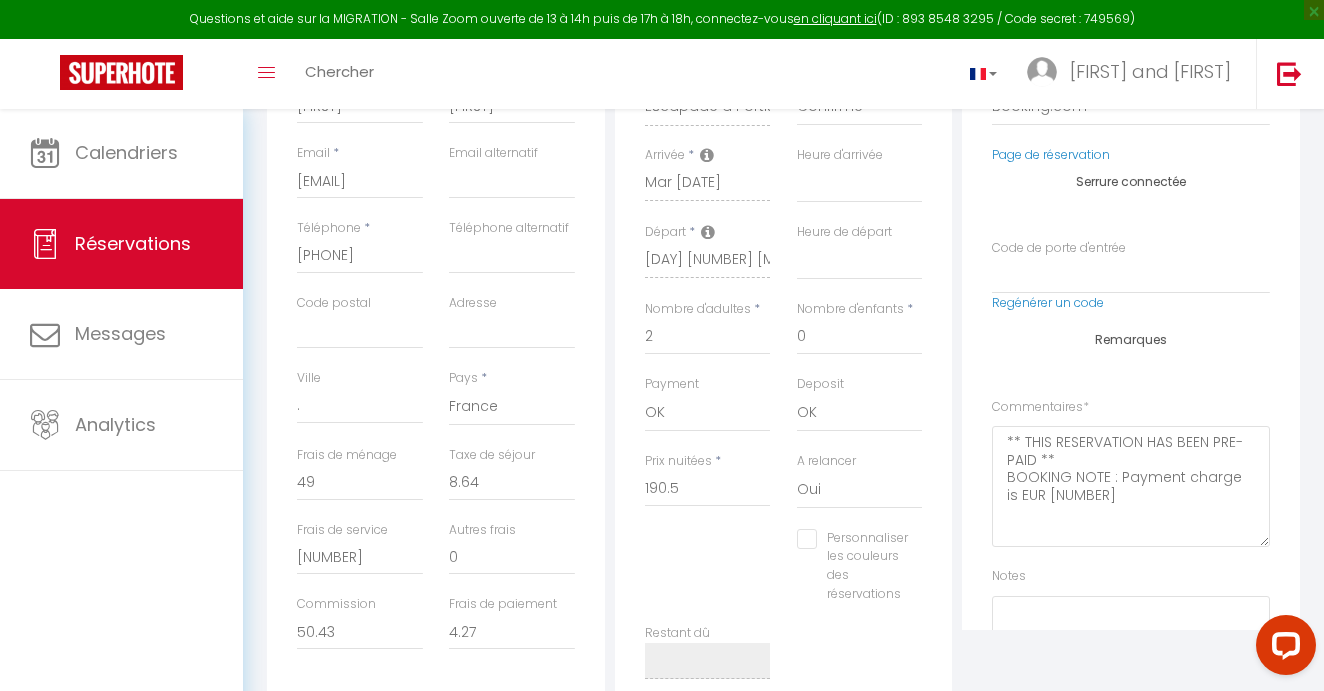 scroll, scrollTop: 389, scrollLeft: 0, axis: vertical 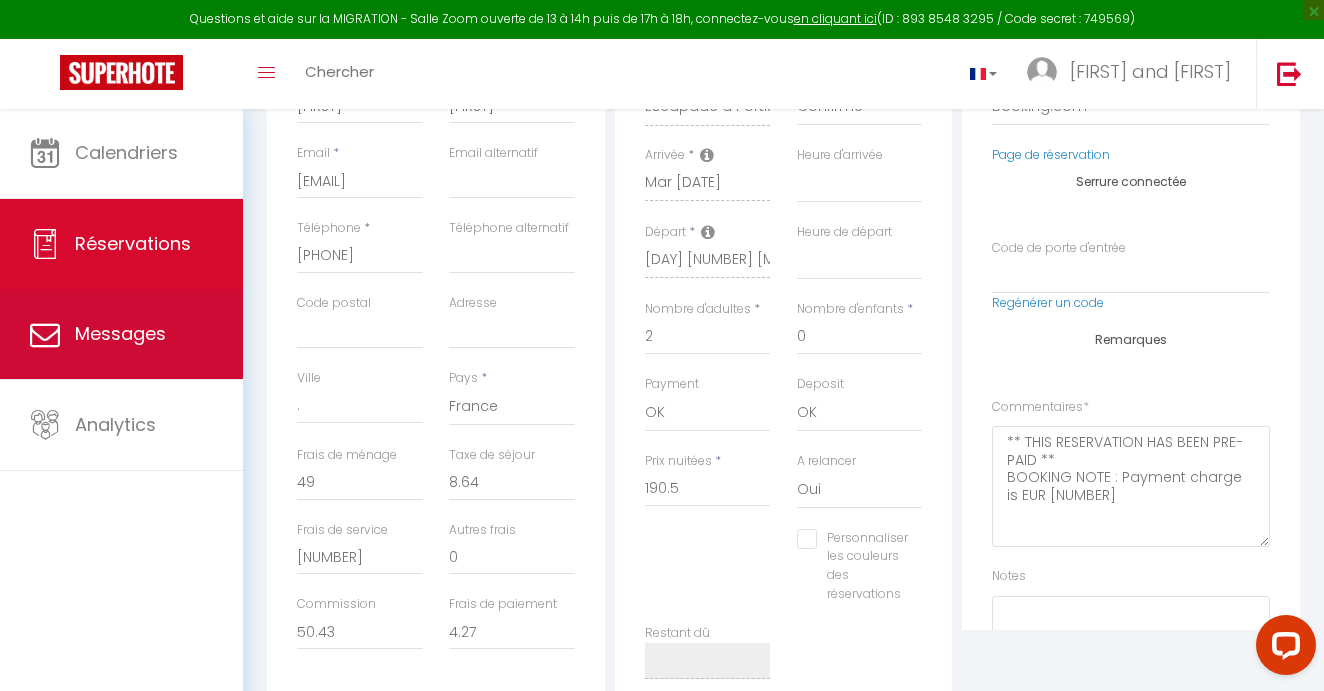 click on "Messages" at bounding box center [121, 334] 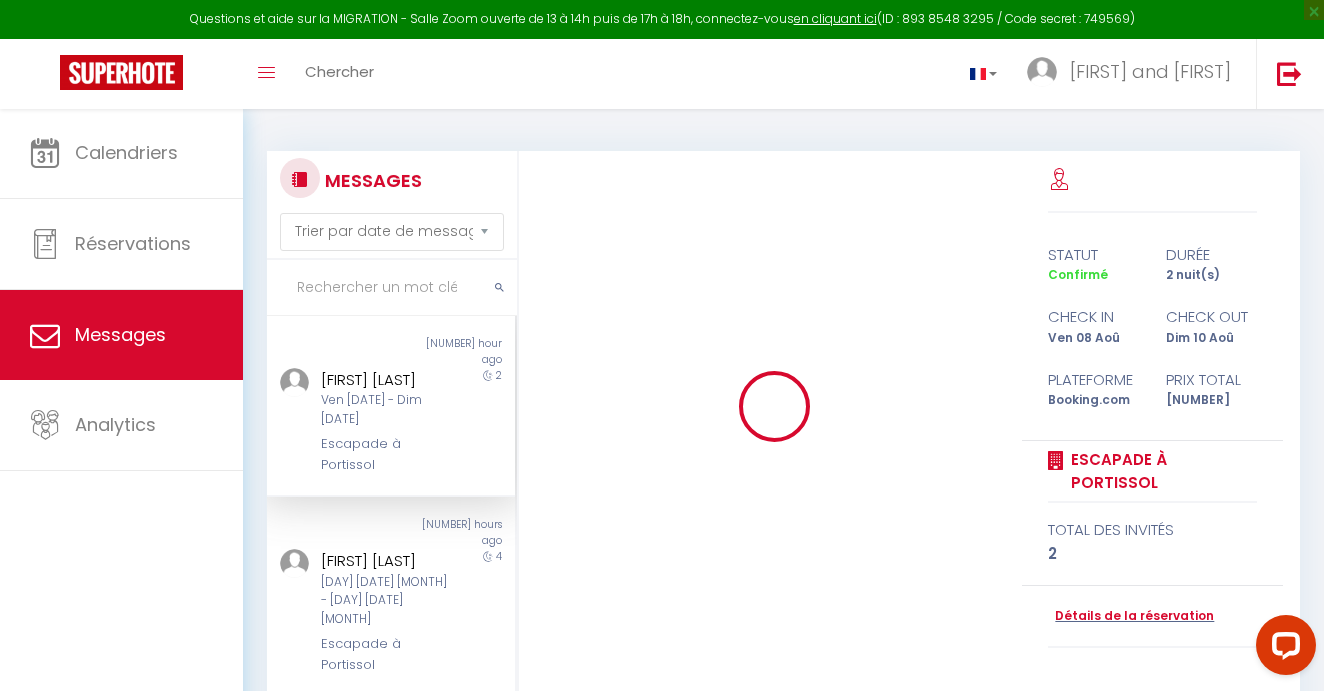 scroll, scrollTop: 10408, scrollLeft: 0, axis: vertical 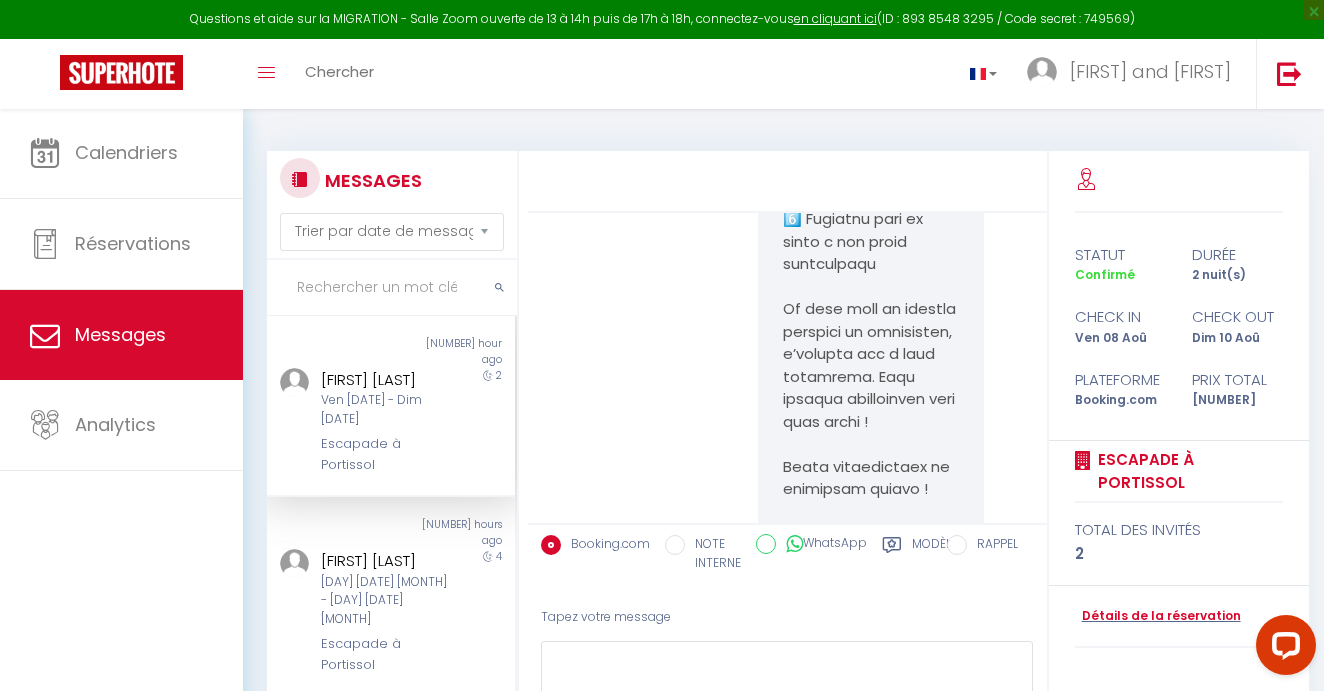 click at bounding box center [392, 288] 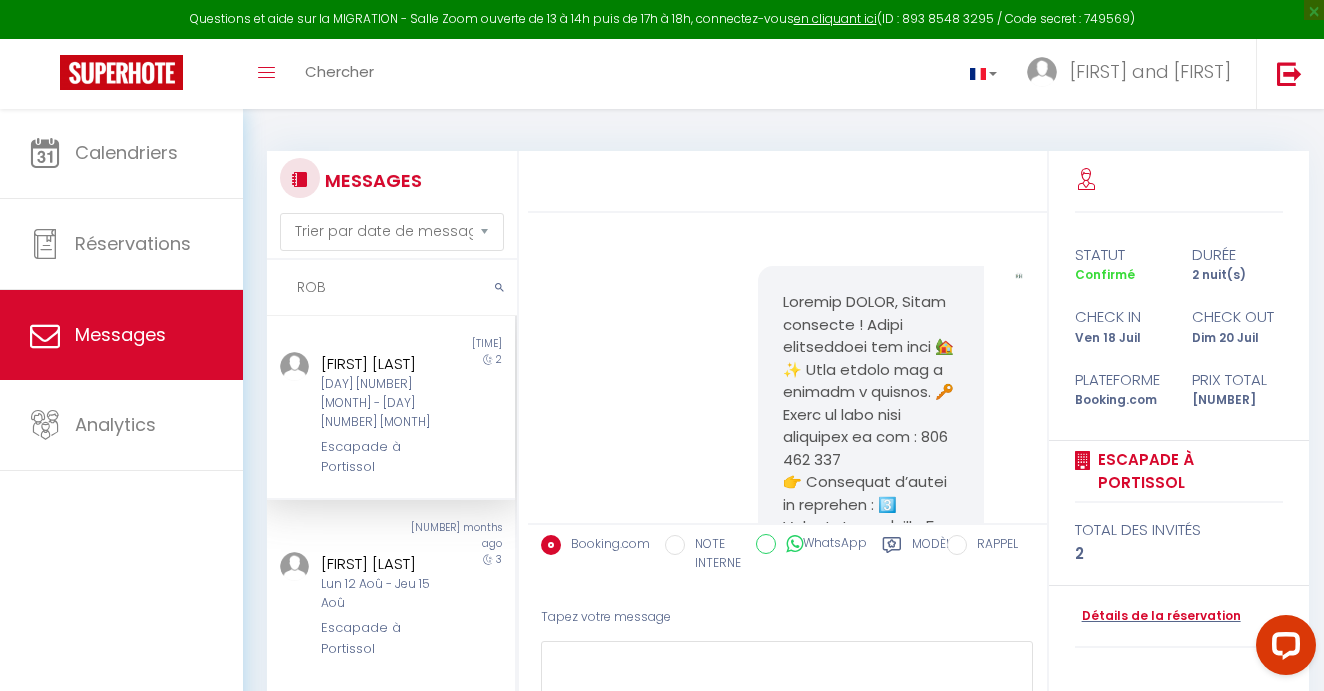 scroll, scrollTop: 19296, scrollLeft: 0, axis: vertical 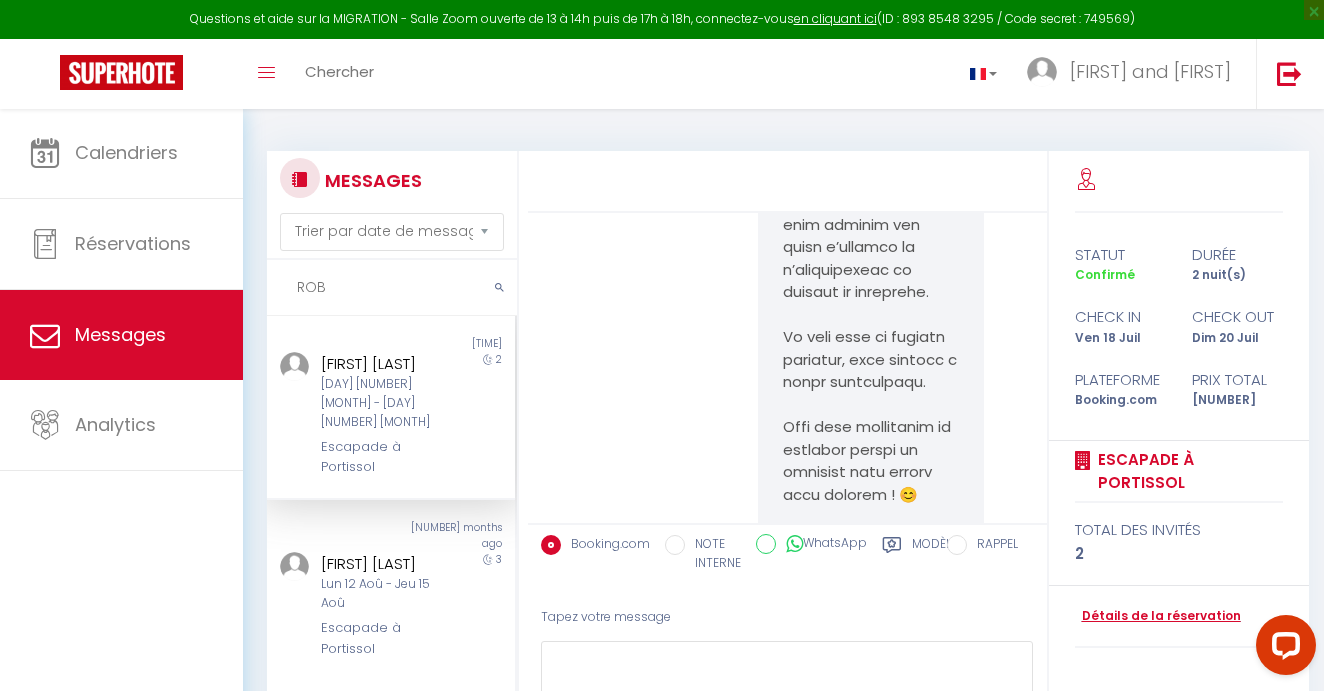 click on "Détails de la réservation" at bounding box center (1158, 616) 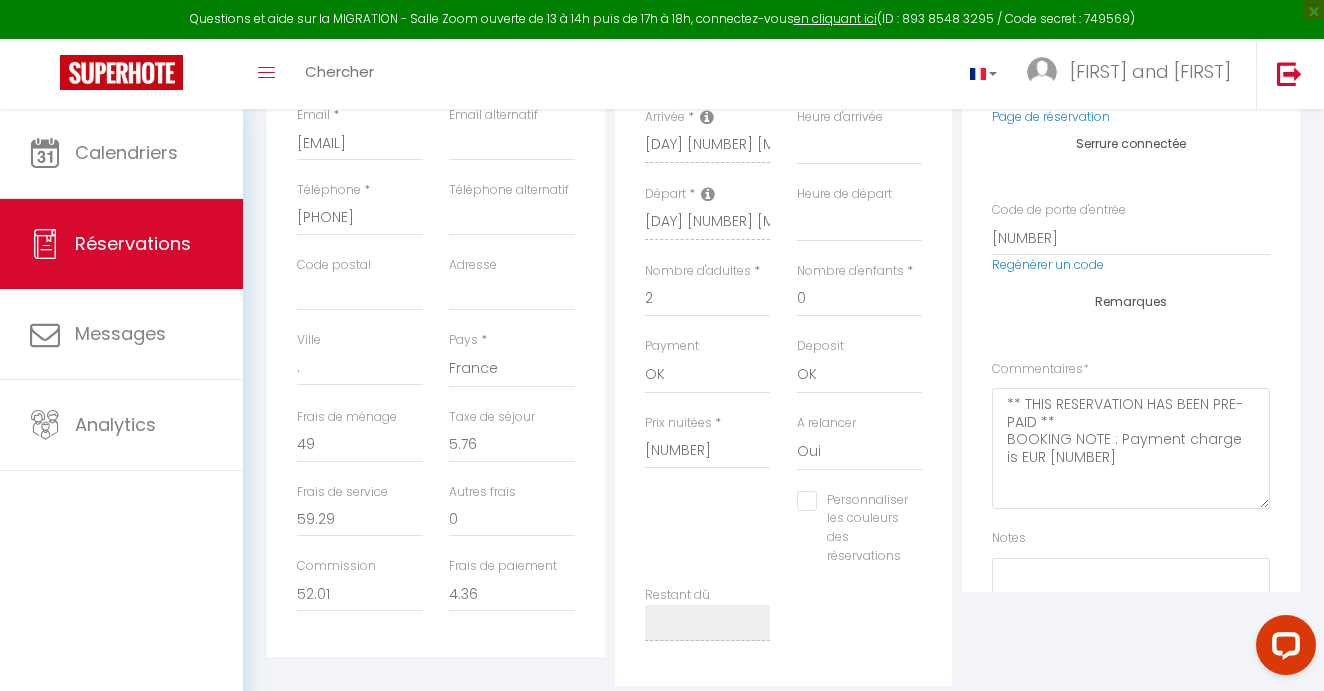 scroll, scrollTop: 429, scrollLeft: 0, axis: vertical 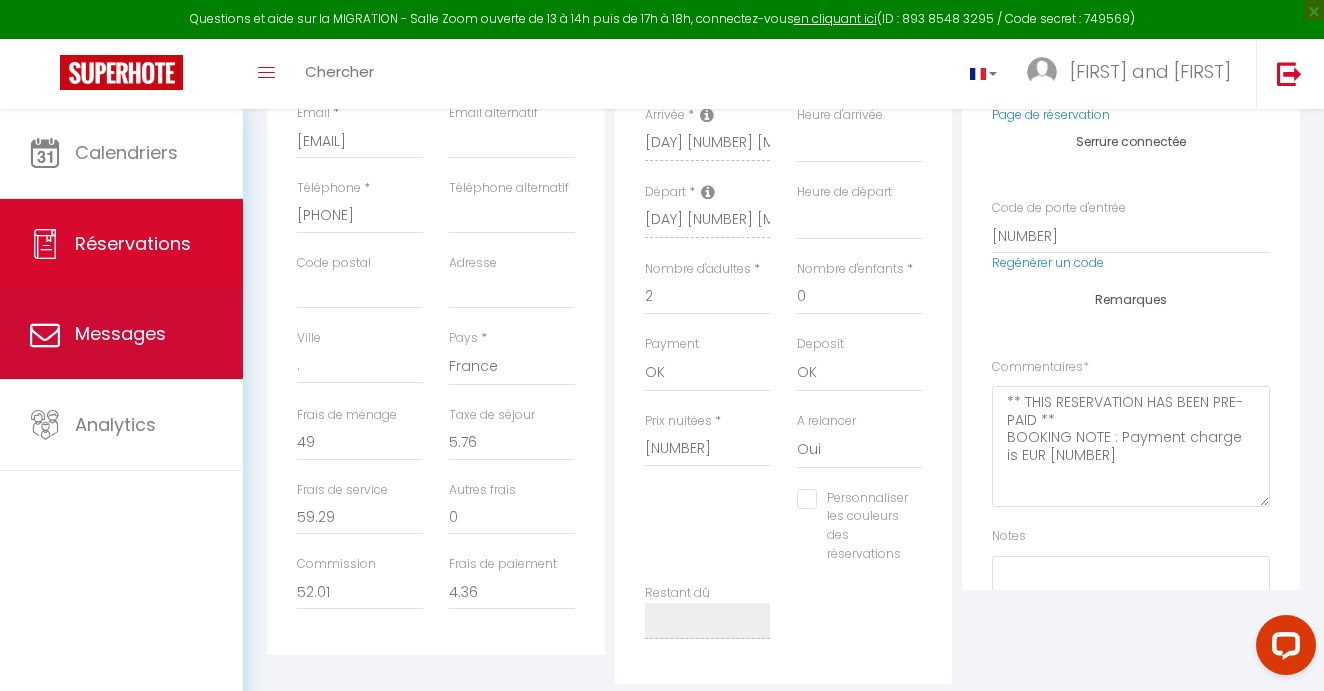 click on "Messages" at bounding box center [120, 333] 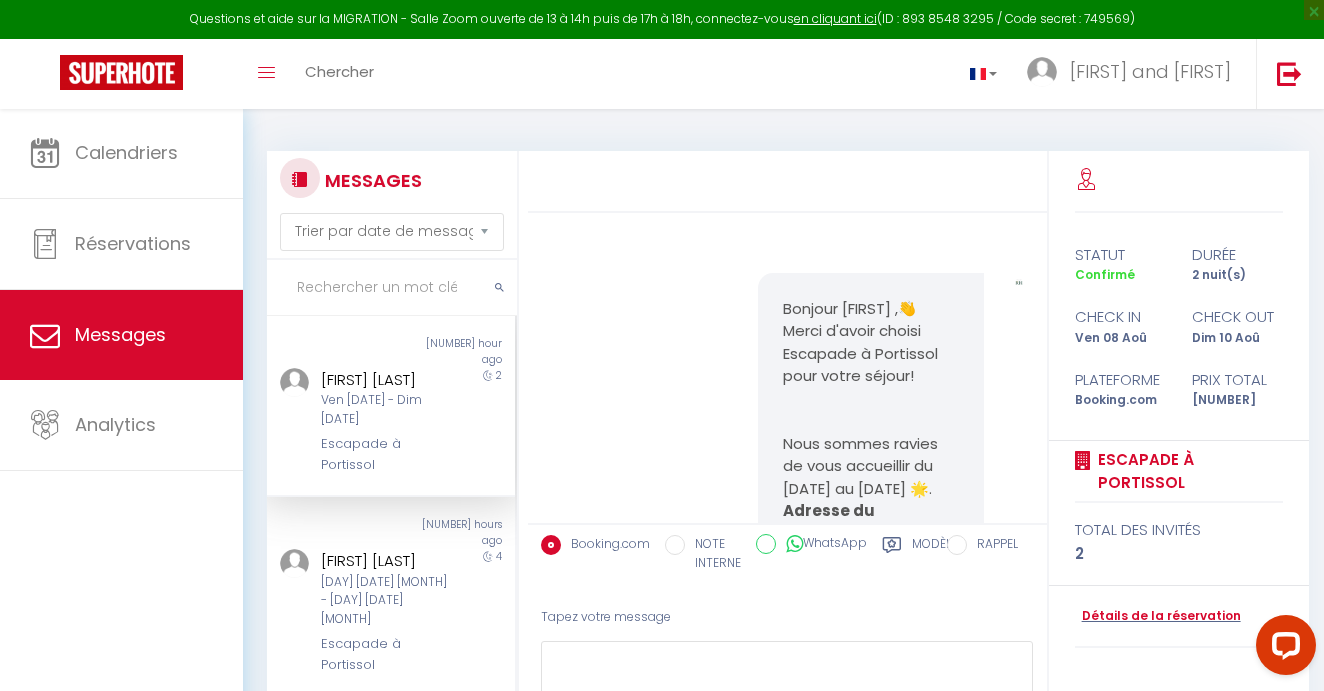 scroll, scrollTop: 10408, scrollLeft: 0, axis: vertical 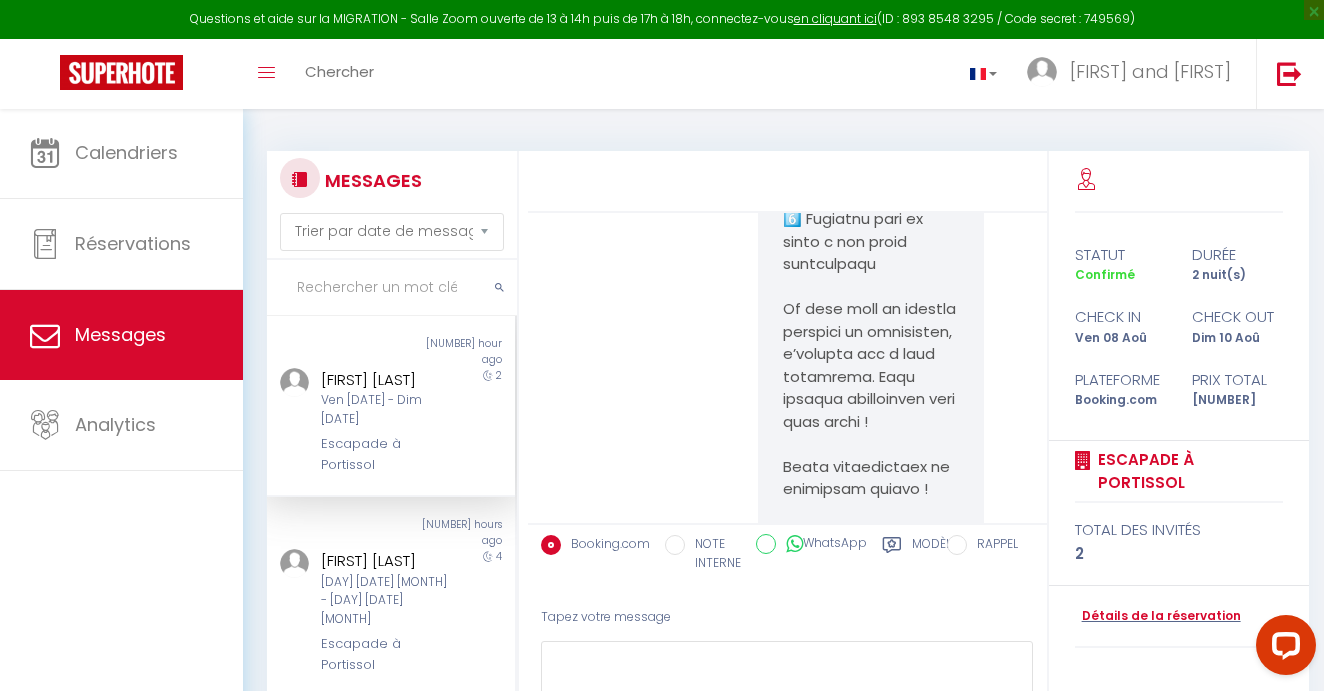 click at bounding box center (392, 288) 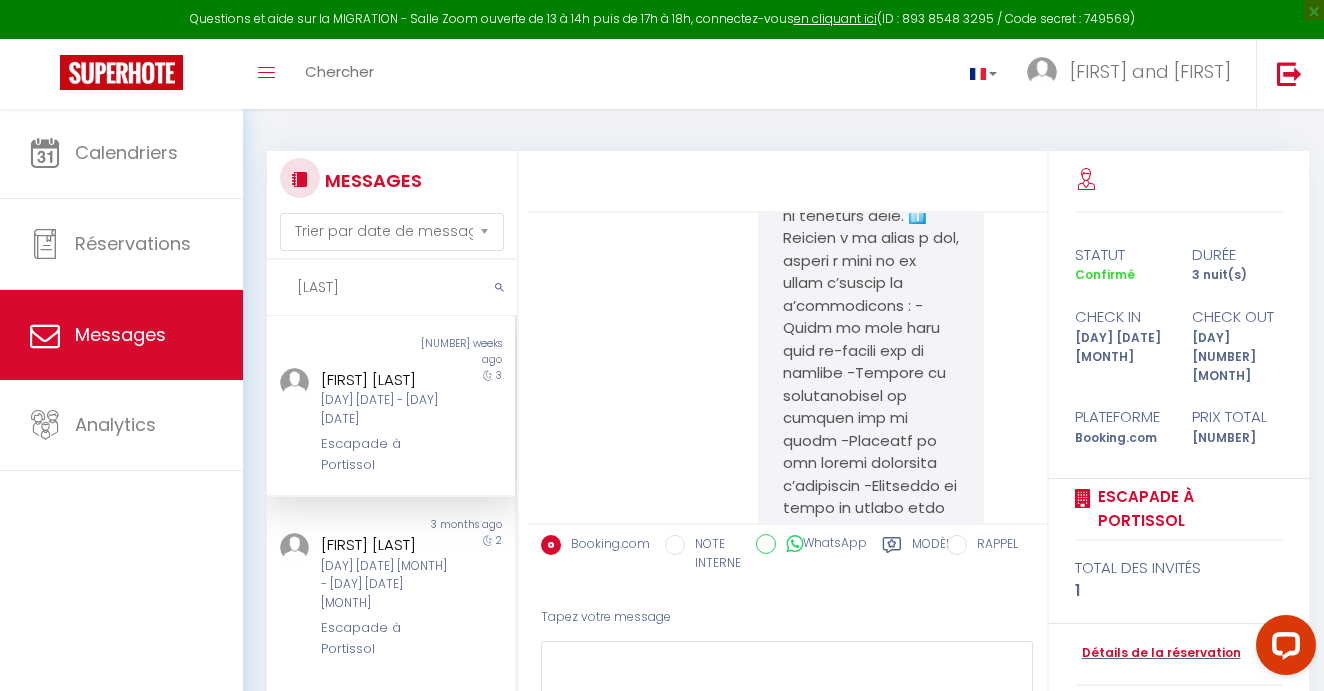 scroll, scrollTop: 13656, scrollLeft: 0, axis: vertical 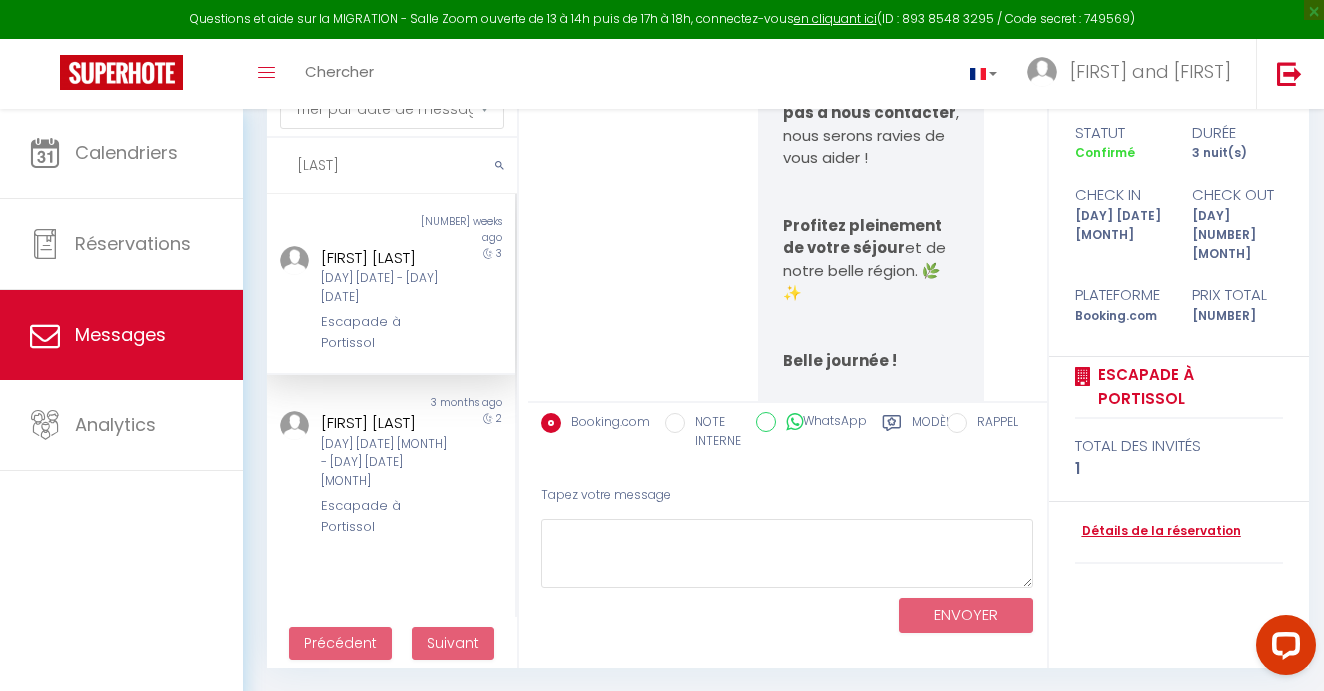 click on "Détails de la réservation" at bounding box center (1158, 531) 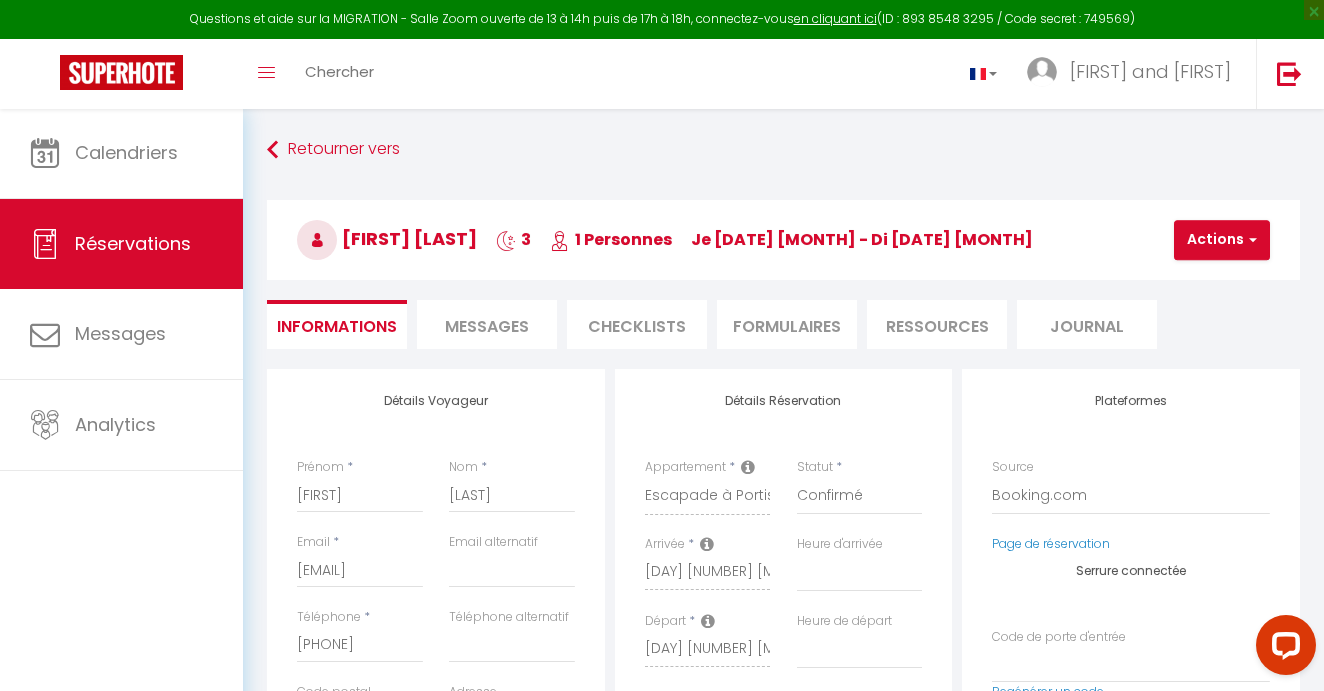 scroll, scrollTop: 0, scrollLeft: 0, axis: both 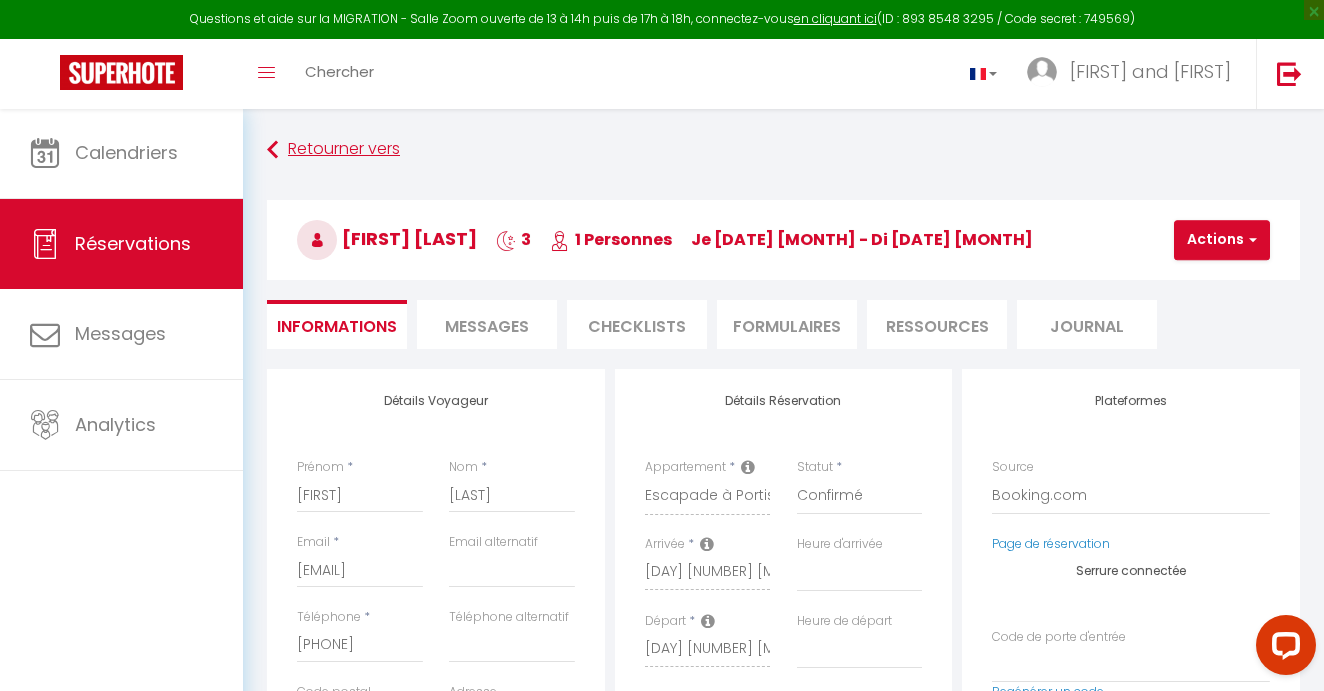 click at bounding box center [272, 150] 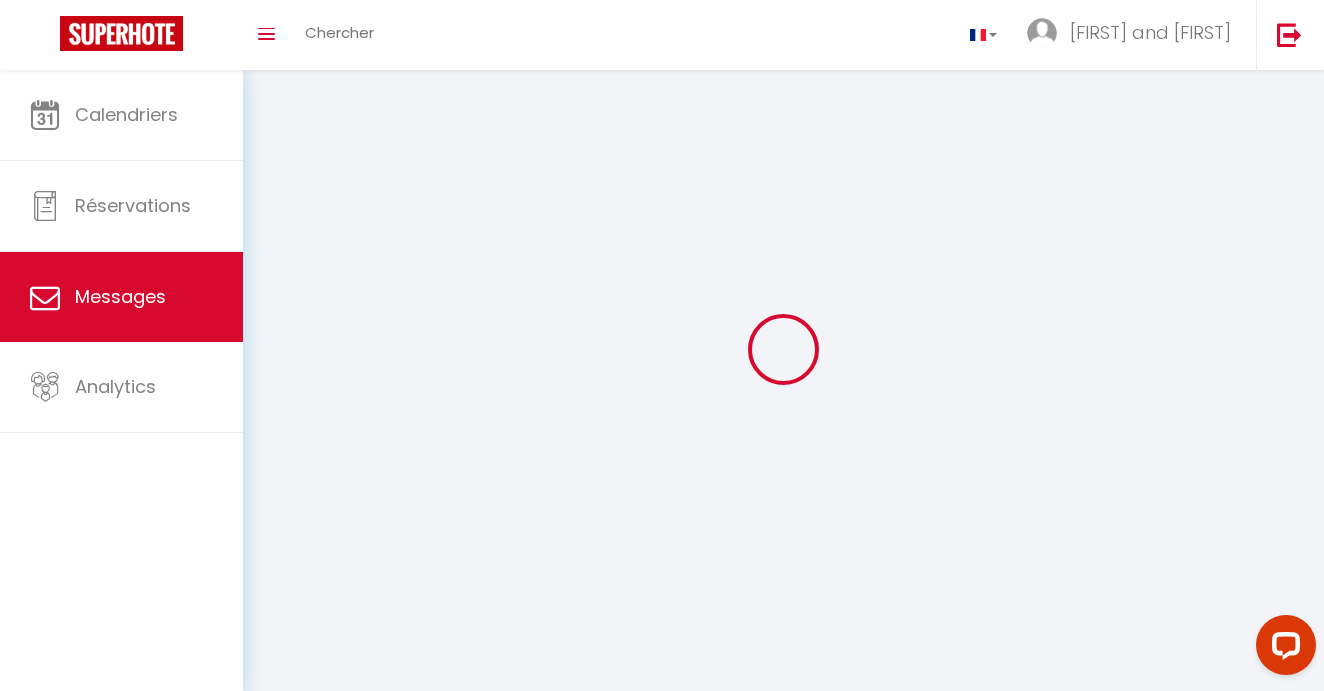 scroll, scrollTop: 70, scrollLeft: 0, axis: vertical 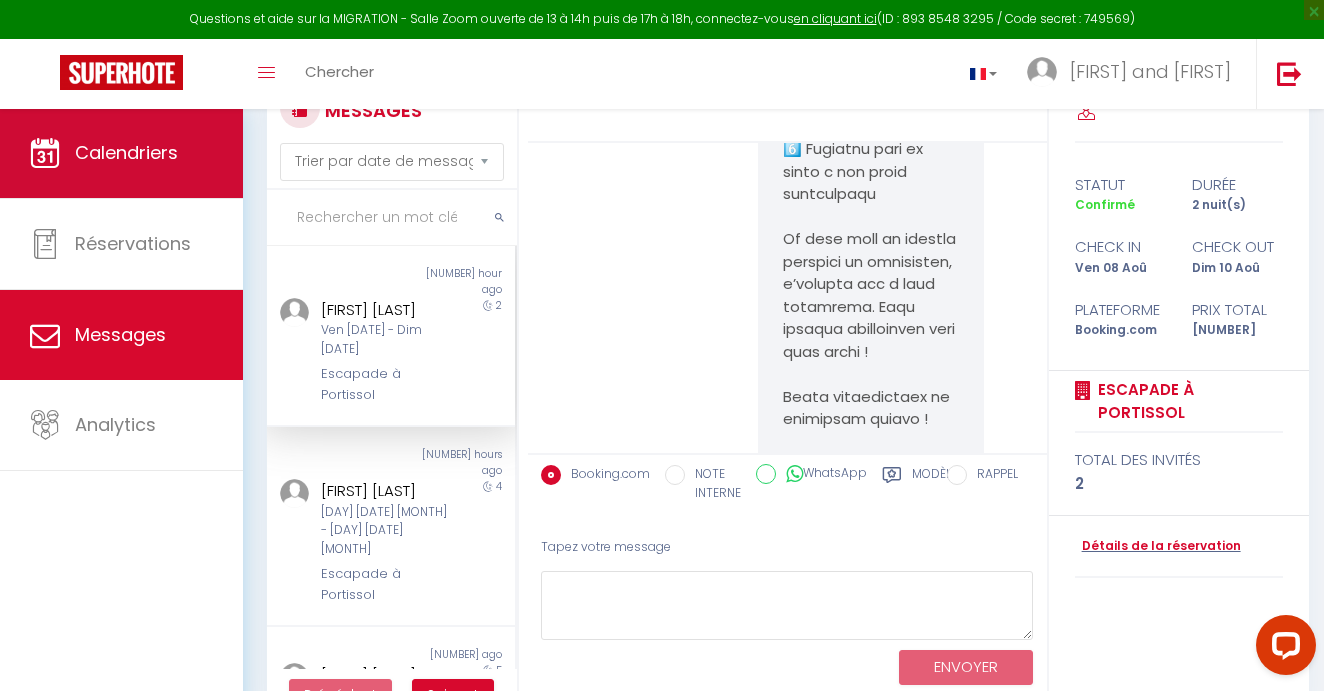 click on "Calendriers" at bounding box center [126, 152] 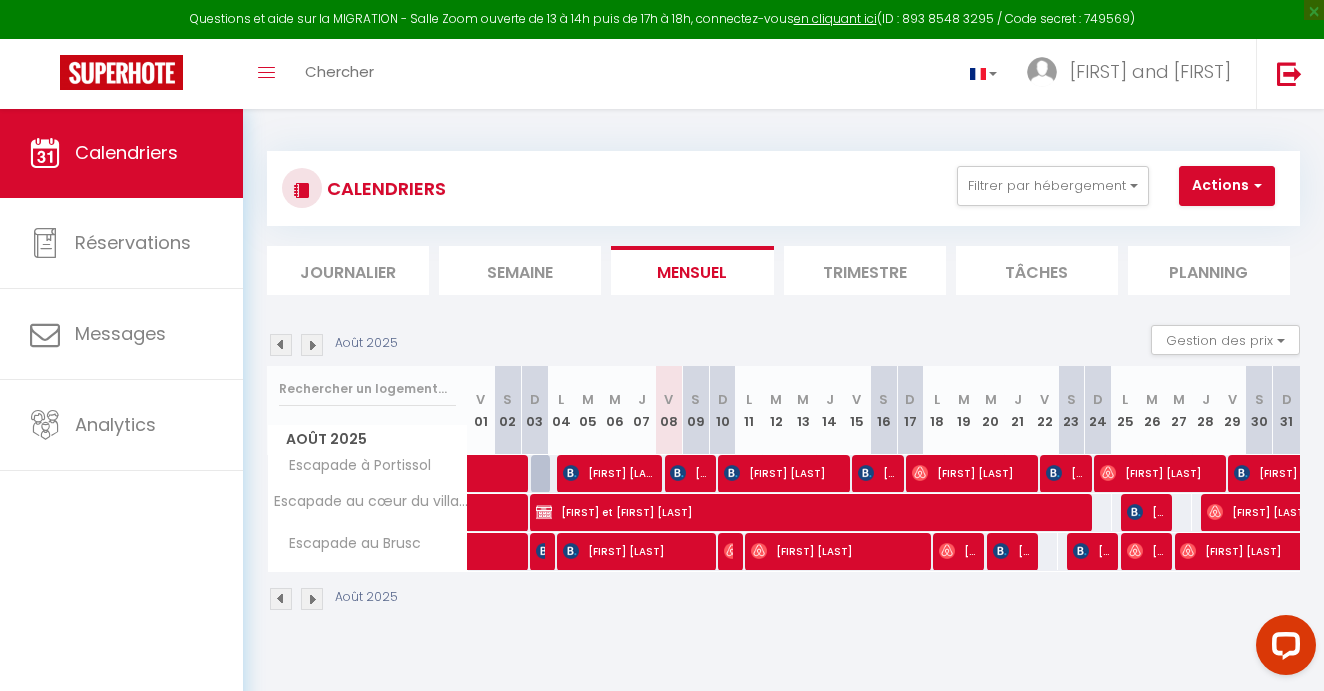 click at bounding box center [281, 345] 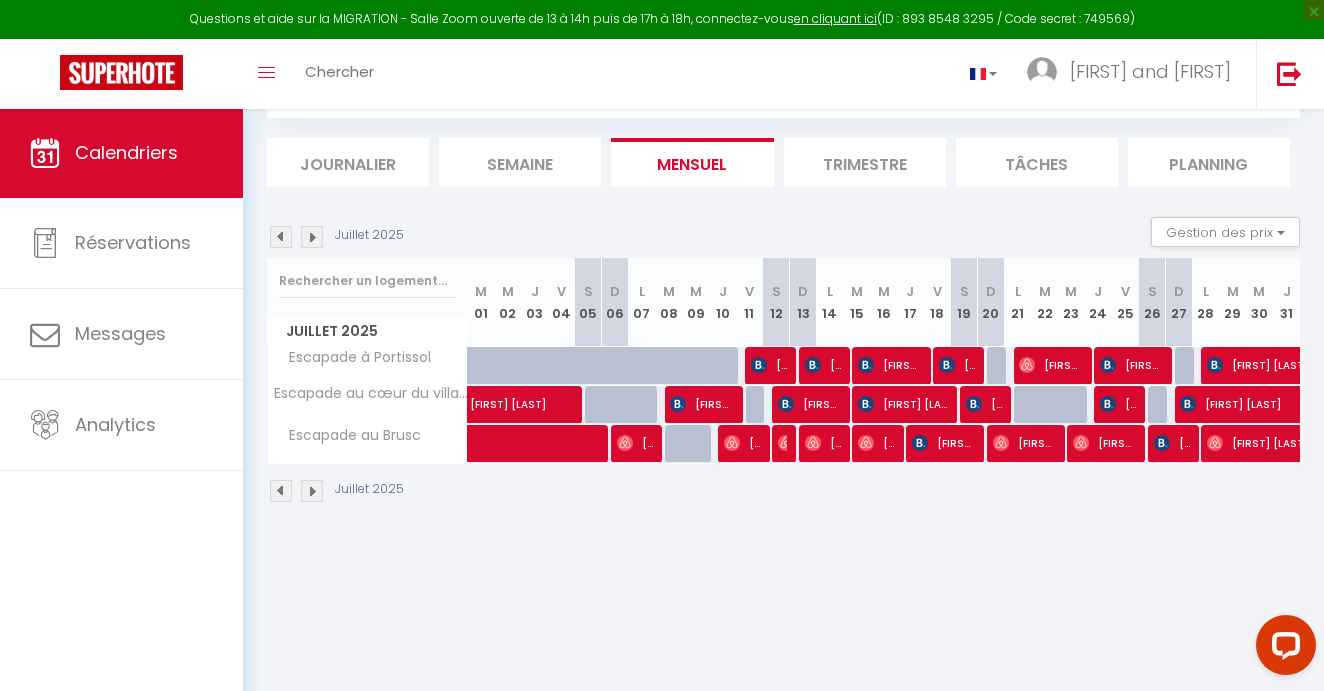 scroll, scrollTop: 108, scrollLeft: 0, axis: vertical 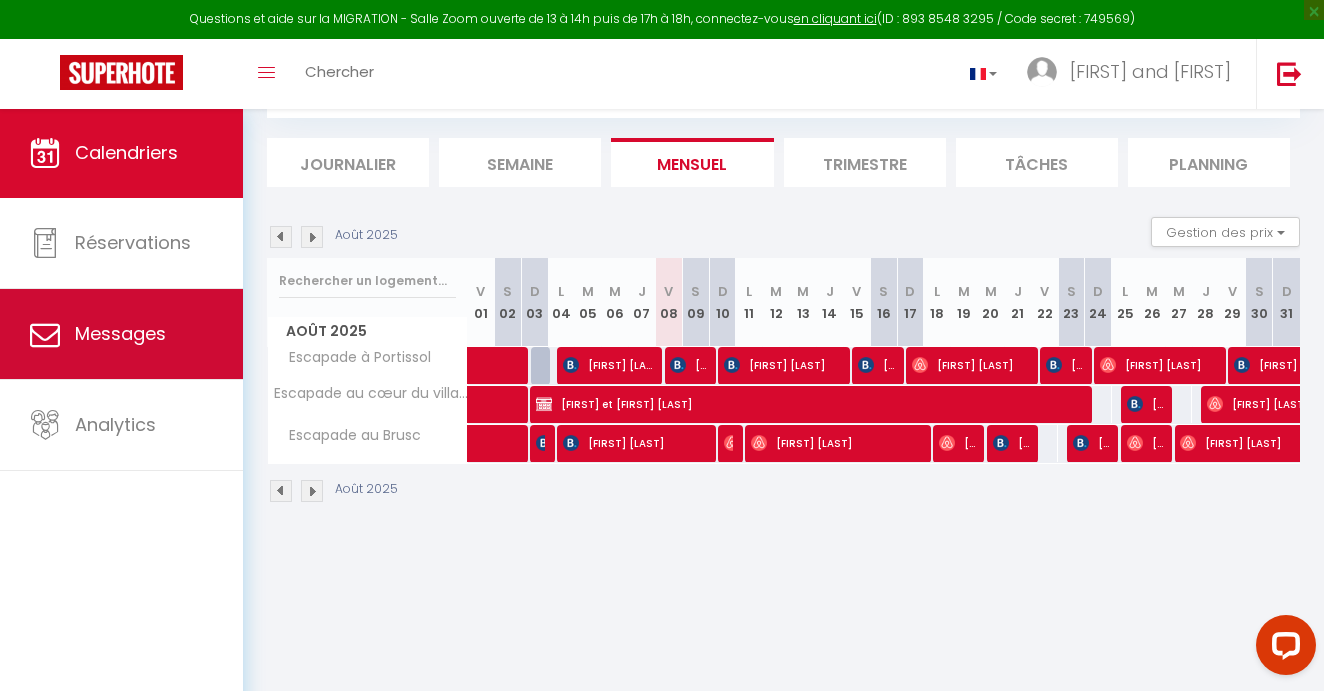 click on "Messages" at bounding box center [121, 334] 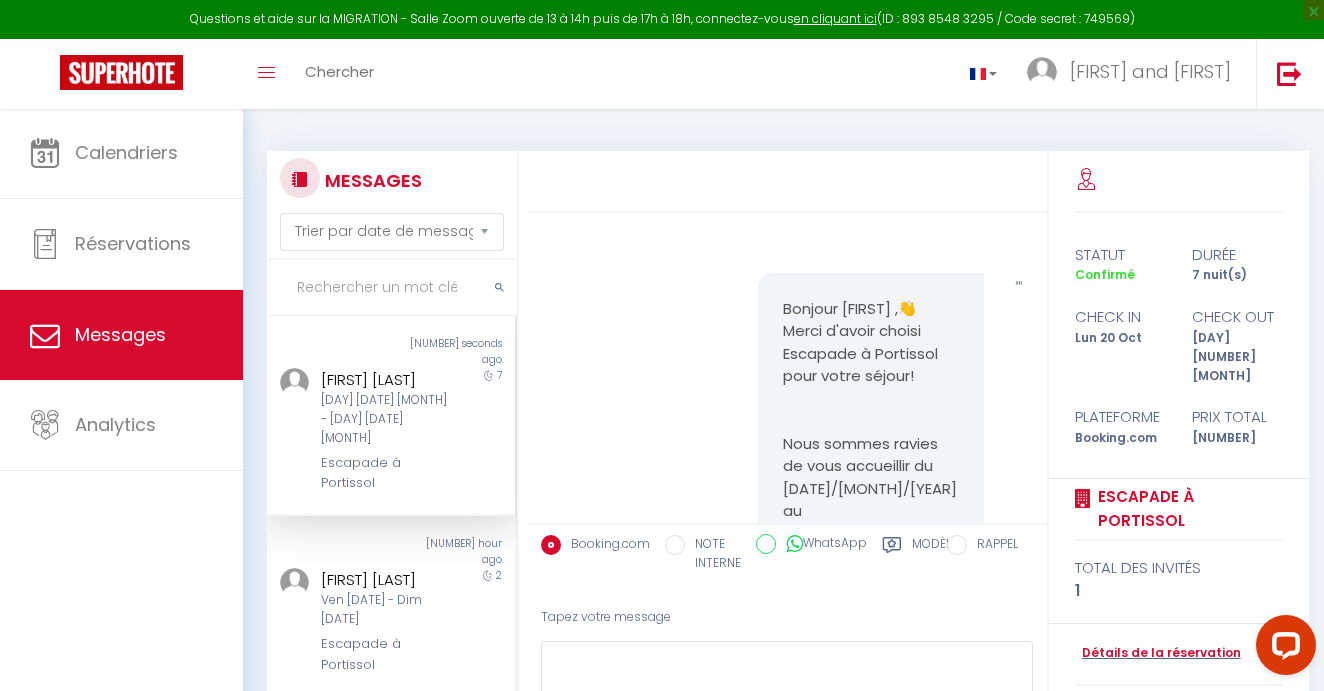 scroll, scrollTop: 1616, scrollLeft: 0, axis: vertical 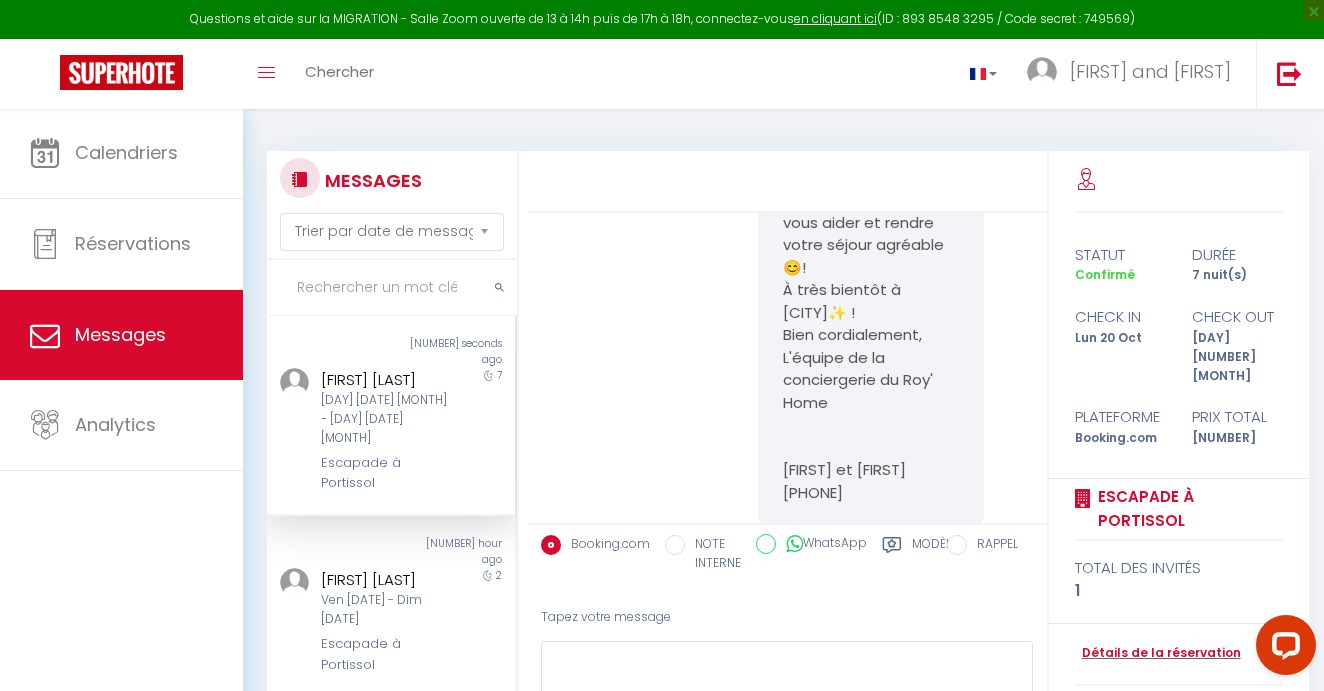 click at bounding box center (392, 288) 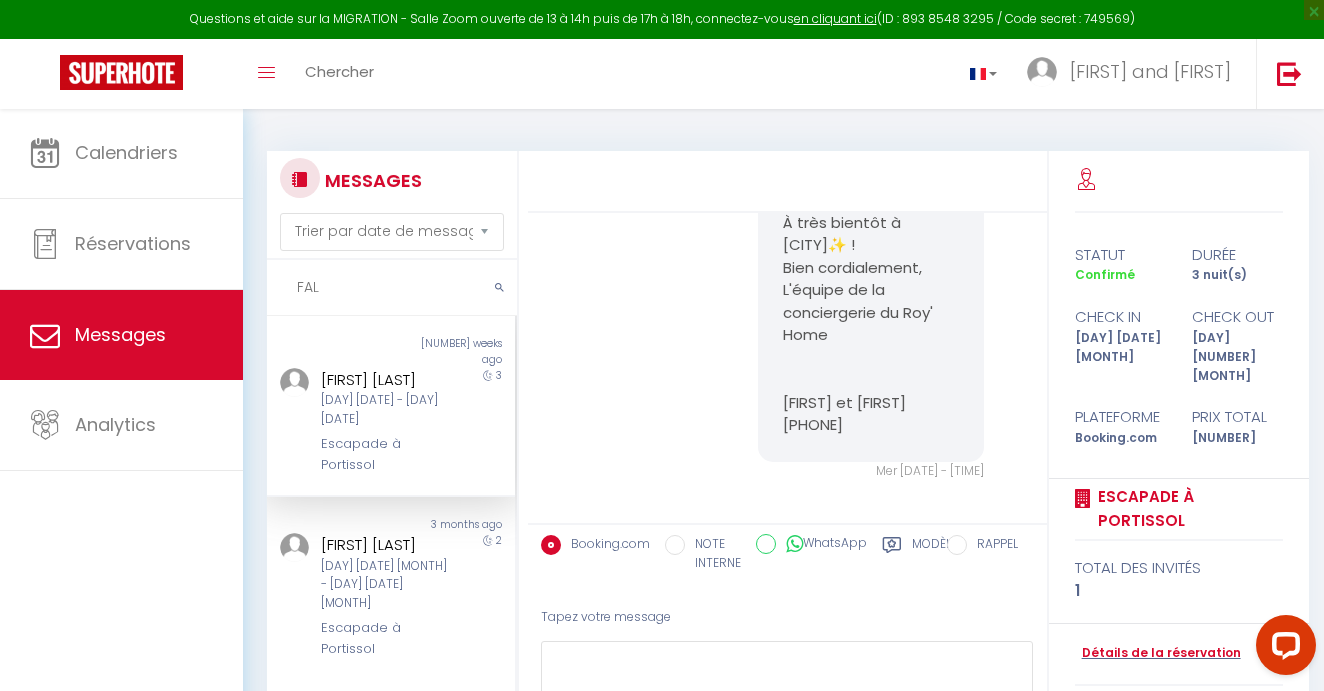 scroll, scrollTop: 13656, scrollLeft: 0, axis: vertical 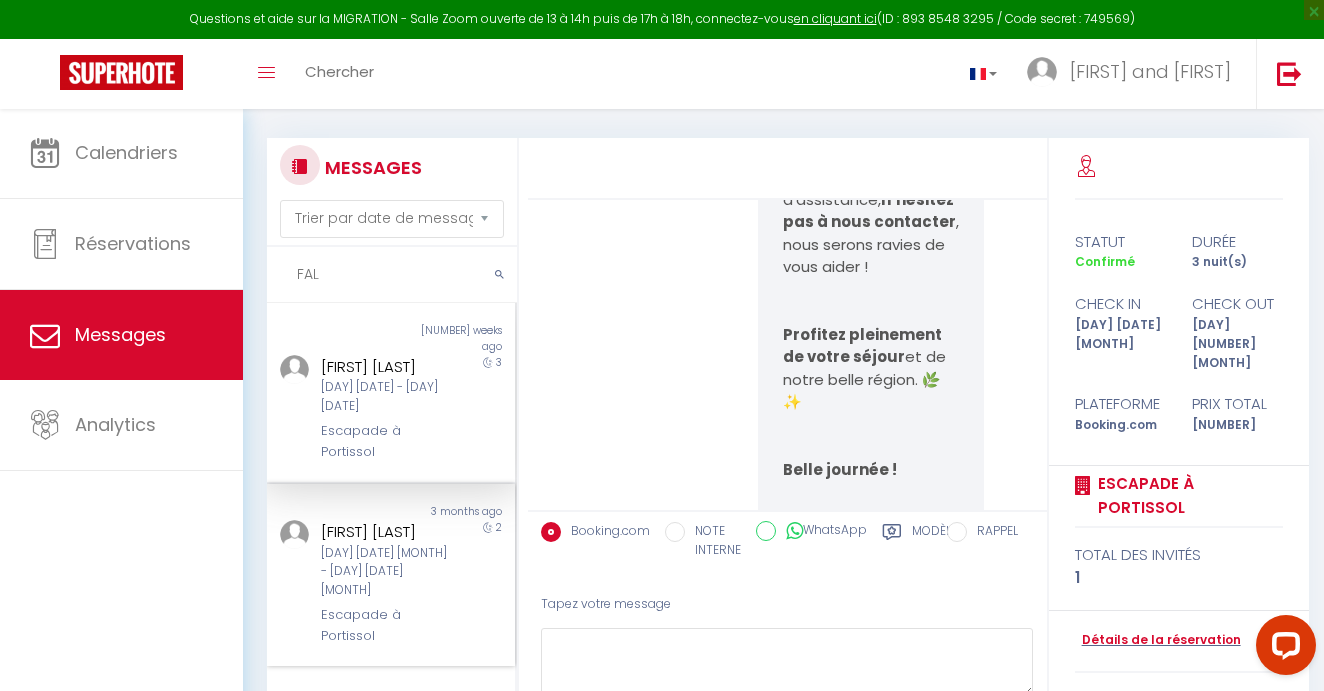 click on "[FIRST] [LAST]   [DAY] [DATE] [MONTH] - [DAY] [DATE] [MONTH]   Escapade à Portissol" at bounding box center [380, 583] 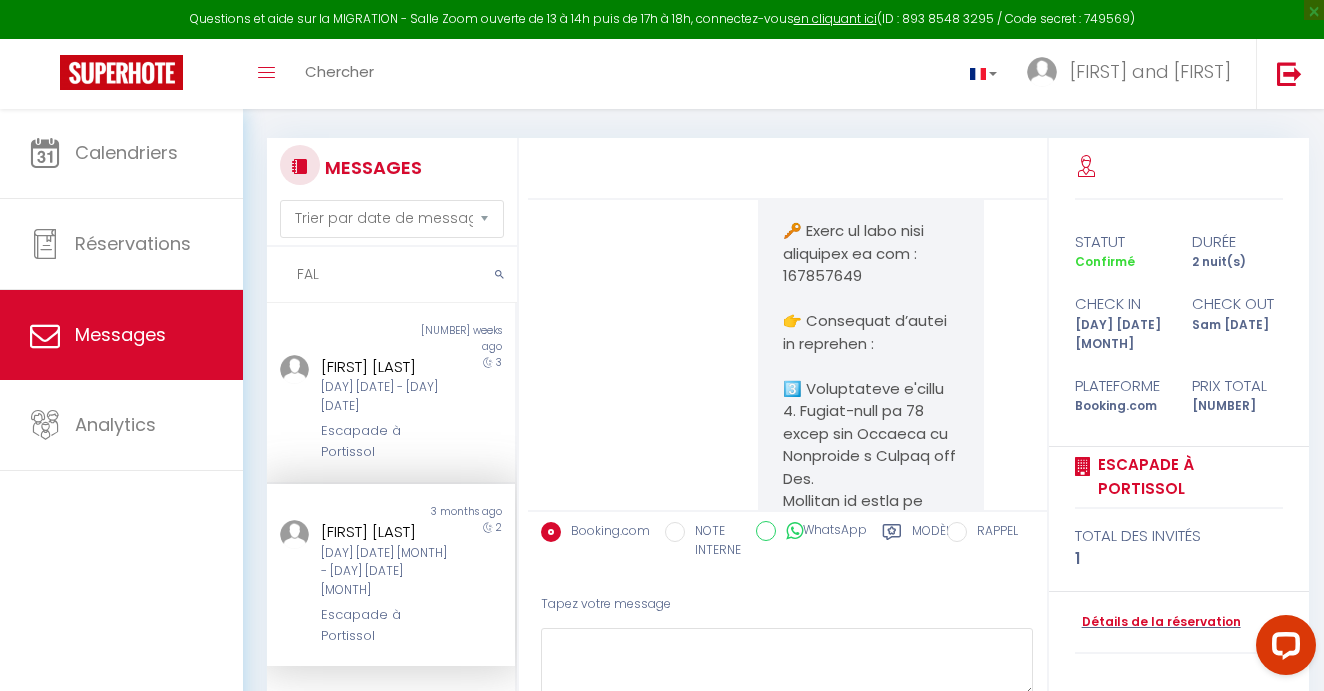 scroll, scrollTop: 22868, scrollLeft: 0, axis: vertical 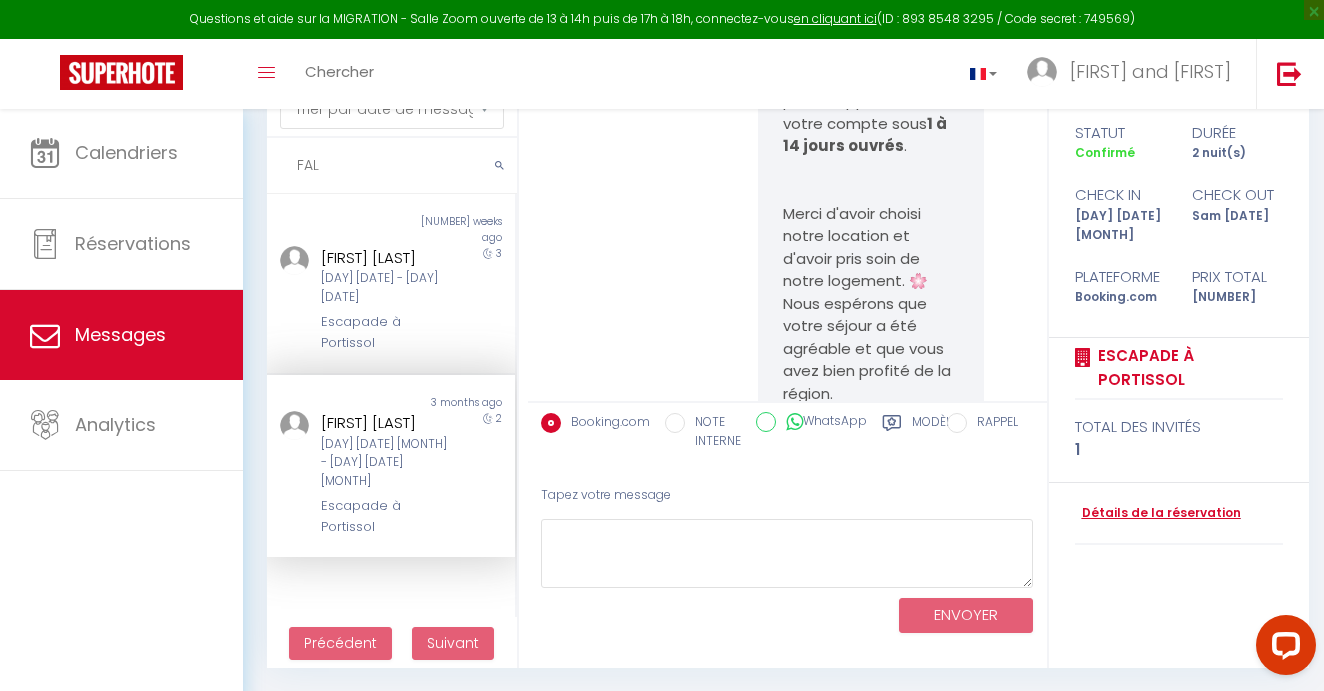 click on "Détails de la réservation" at bounding box center (1158, 513) 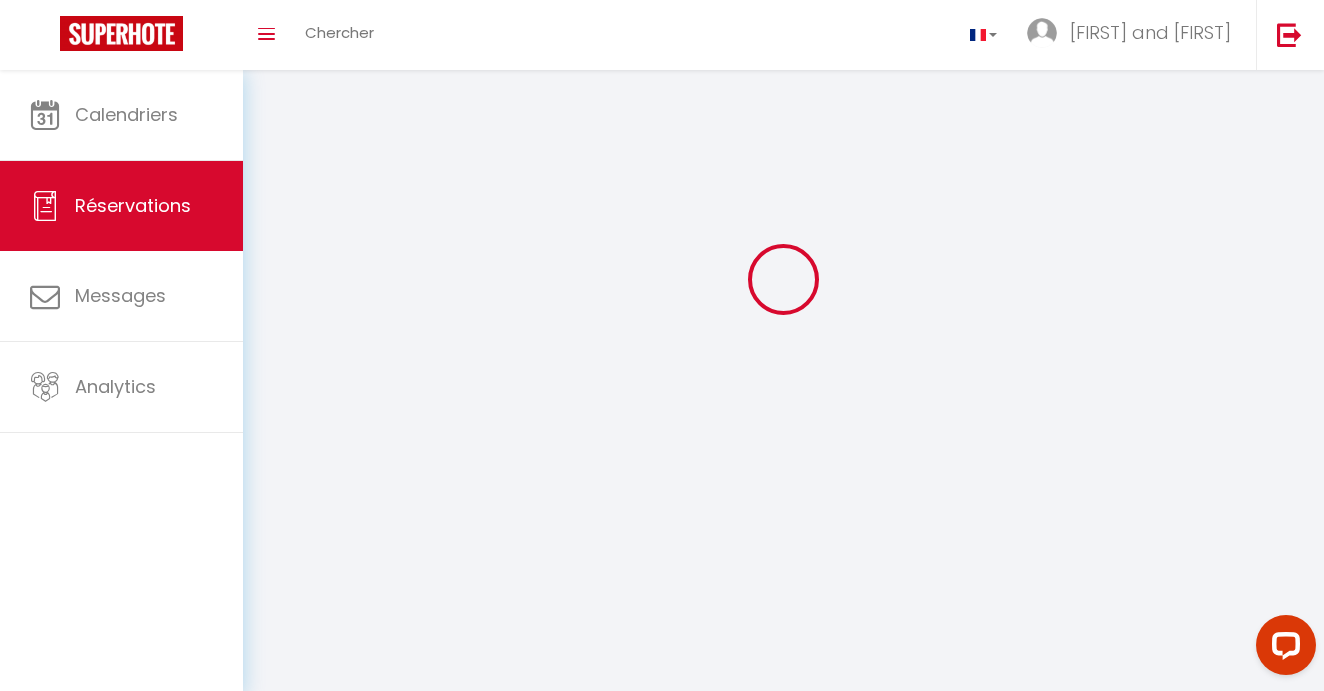 scroll, scrollTop: 0, scrollLeft: 0, axis: both 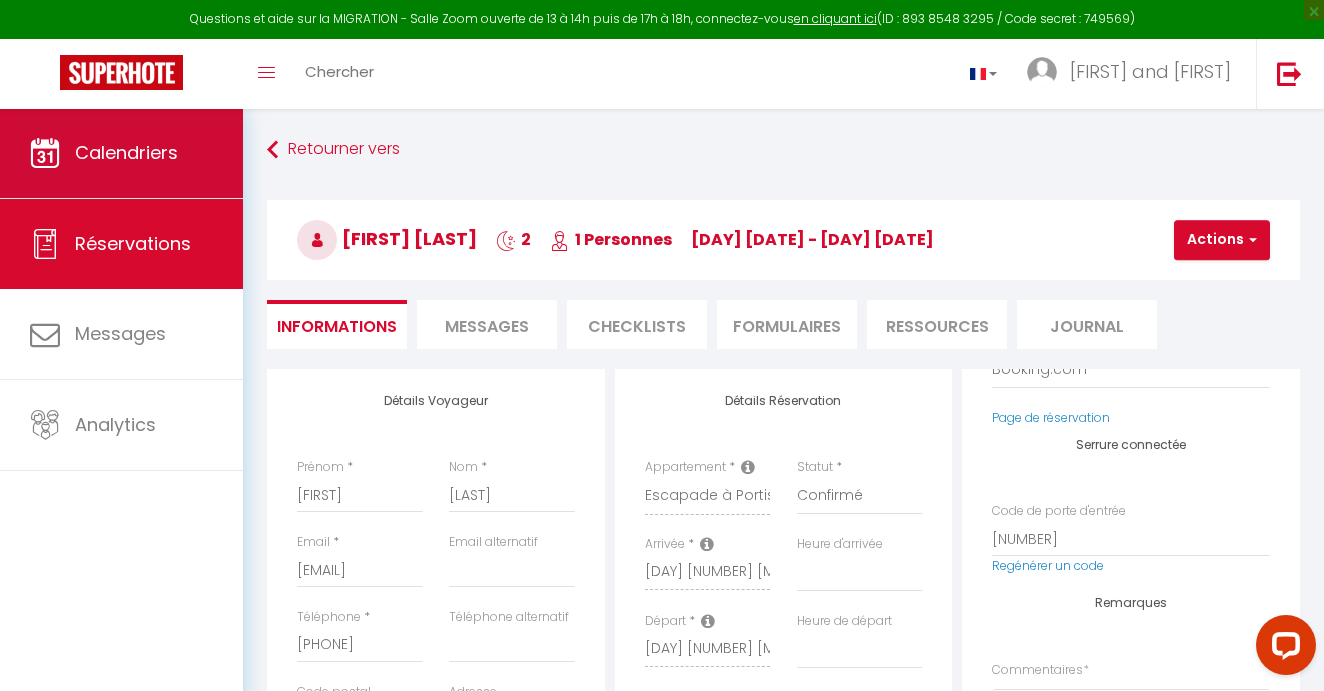 click on "Calendriers" at bounding box center [121, 153] 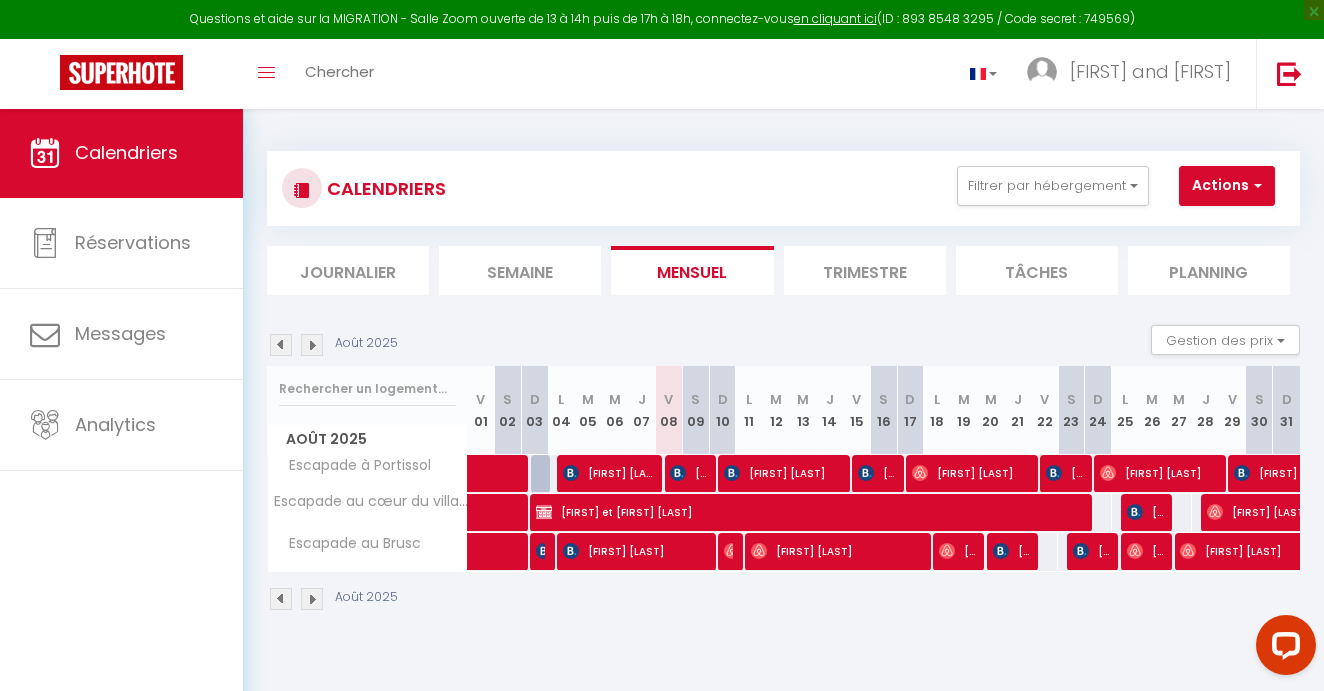 click on "Trimestre" at bounding box center [865, 270] 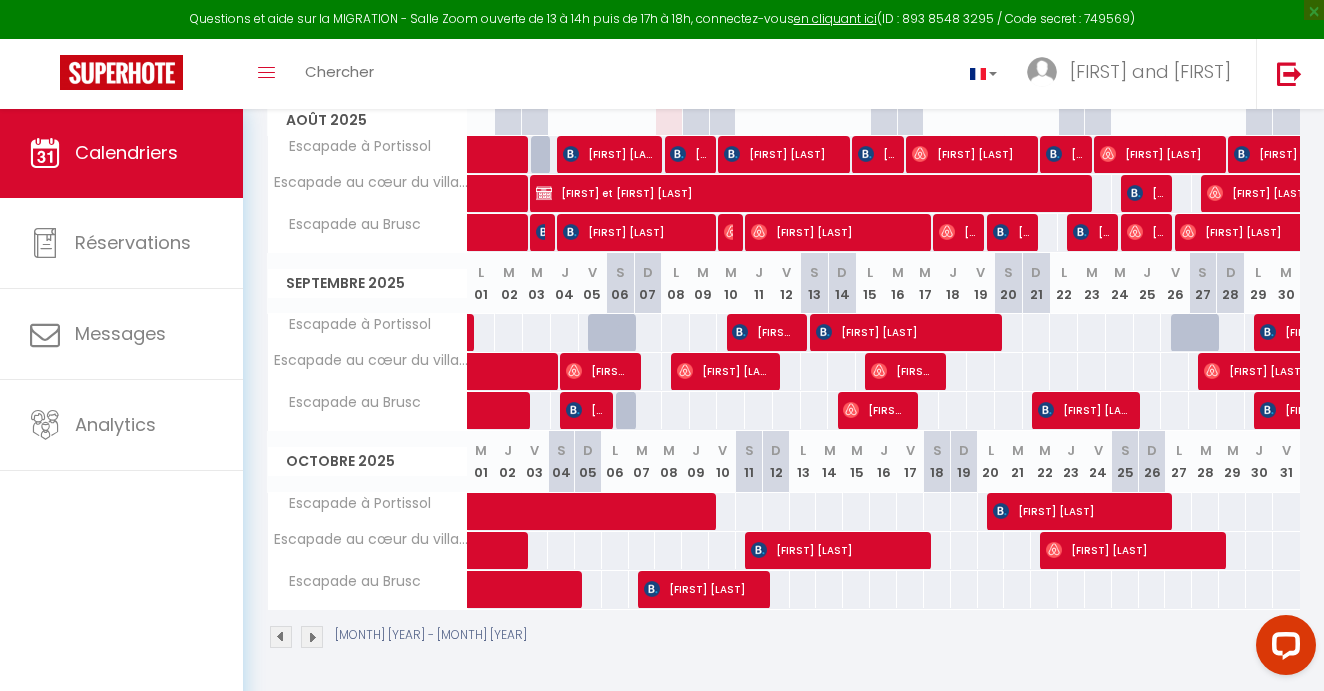 scroll, scrollTop: 318, scrollLeft: 0, axis: vertical 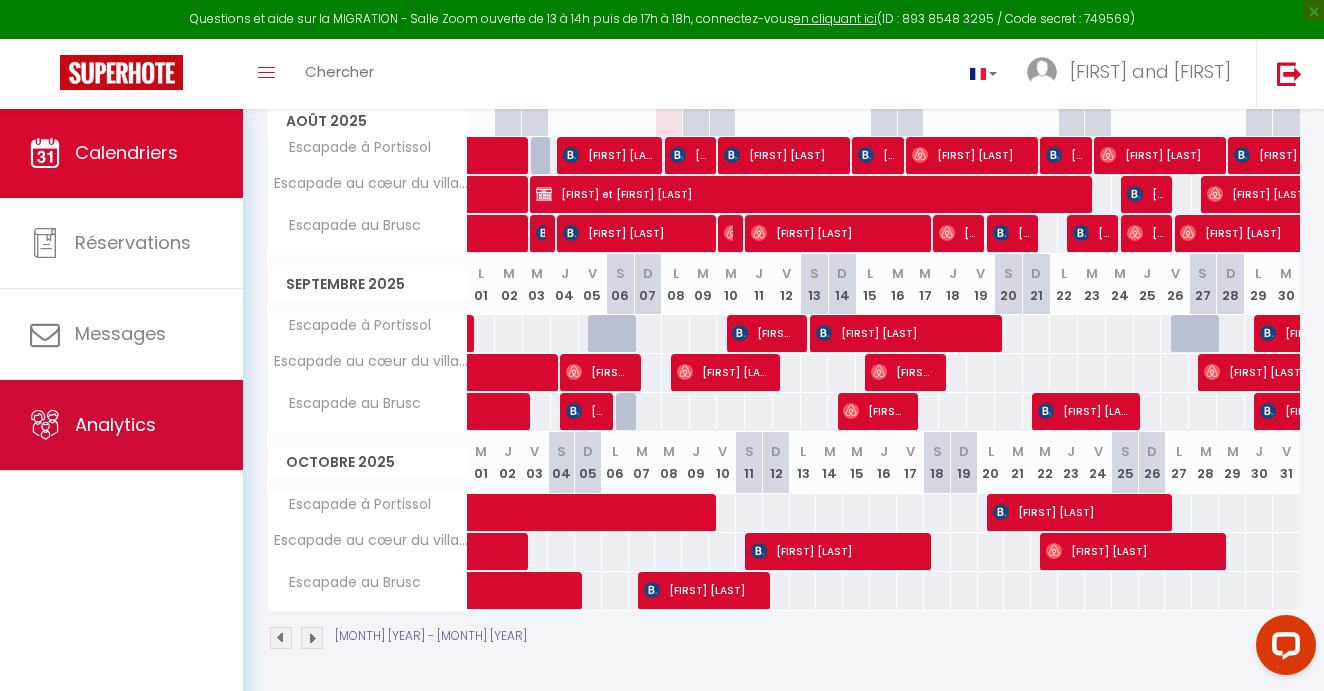 click on "Analytics" at bounding box center [115, 424] 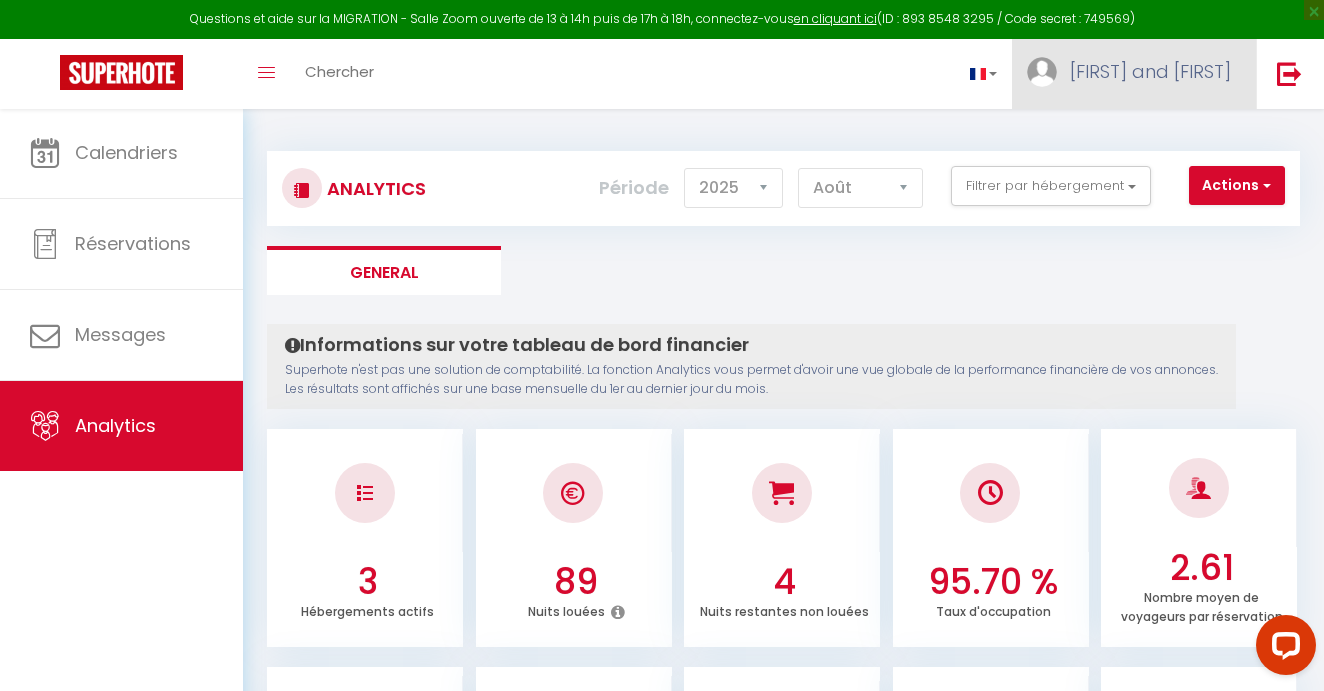 scroll, scrollTop: 0, scrollLeft: 0, axis: both 